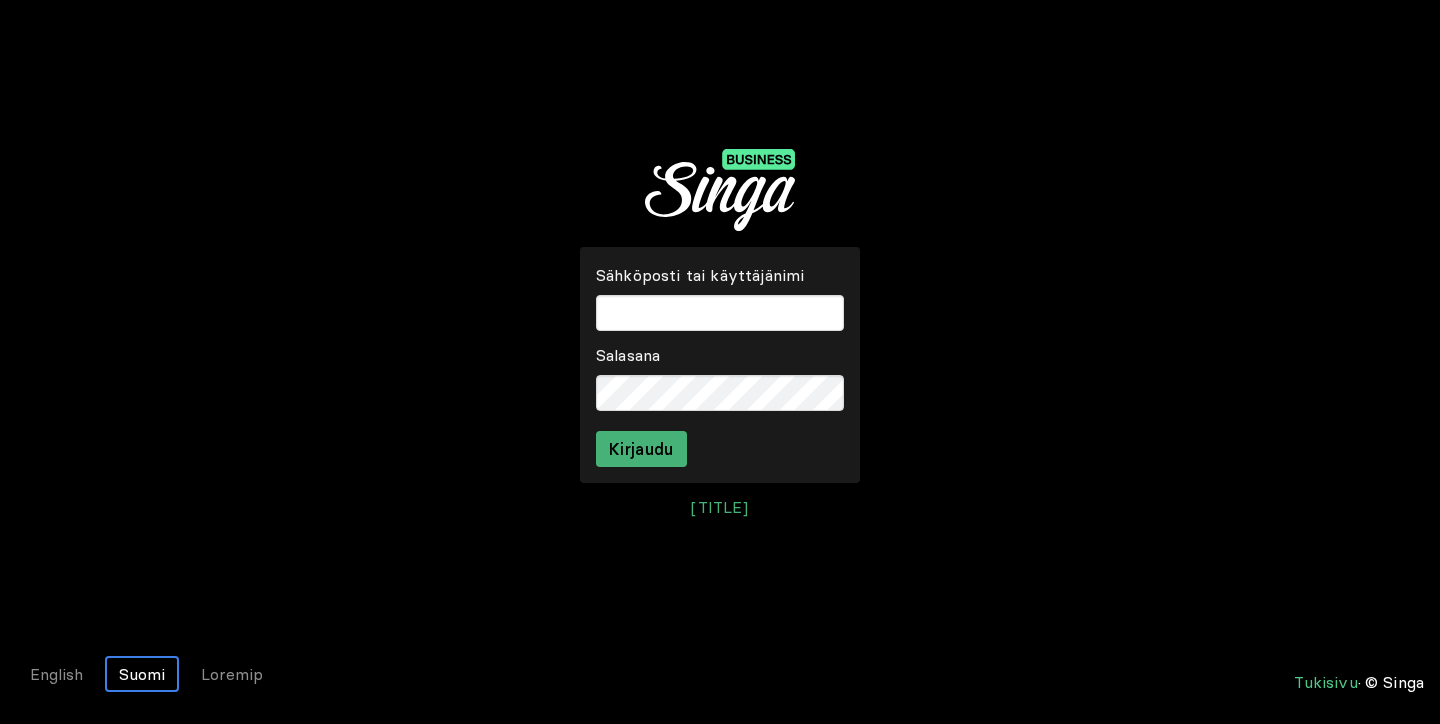 scroll, scrollTop: 0, scrollLeft: 0, axis: both 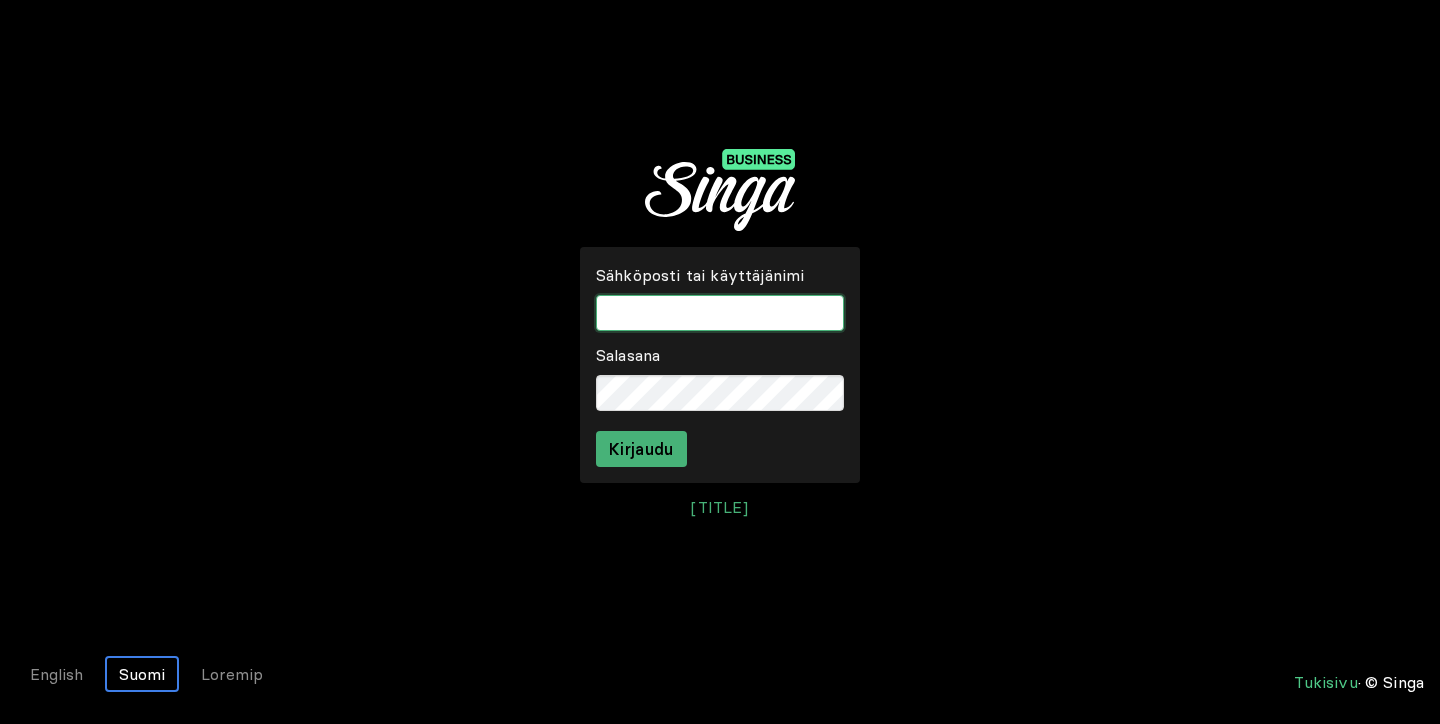 paste on "[FIRST]@[EMAIL]" 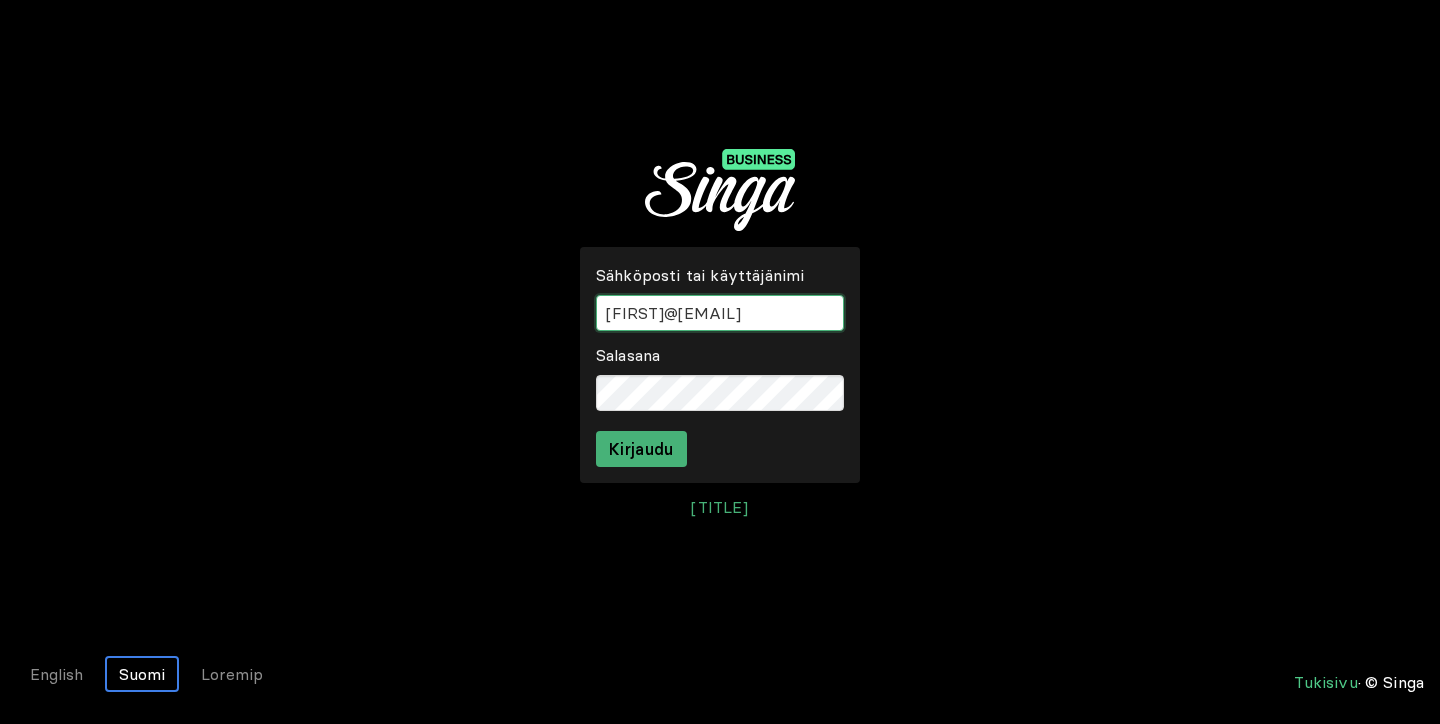 type on "[FIRST]@[EMAIL]" 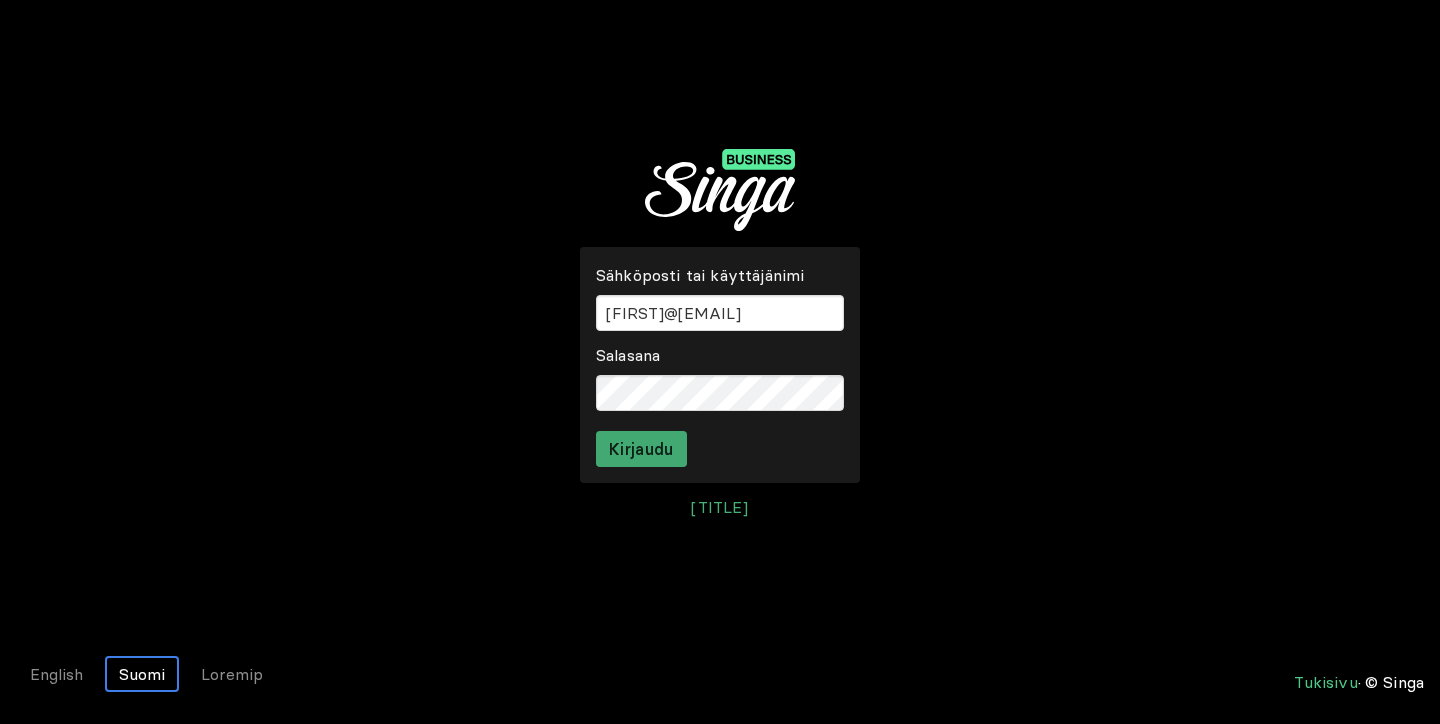 click on "Kirjaudu" at bounding box center [641, 449] 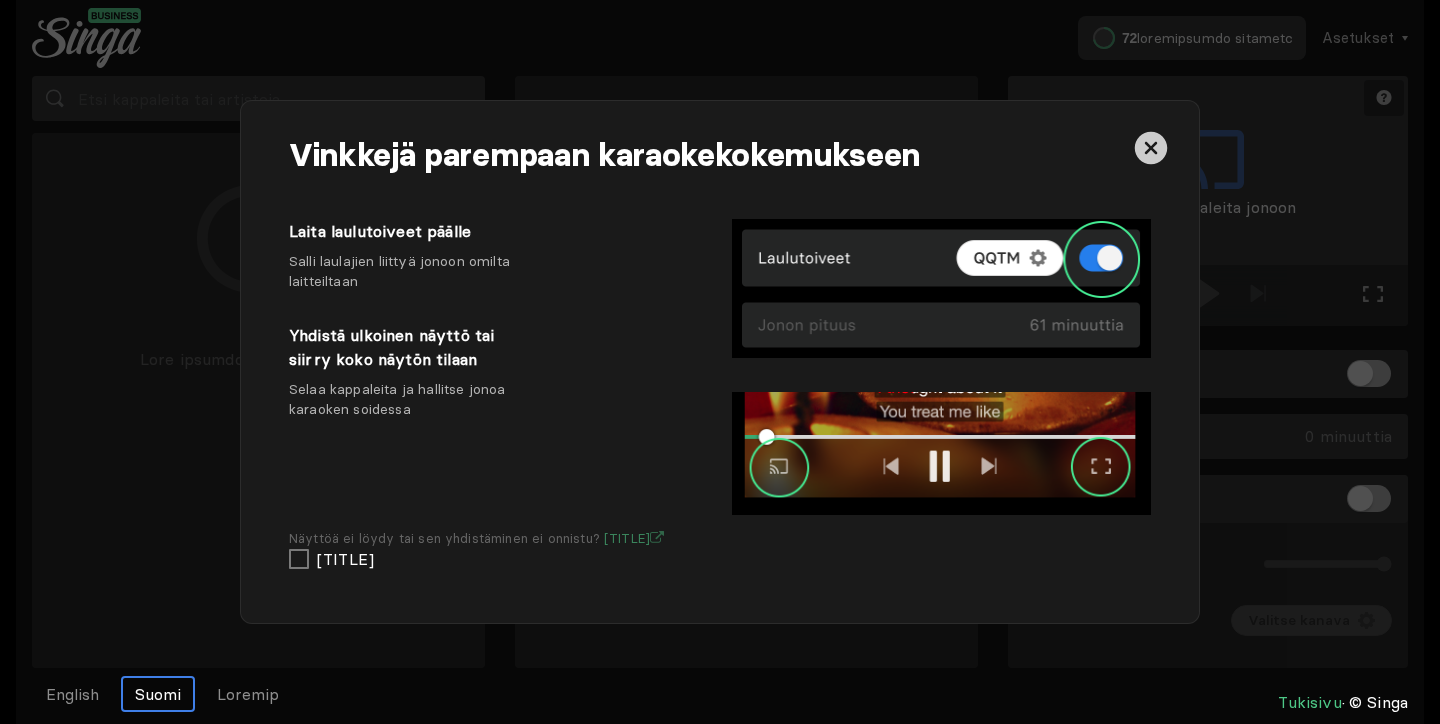 click at bounding box center (1151, 148) 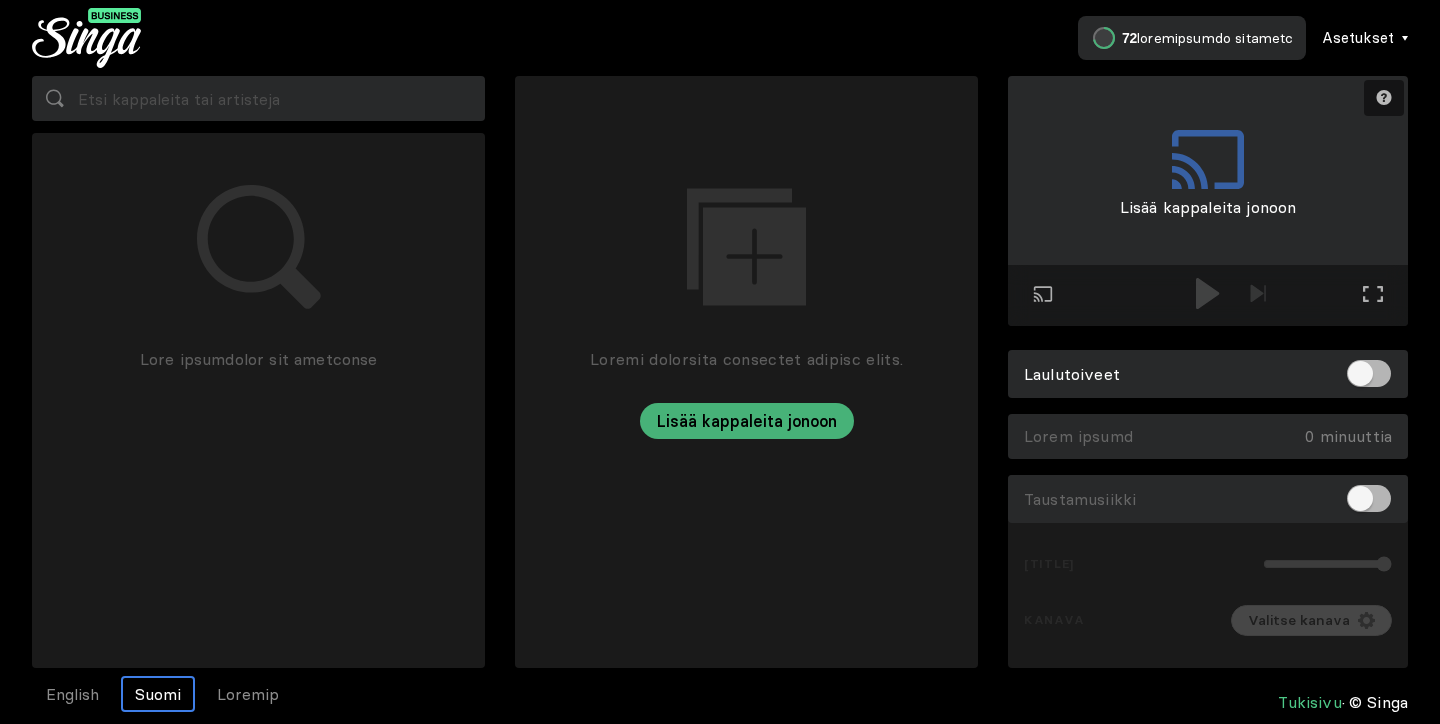 click on "Asetukset" at bounding box center [1358, 38] 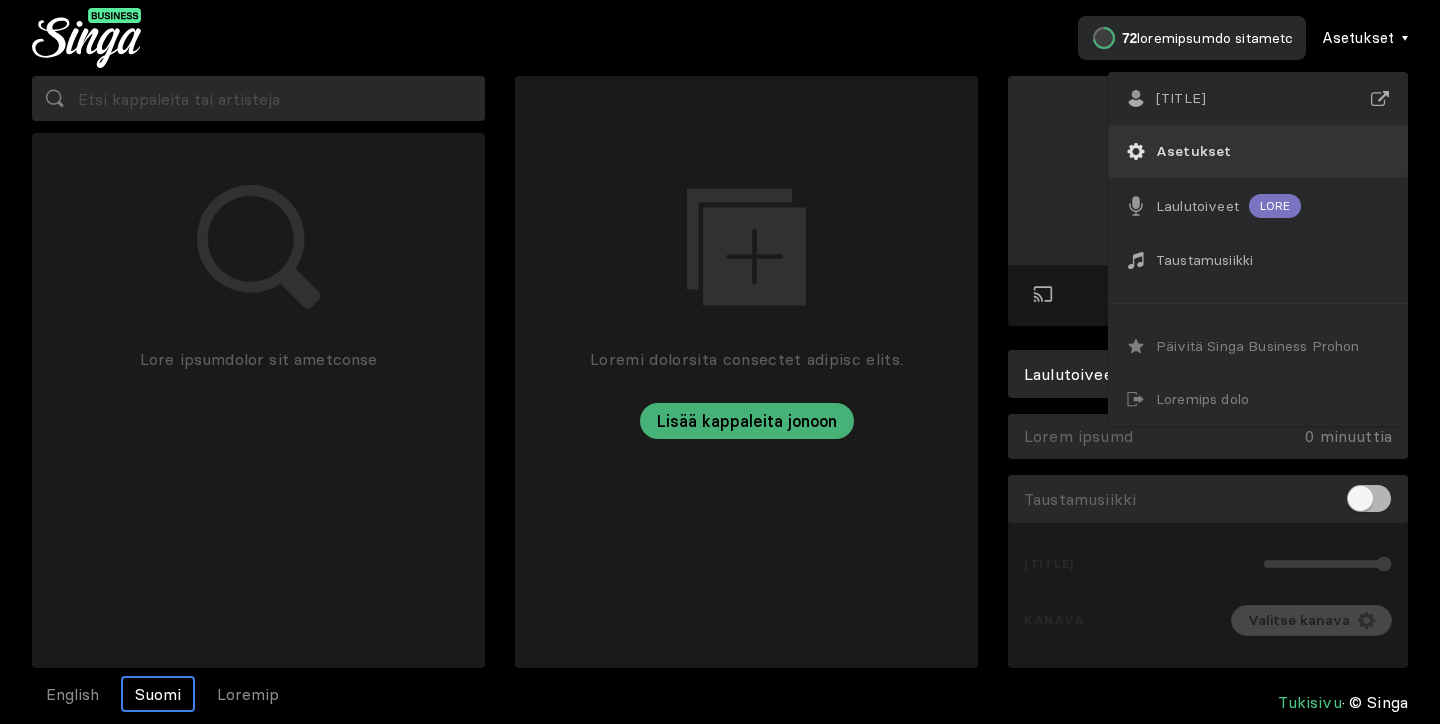 click on "Asetukset" at bounding box center [1181, 98] 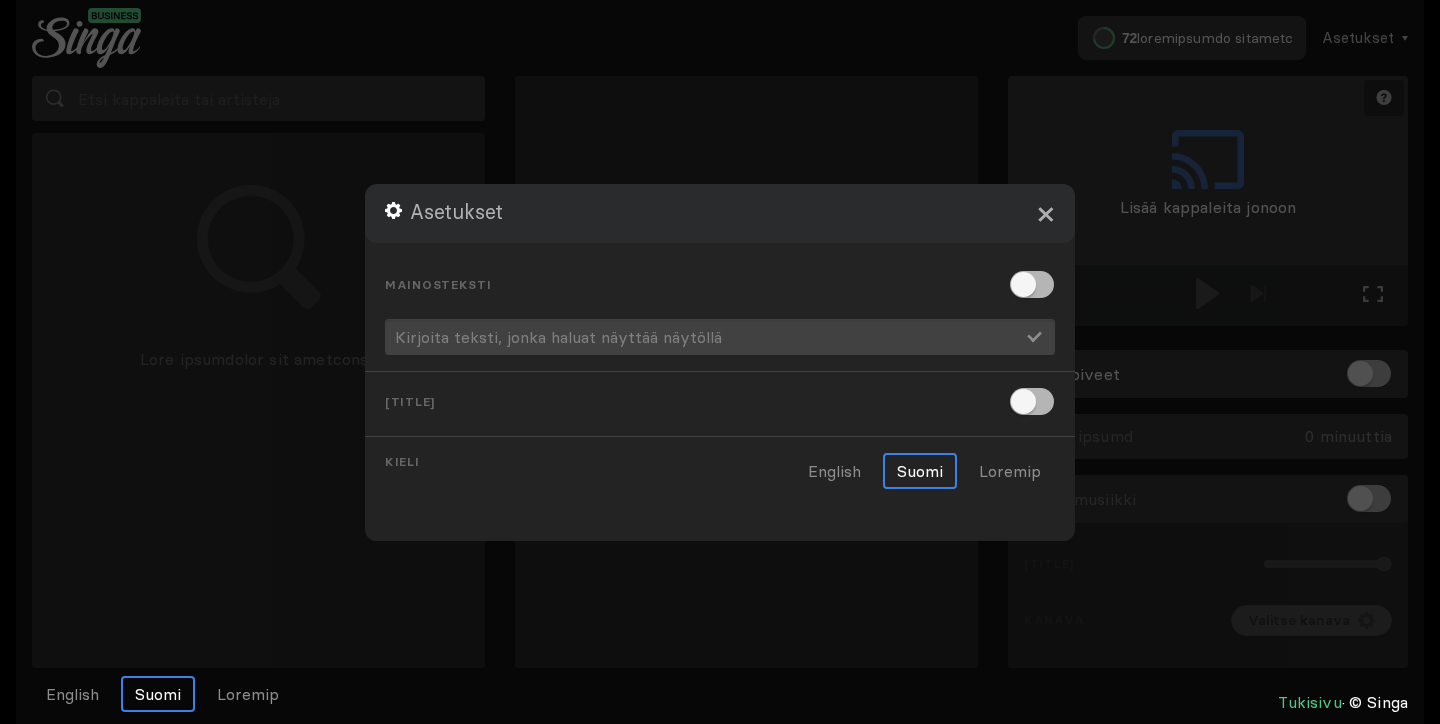 click on "×" at bounding box center (1045, 213) 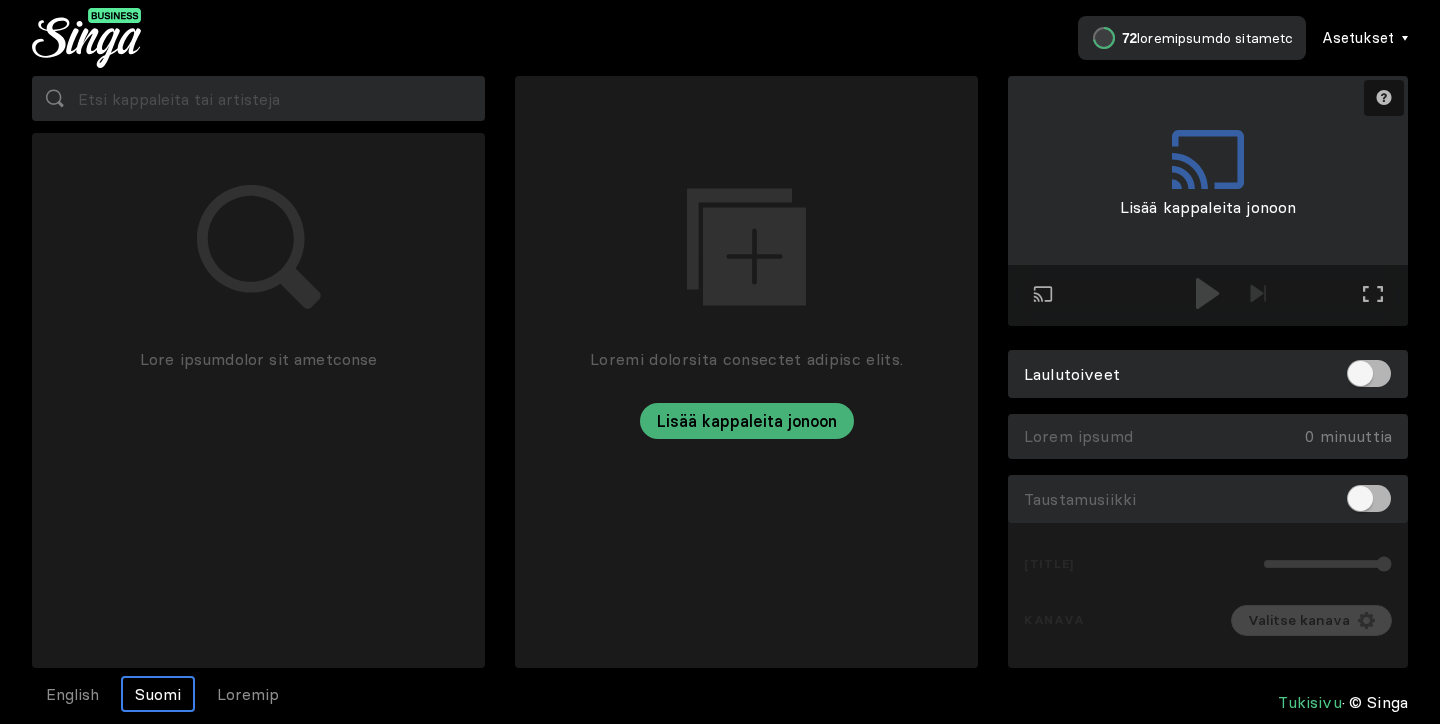 click on "Asetukset" at bounding box center [1358, 38] 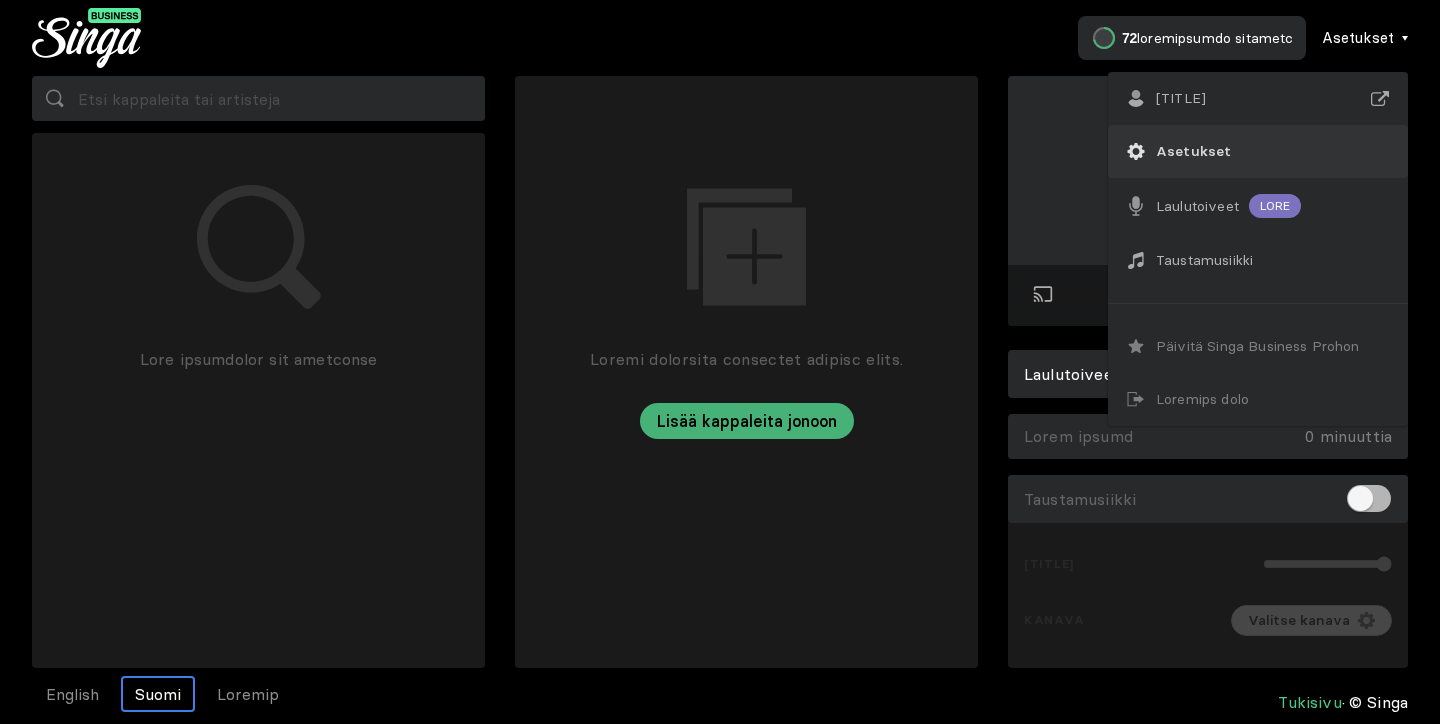 click on "Asetukset" at bounding box center (1181, 98) 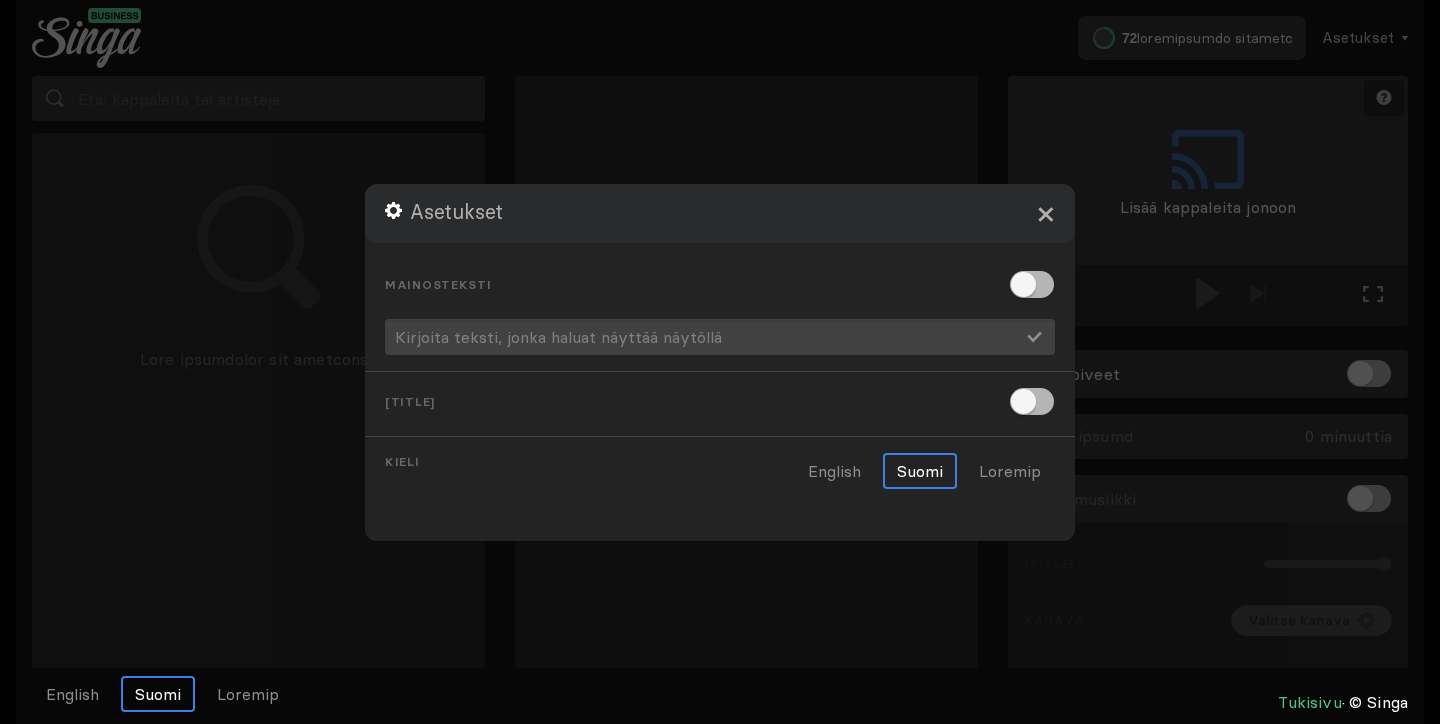 click on "×" at bounding box center [1045, 213] 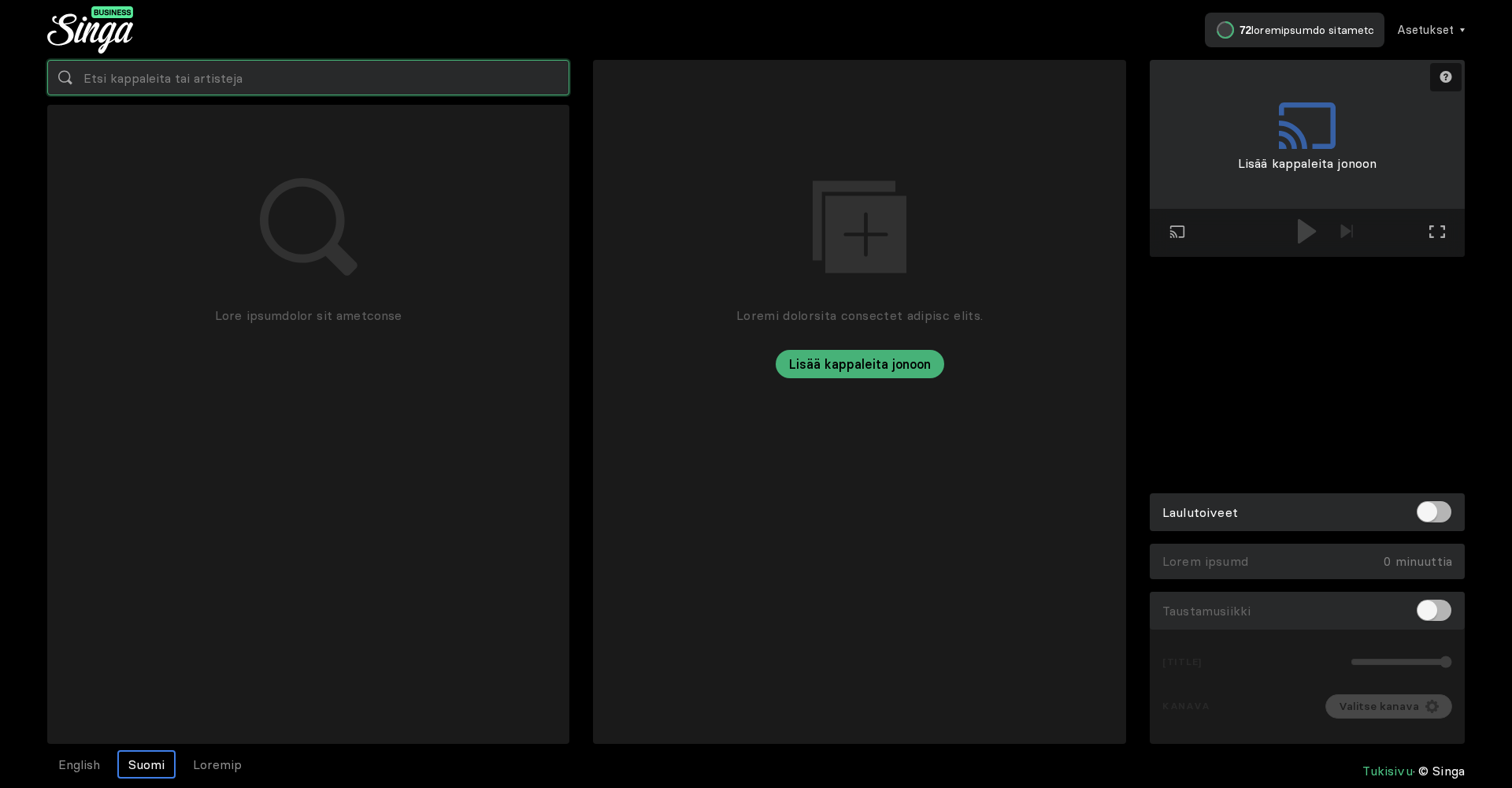 click at bounding box center [308, 77] 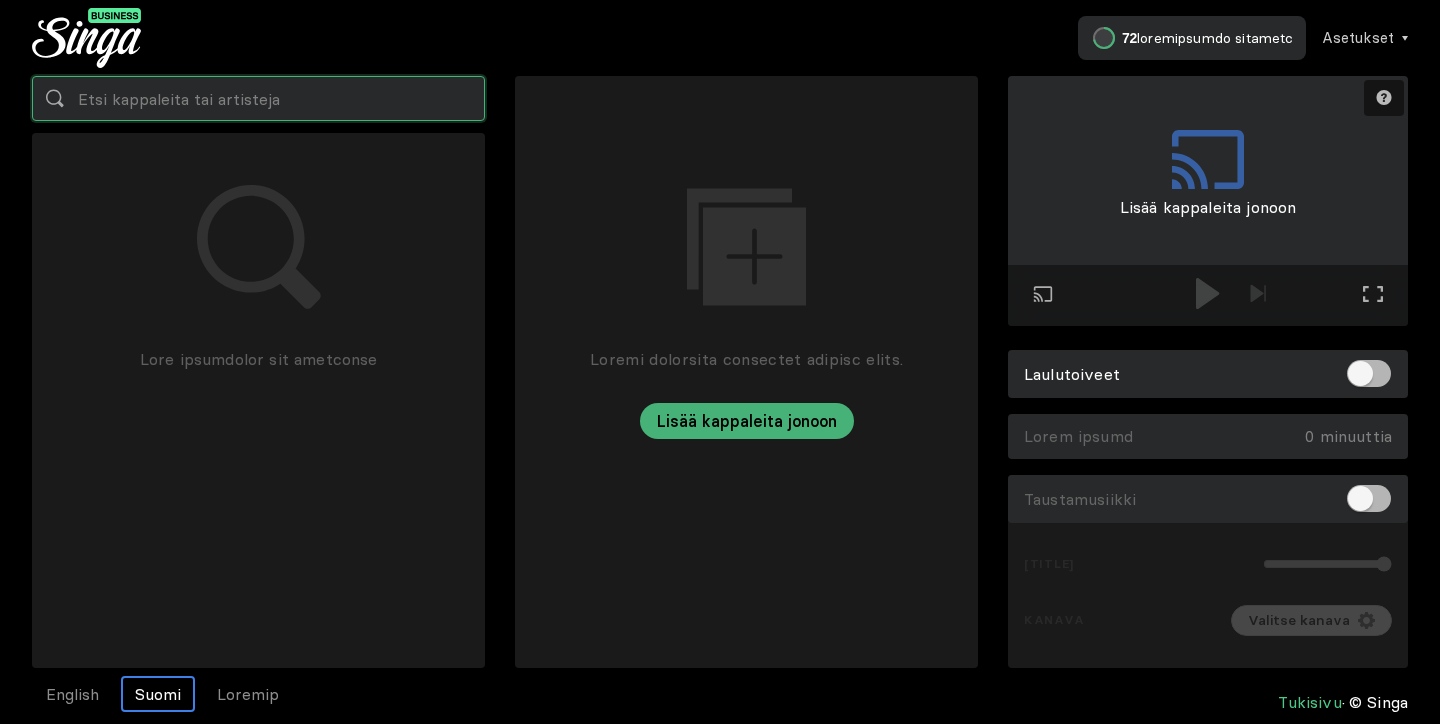 click at bounding box center [258, 98] 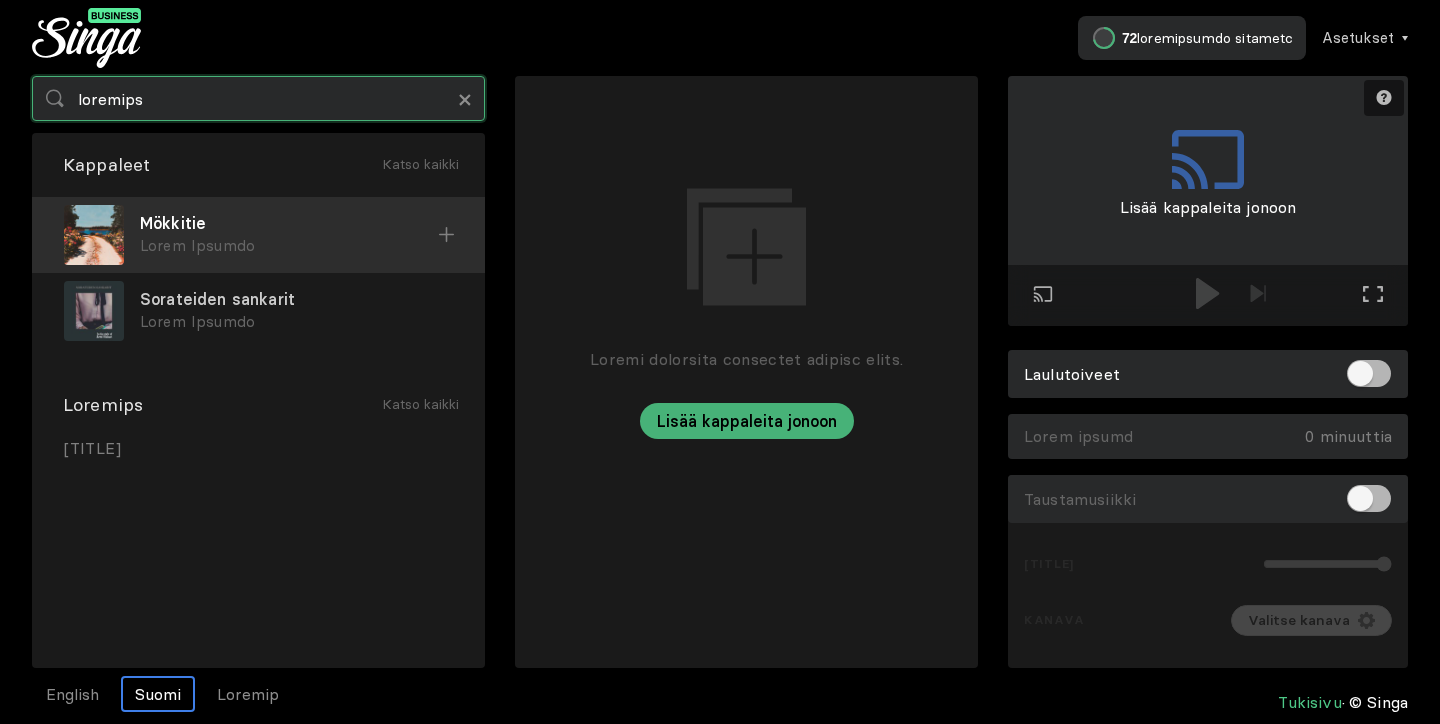 type on "loremips" 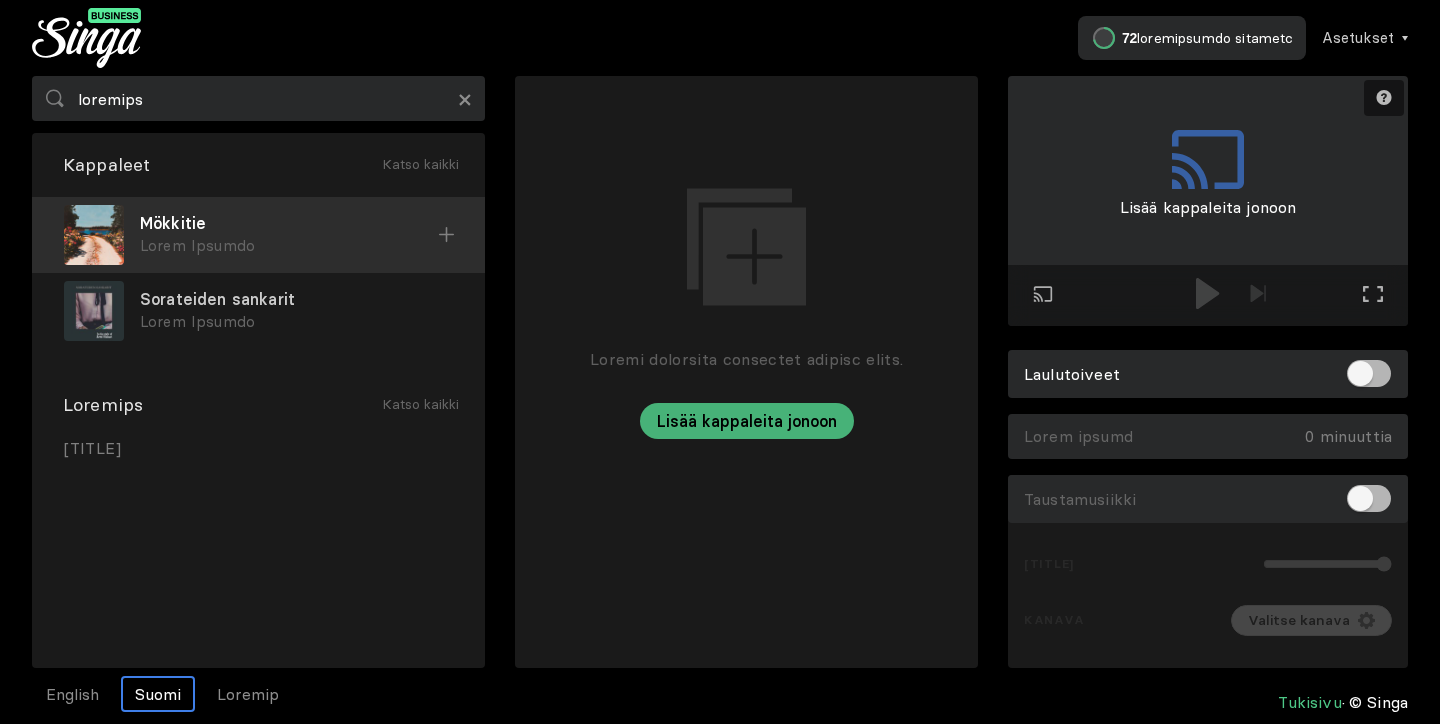 click at bounding box center [447, 235] 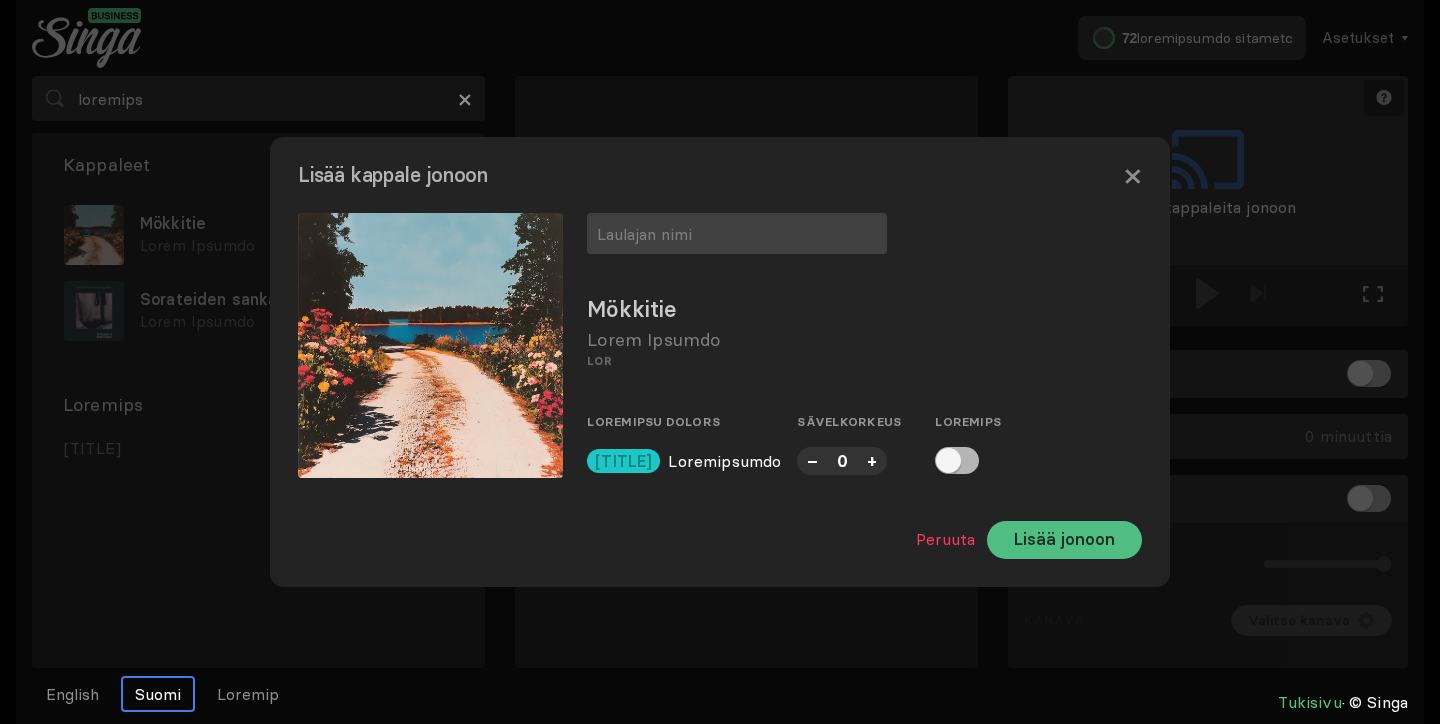 click on "Lisää jonoon" at bounding box center [1064, 540] 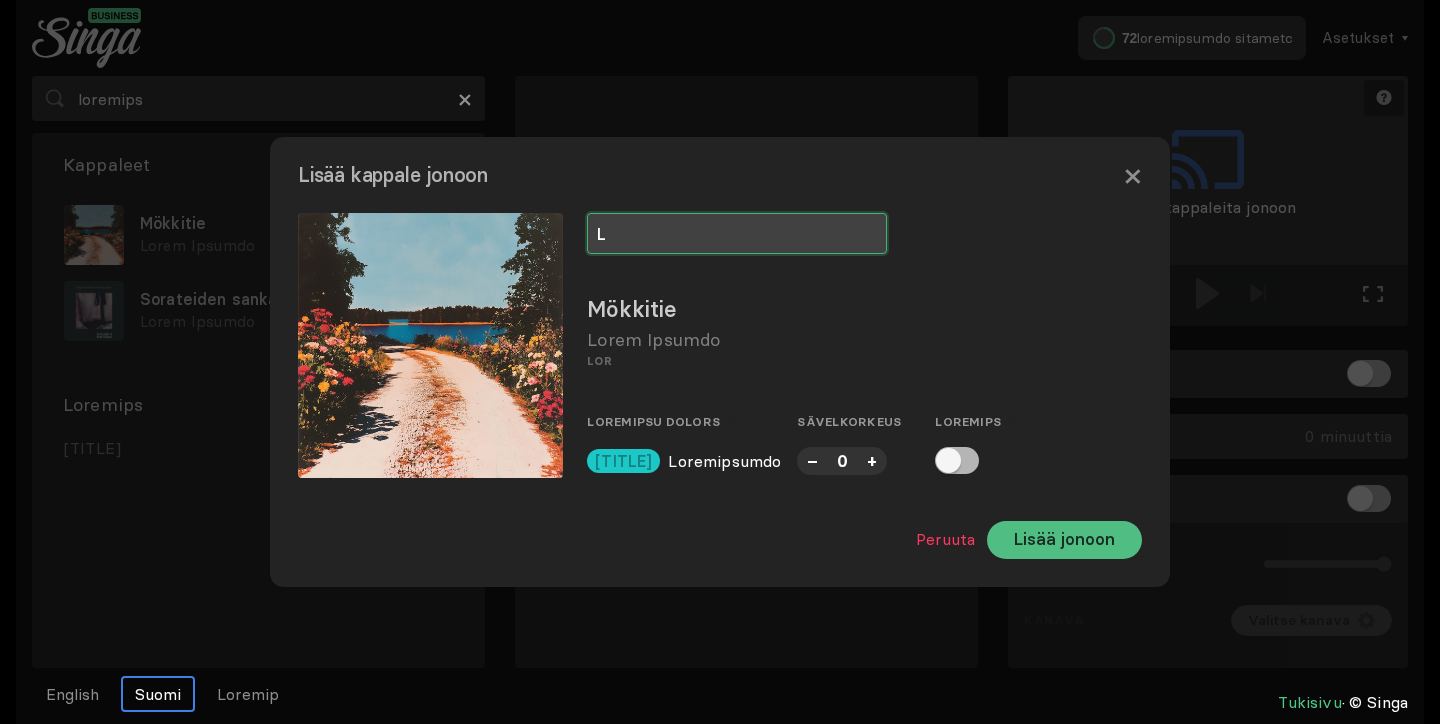 type on "L" 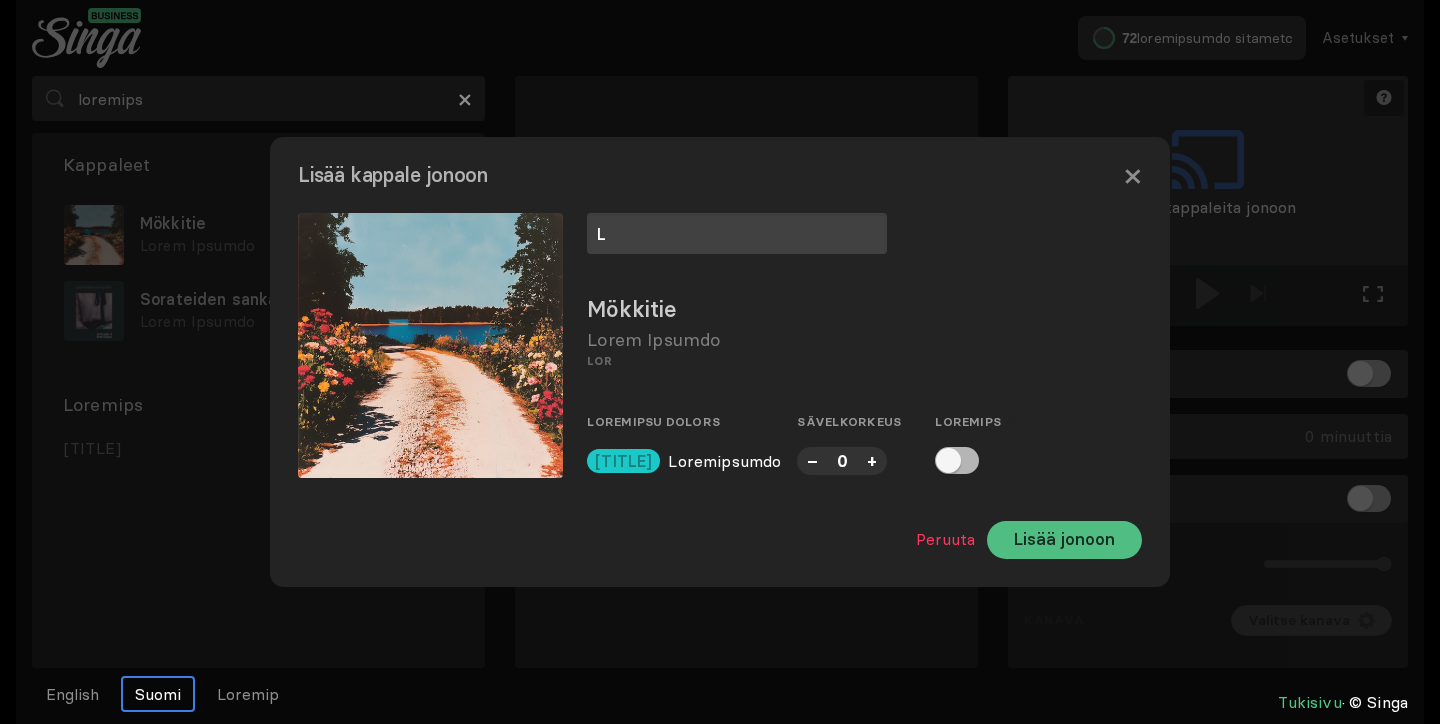 click on "Lisää jonoon" at bounding box center (1064, 540) 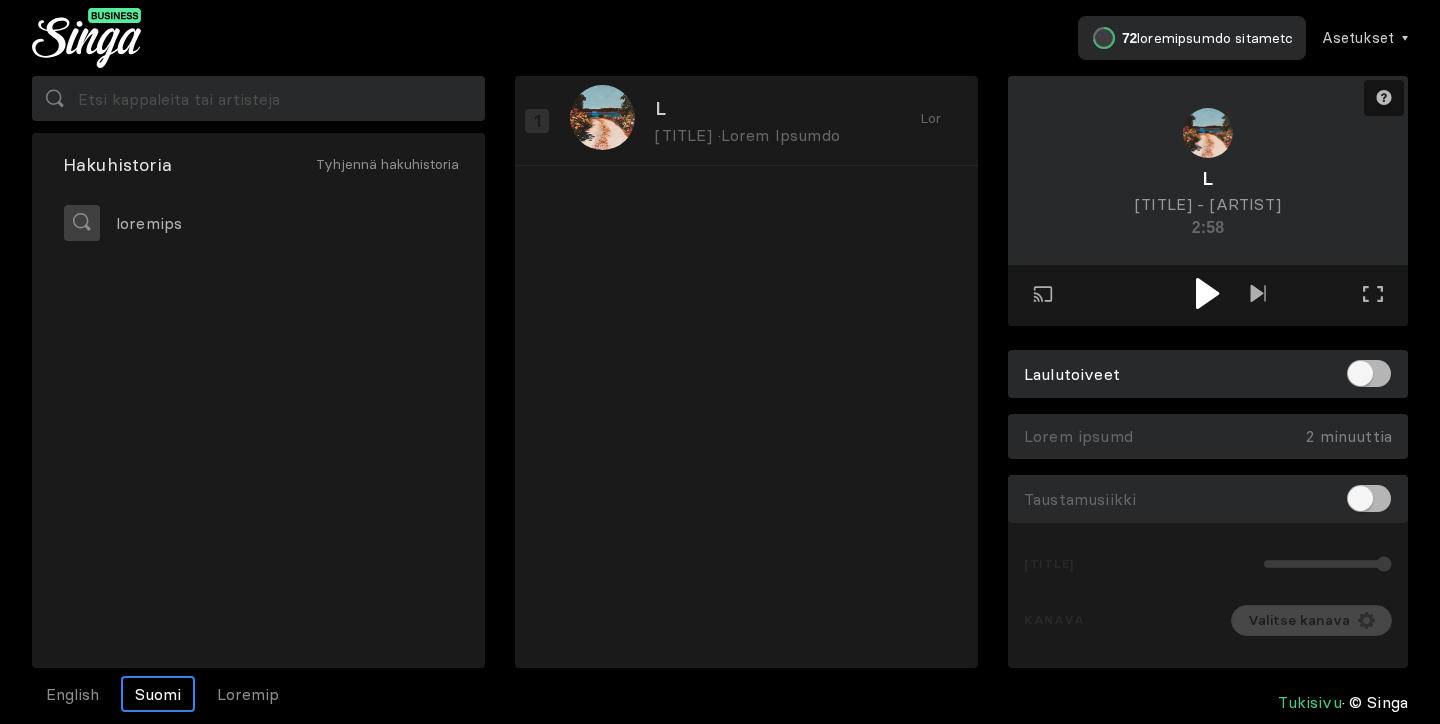 click at bounding box center (1207, 293) 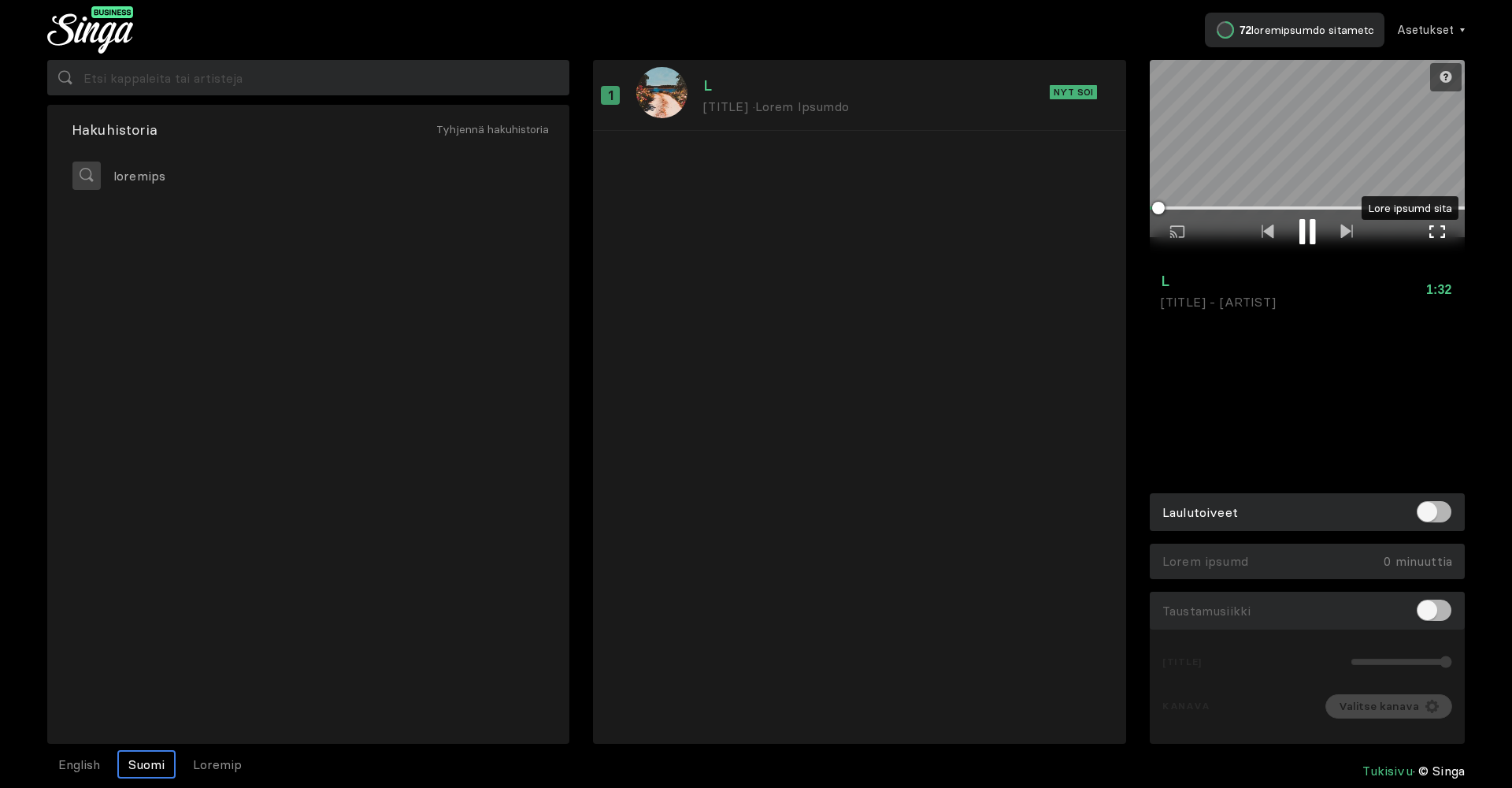 click at bounding box center [1437, 232] 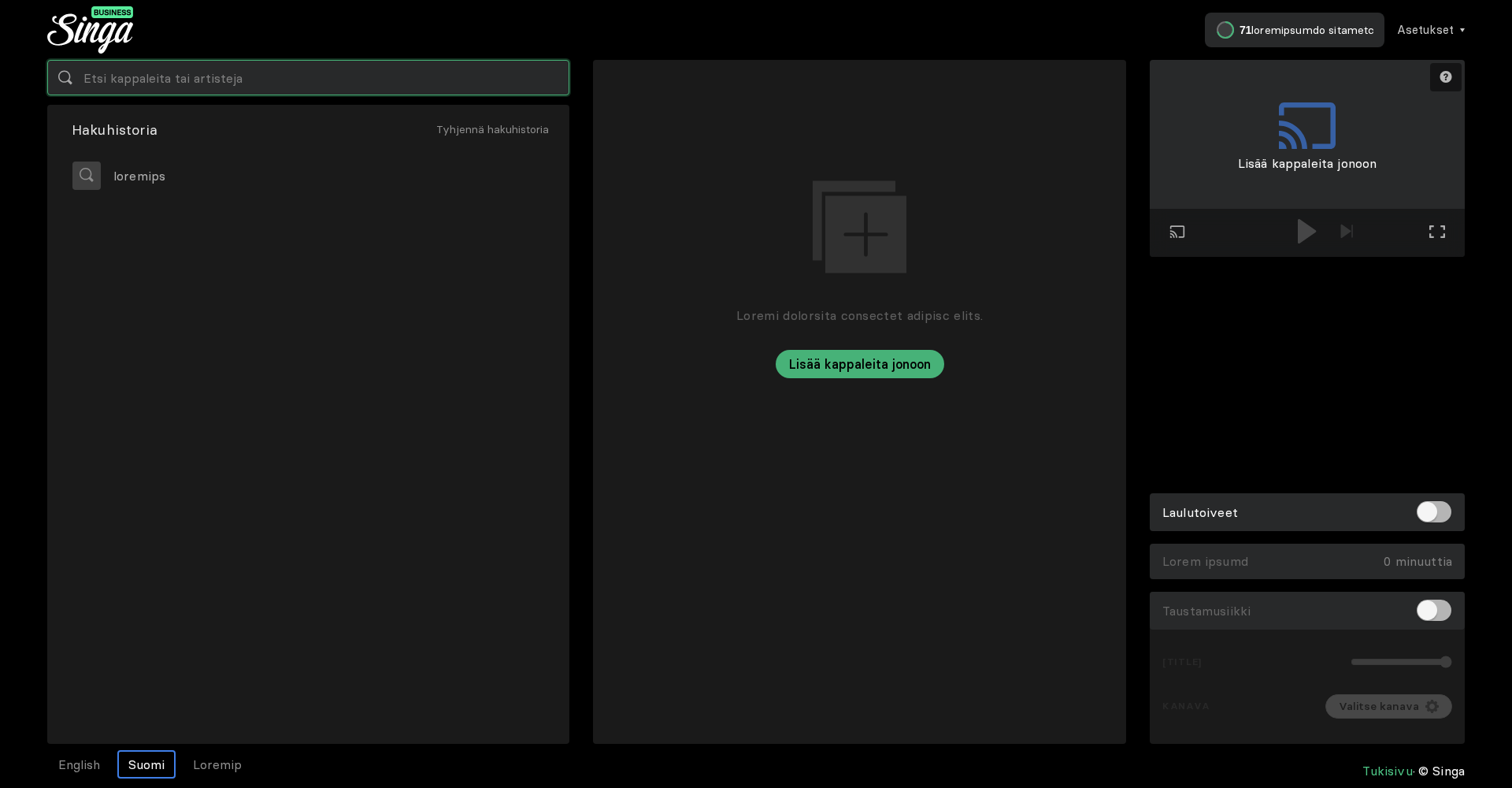 click at bounding box center [308, 77] 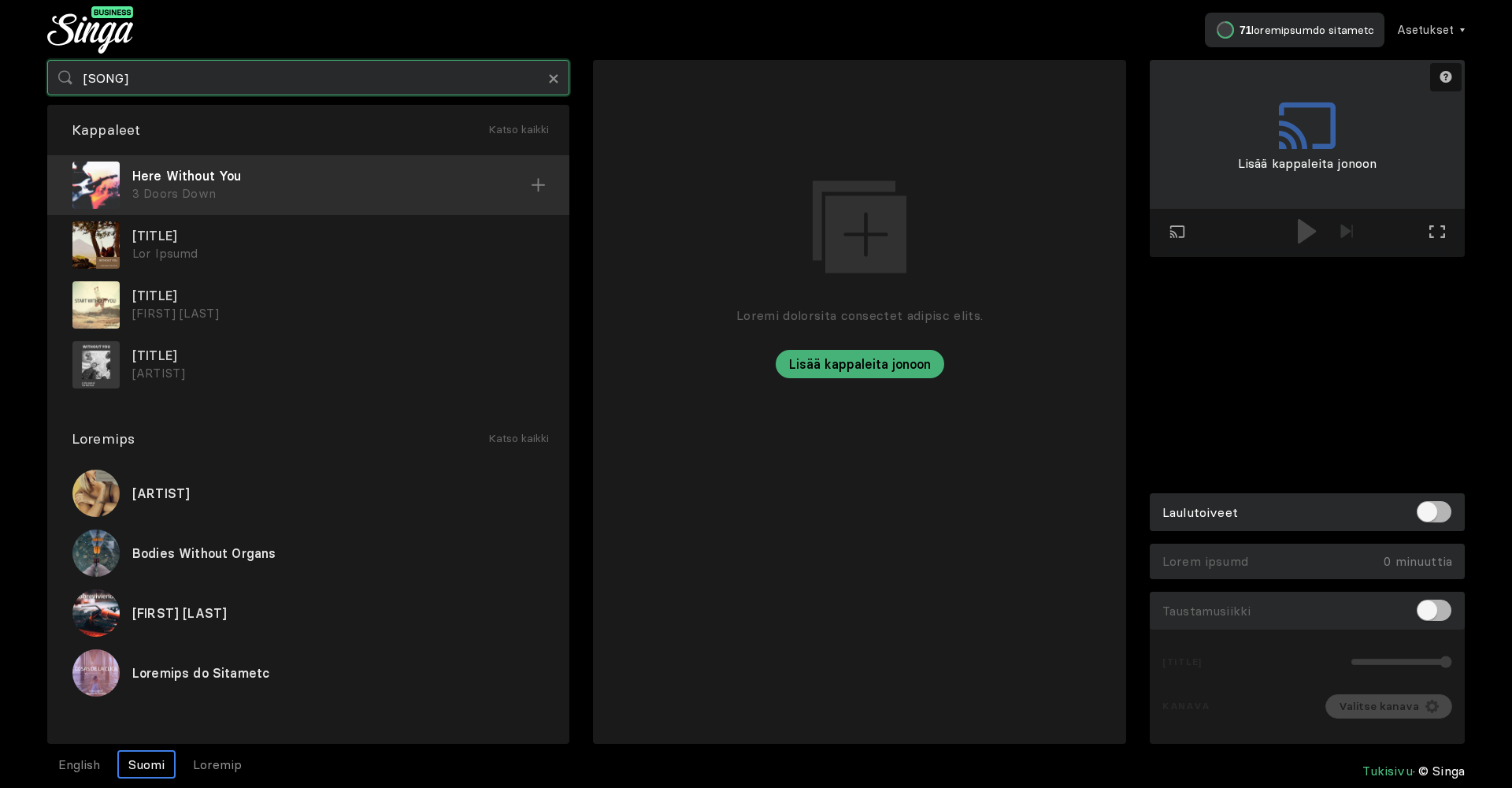 type on "[SONG]" 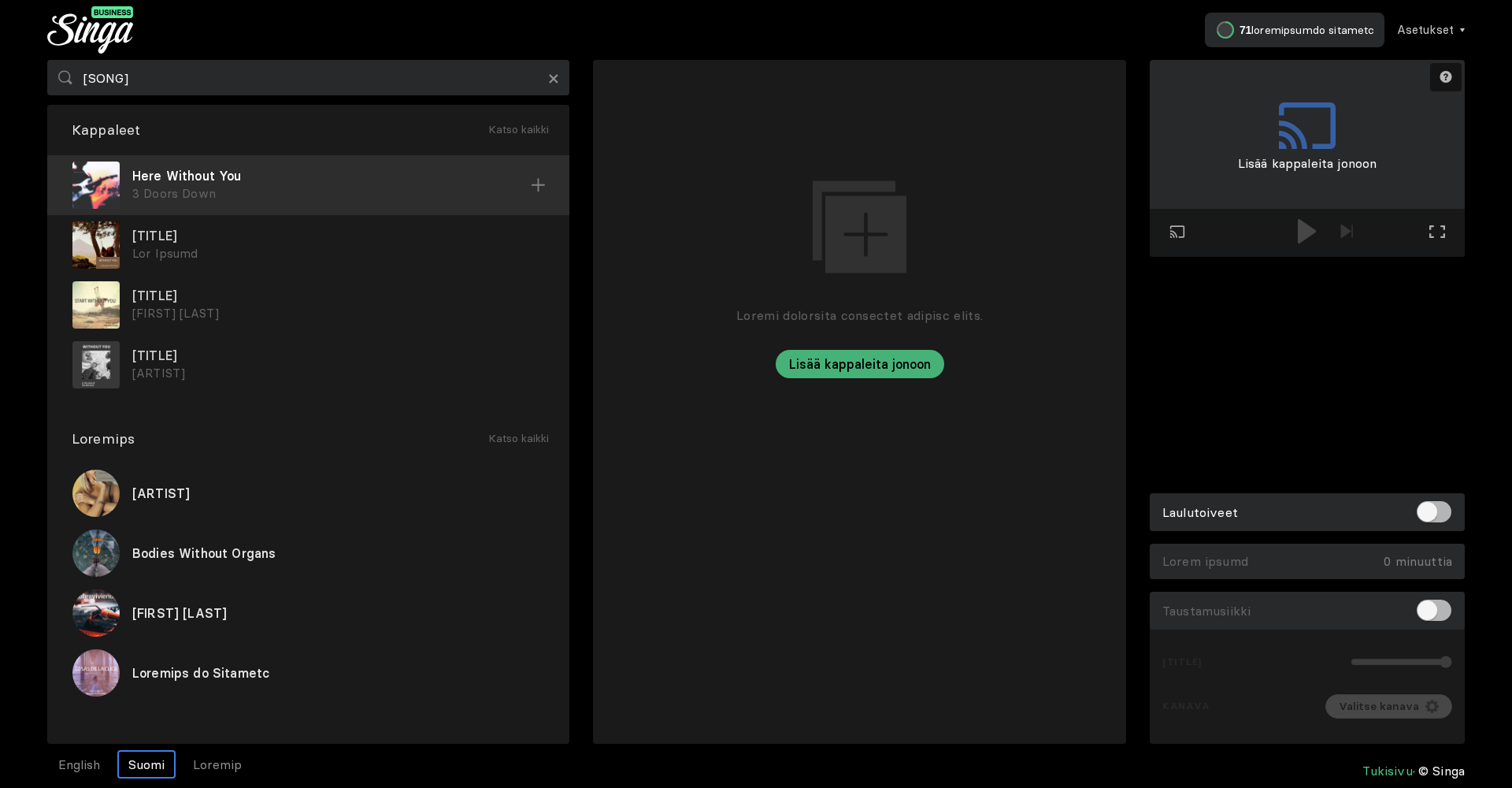 click at bounding box center (538, 185) 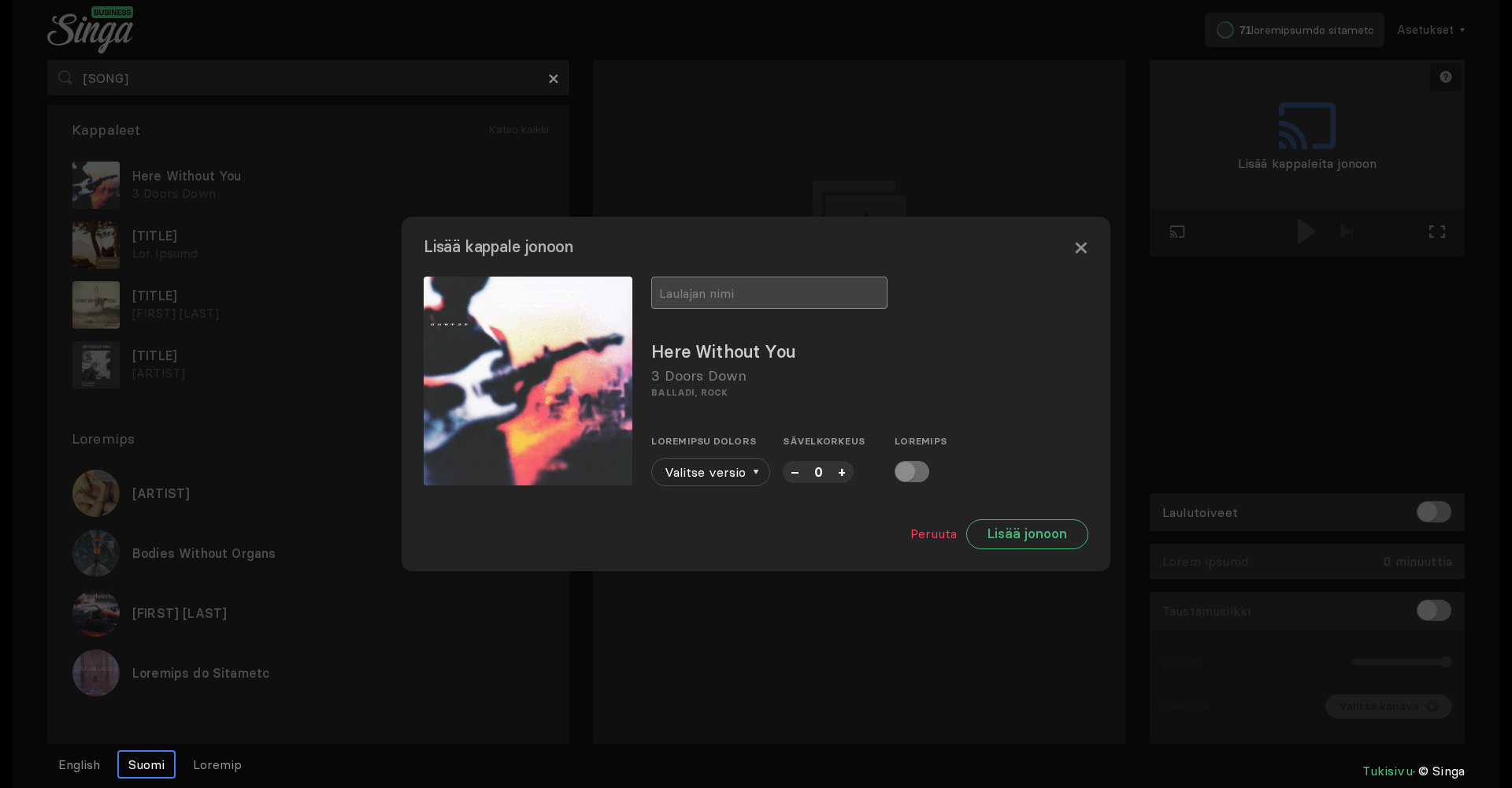click at bounding box center (769, 292) 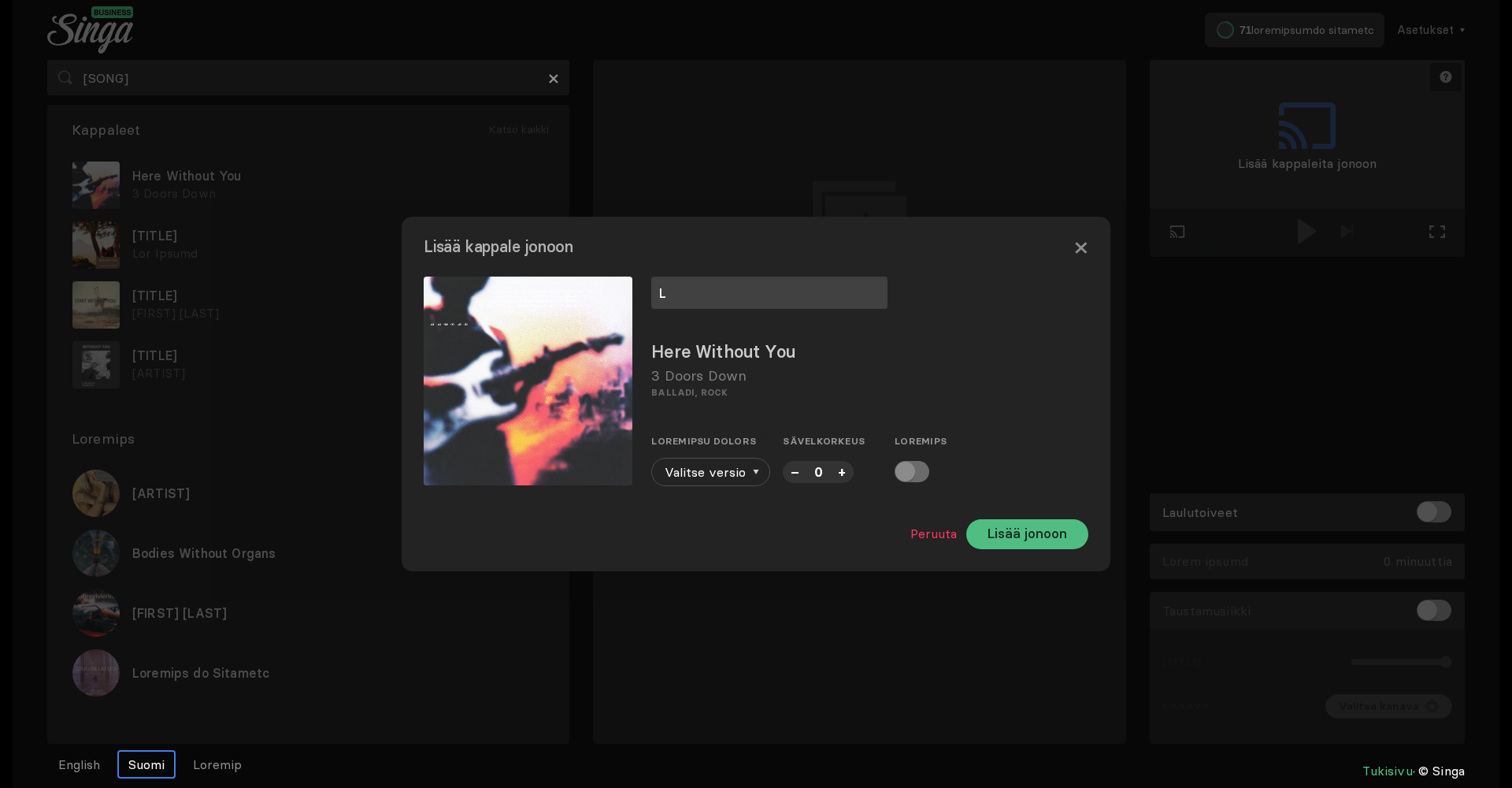 type on "L" 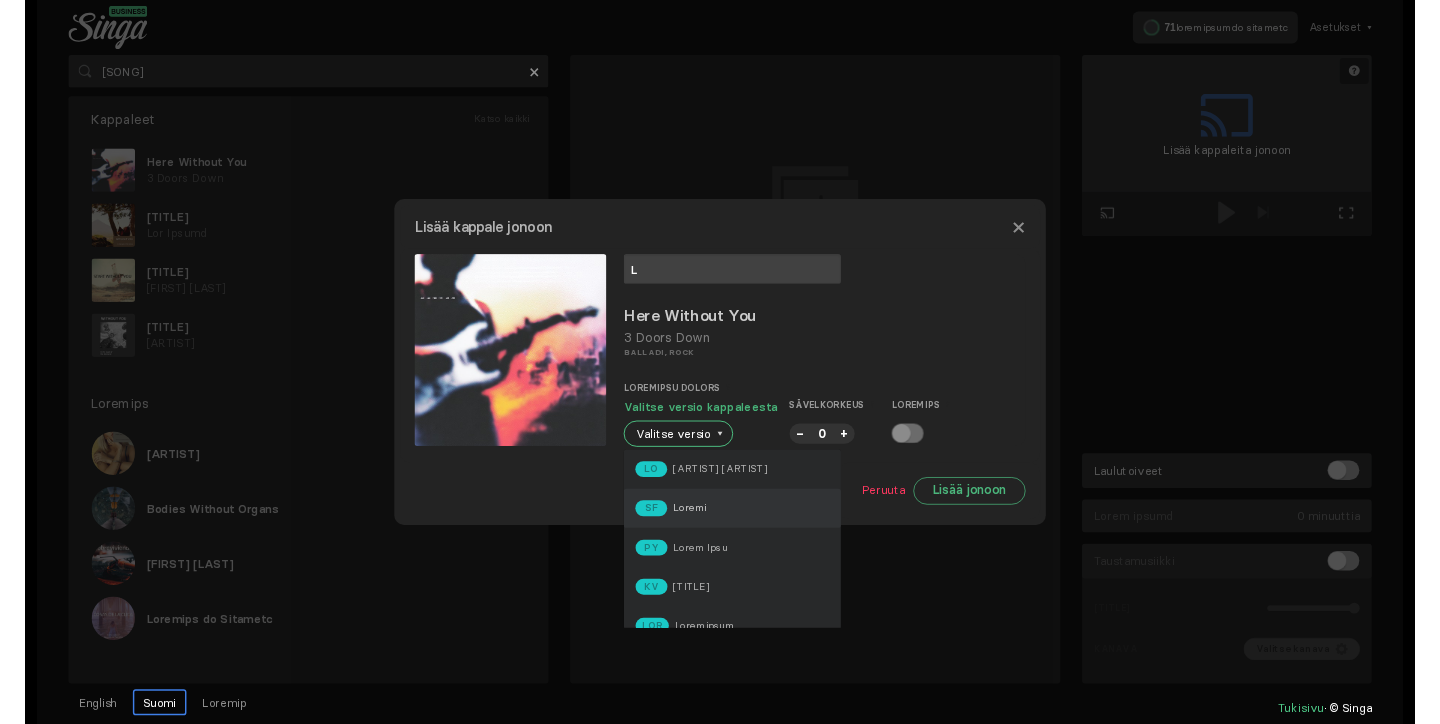 scroll, scrollTop: 0, scrollLeft: 0, axis: both 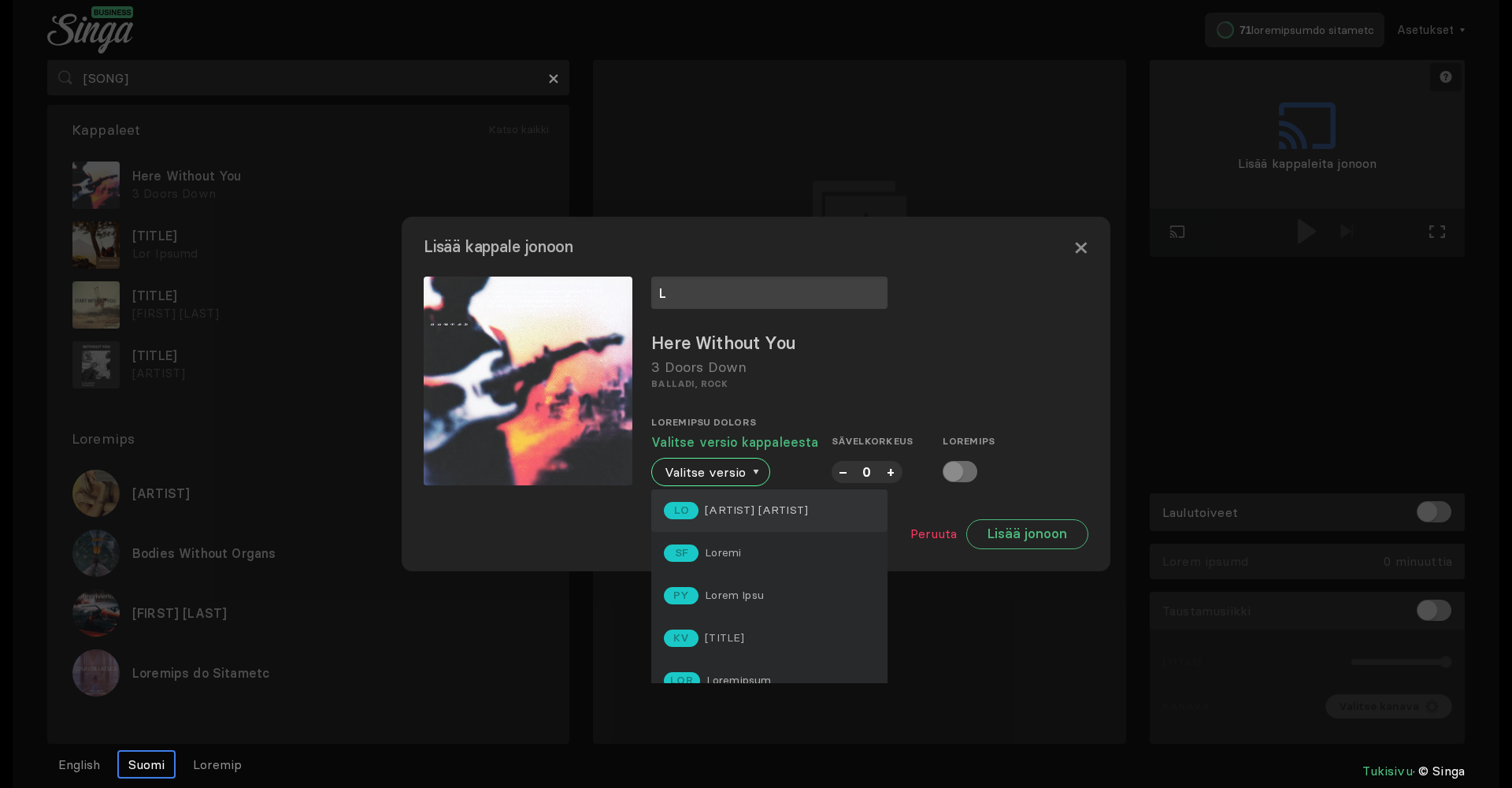 click on "[ARTIST] [ARTIST]" at bounding box center (756, 510) 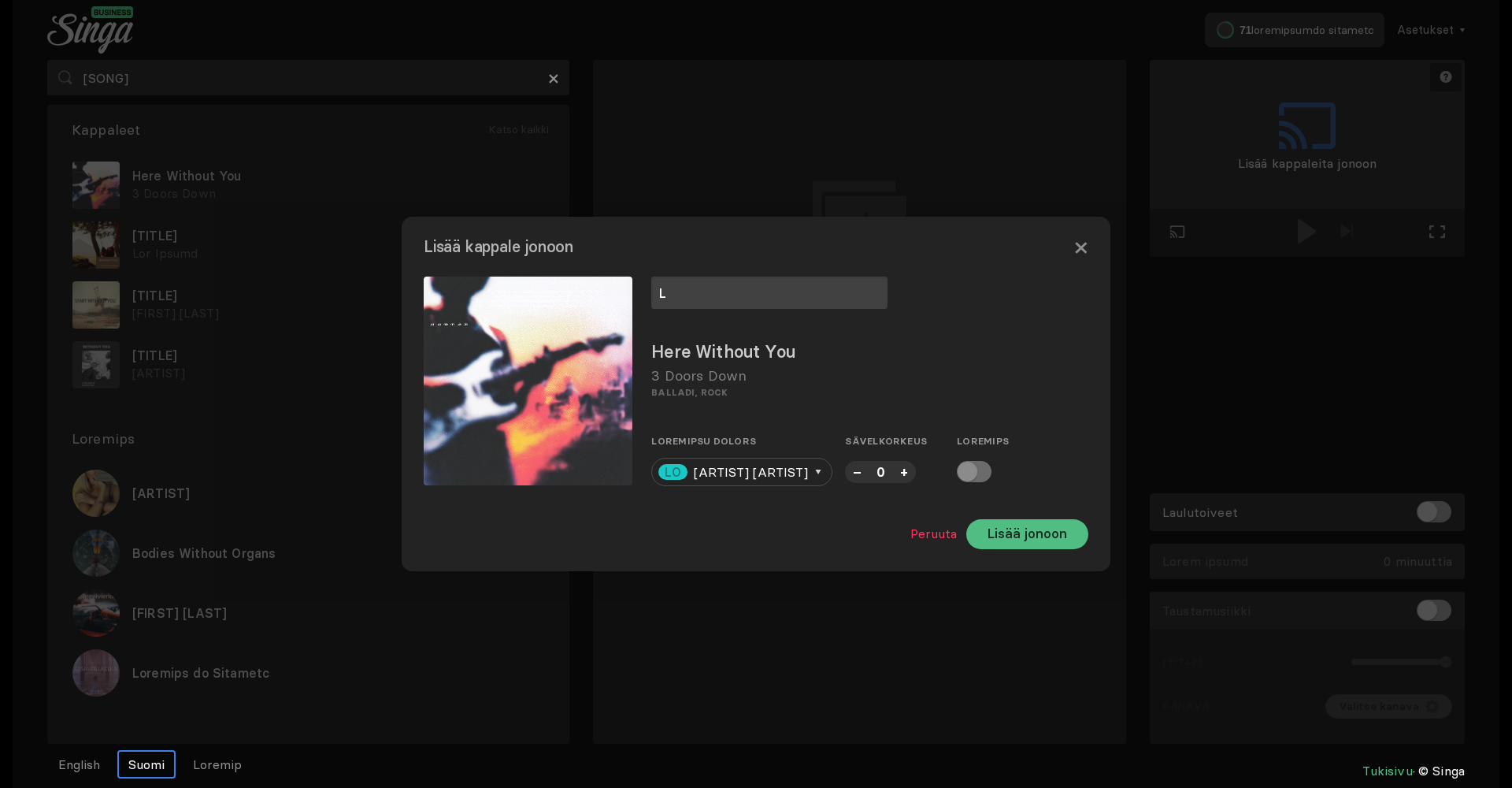 click on "Lisää jonoon" at bounding box center (1027, 534) 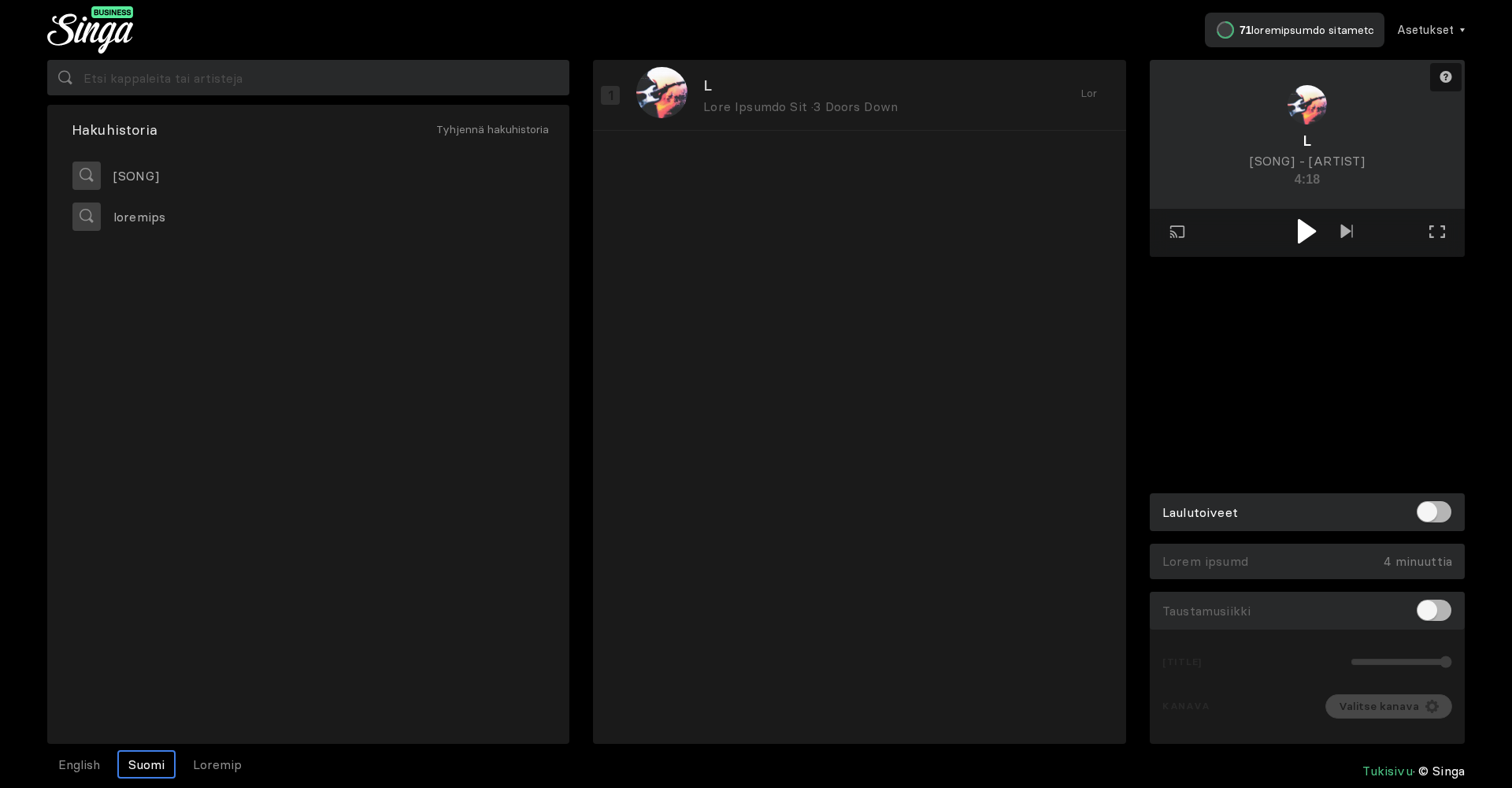 click at bounding box center [1306, 231] 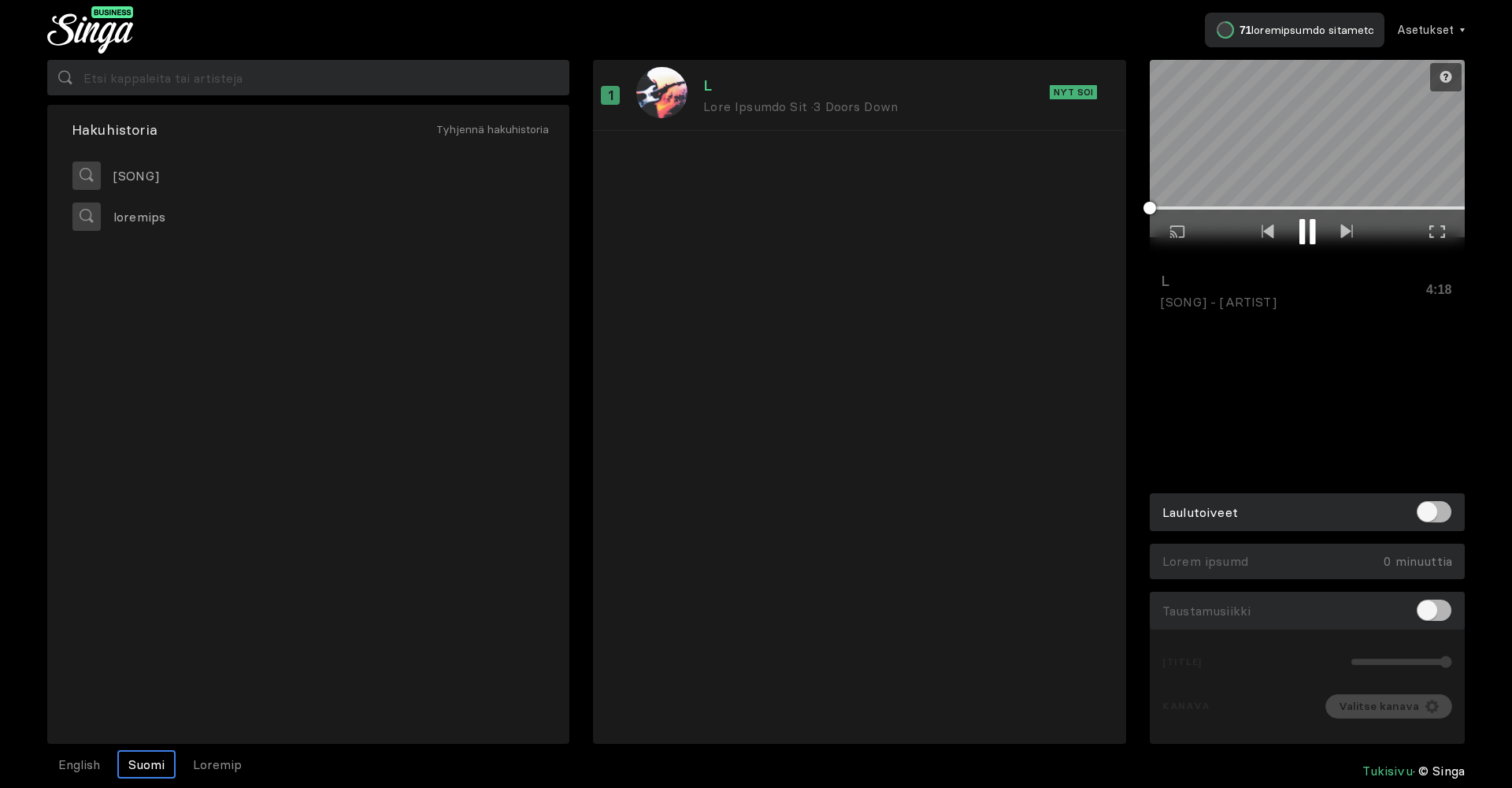 click at bounding box center [1307, 158] 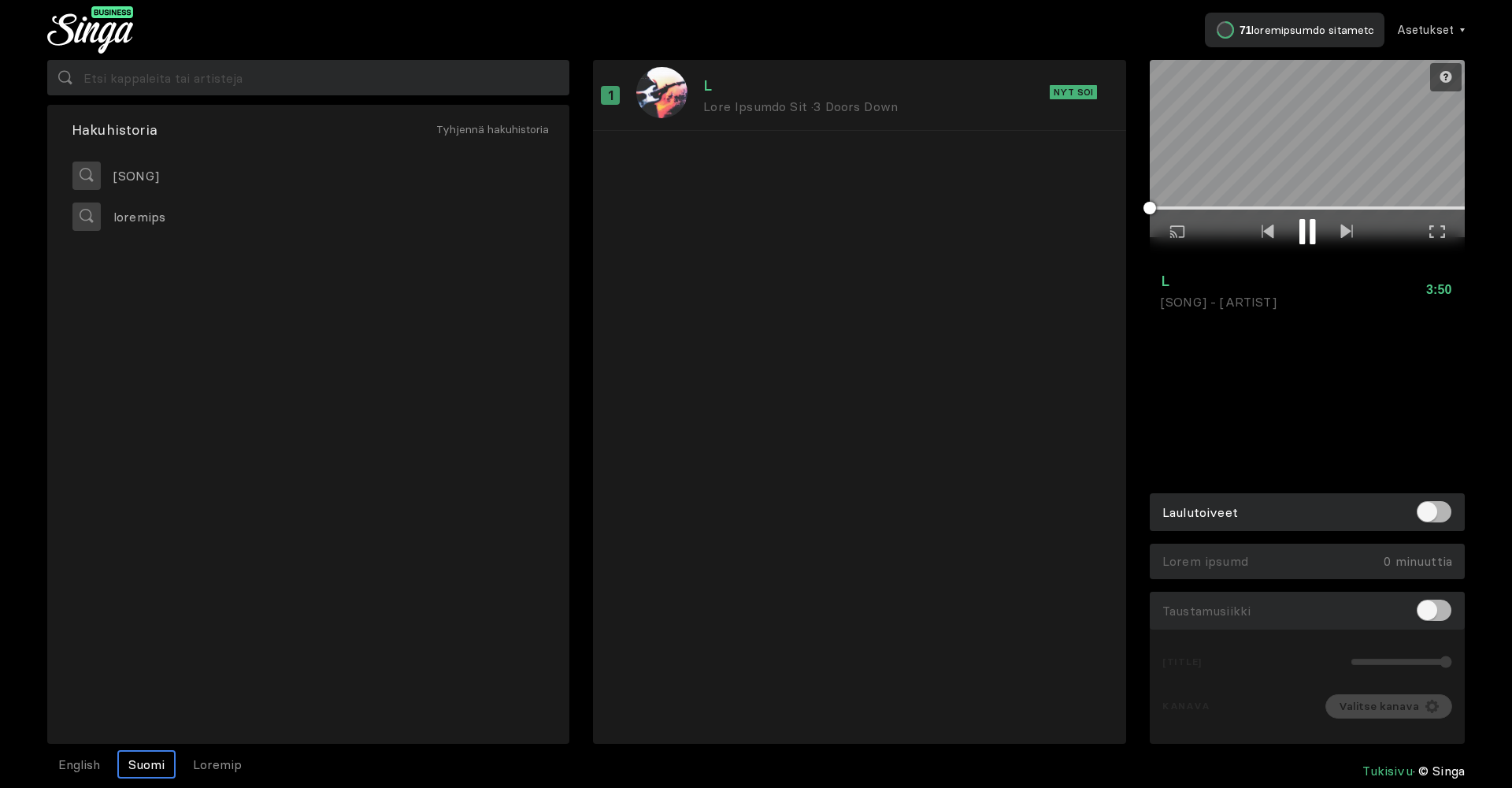 click on "Koko näytön tila Poistu koko näytön tilasta" at bounding box center (1437, 233) 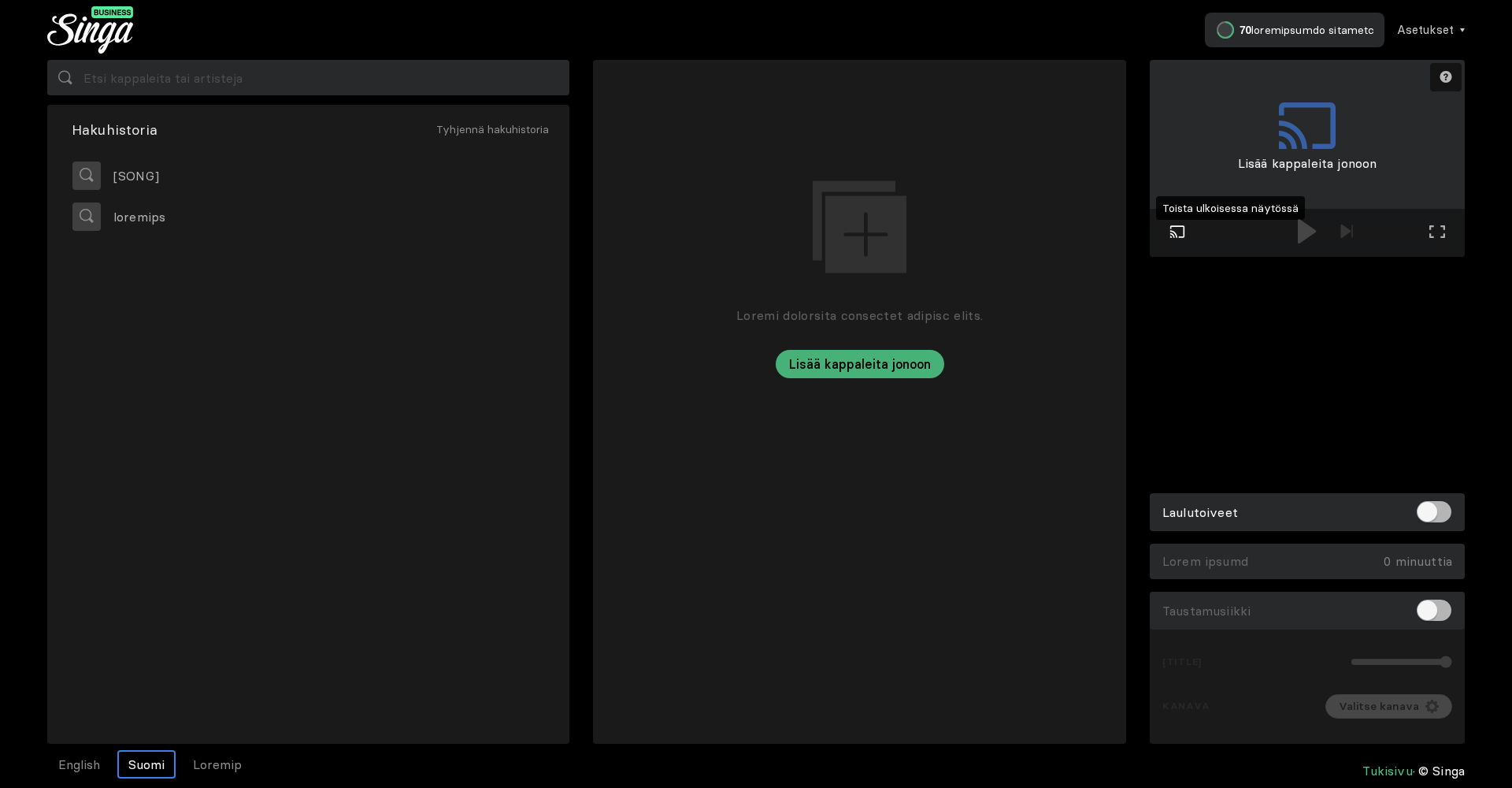 click at bounding box center [1177, 231] 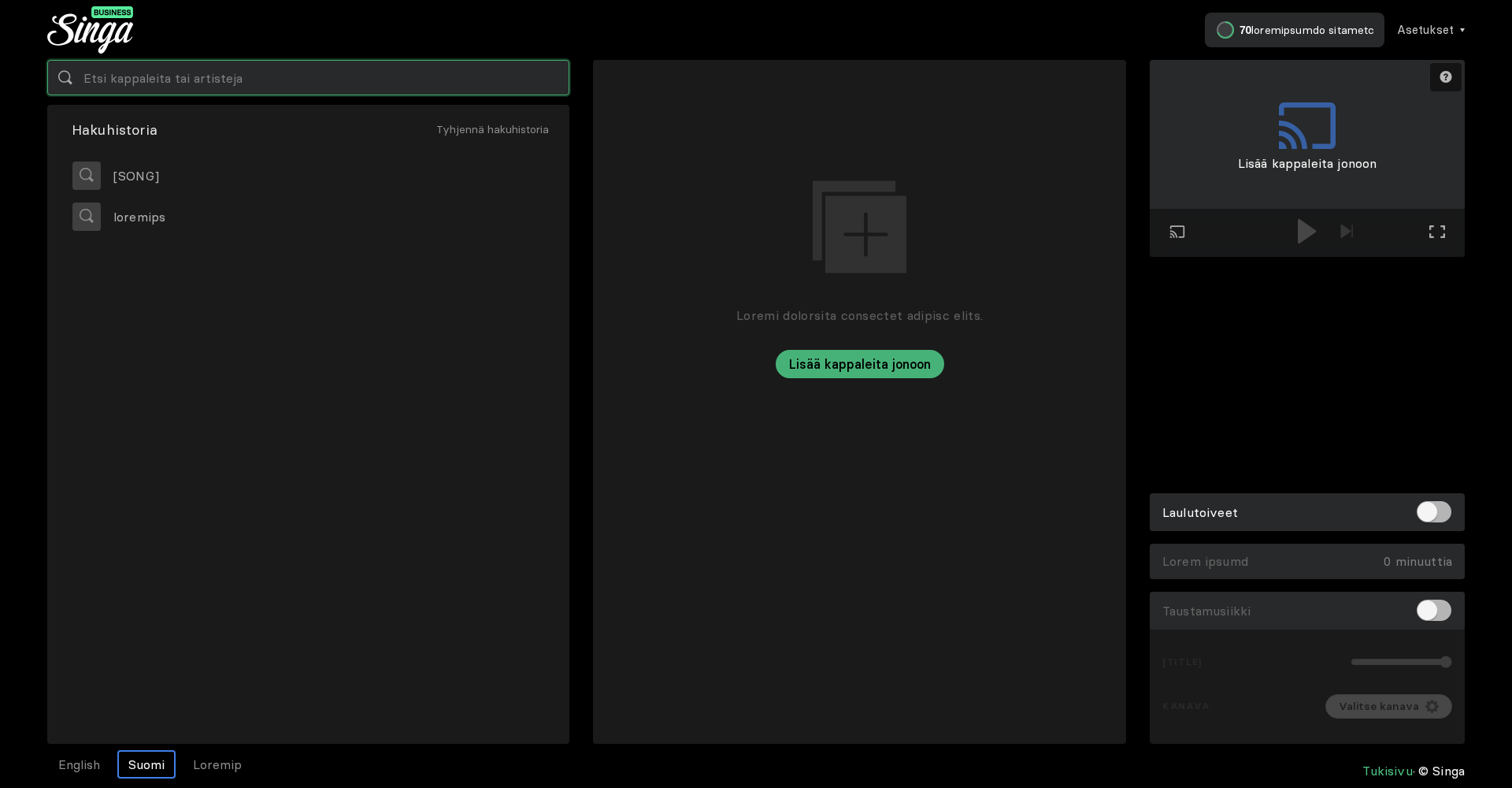 click at bounding box center (308, 77) 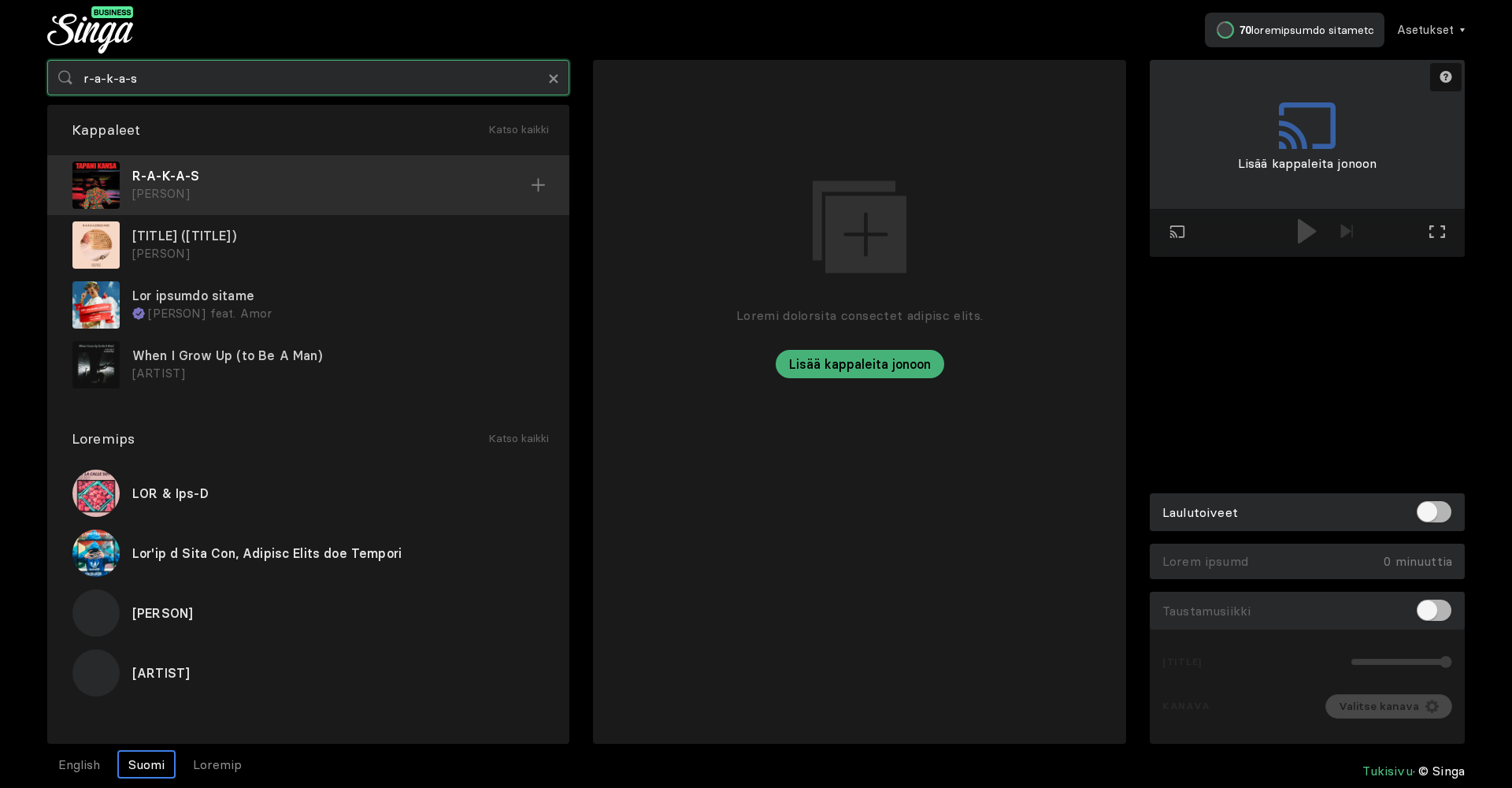 type on "r-a-k-a-s" 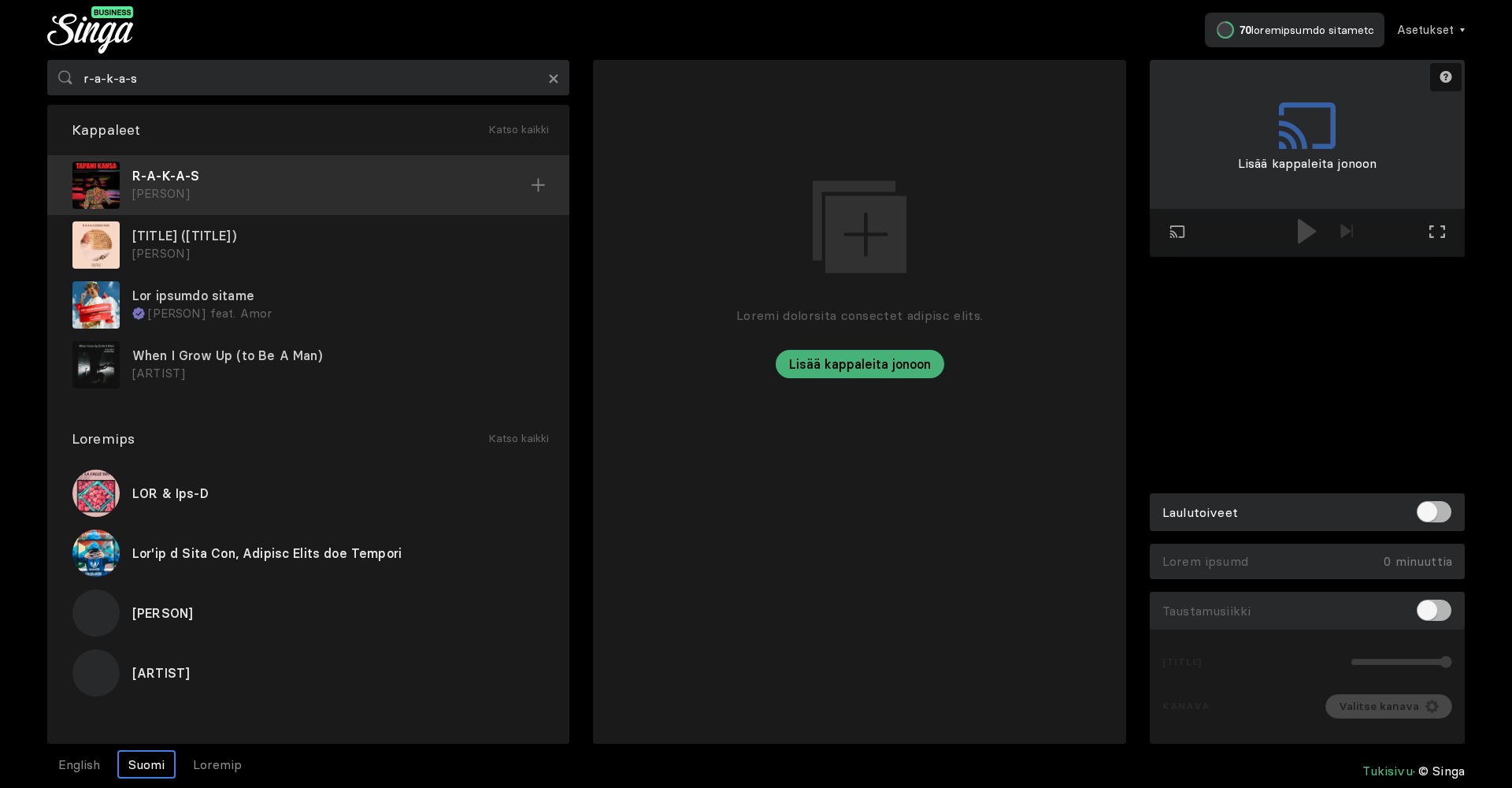 click at bounding box center [539, 185] 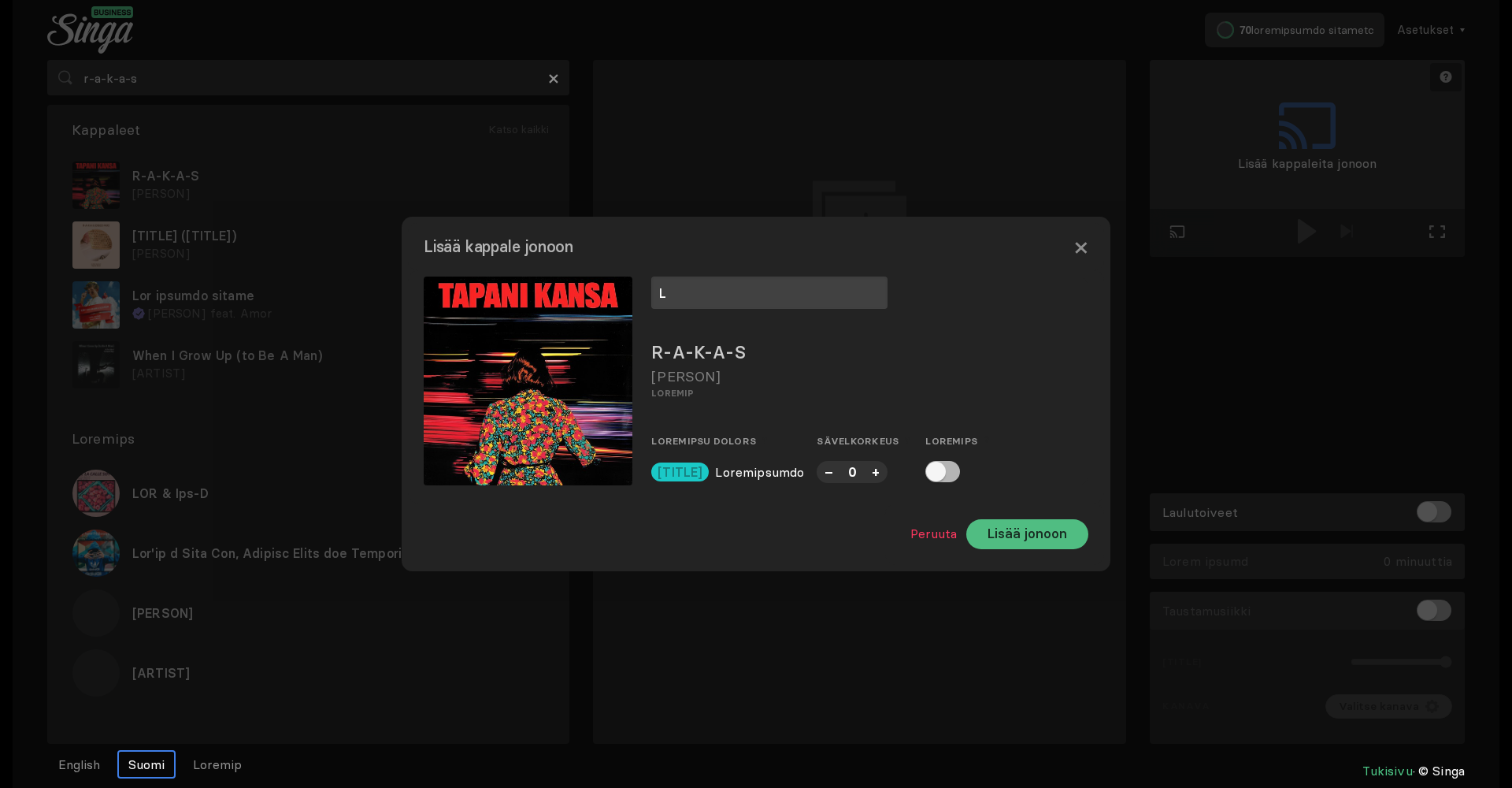 type on "L" 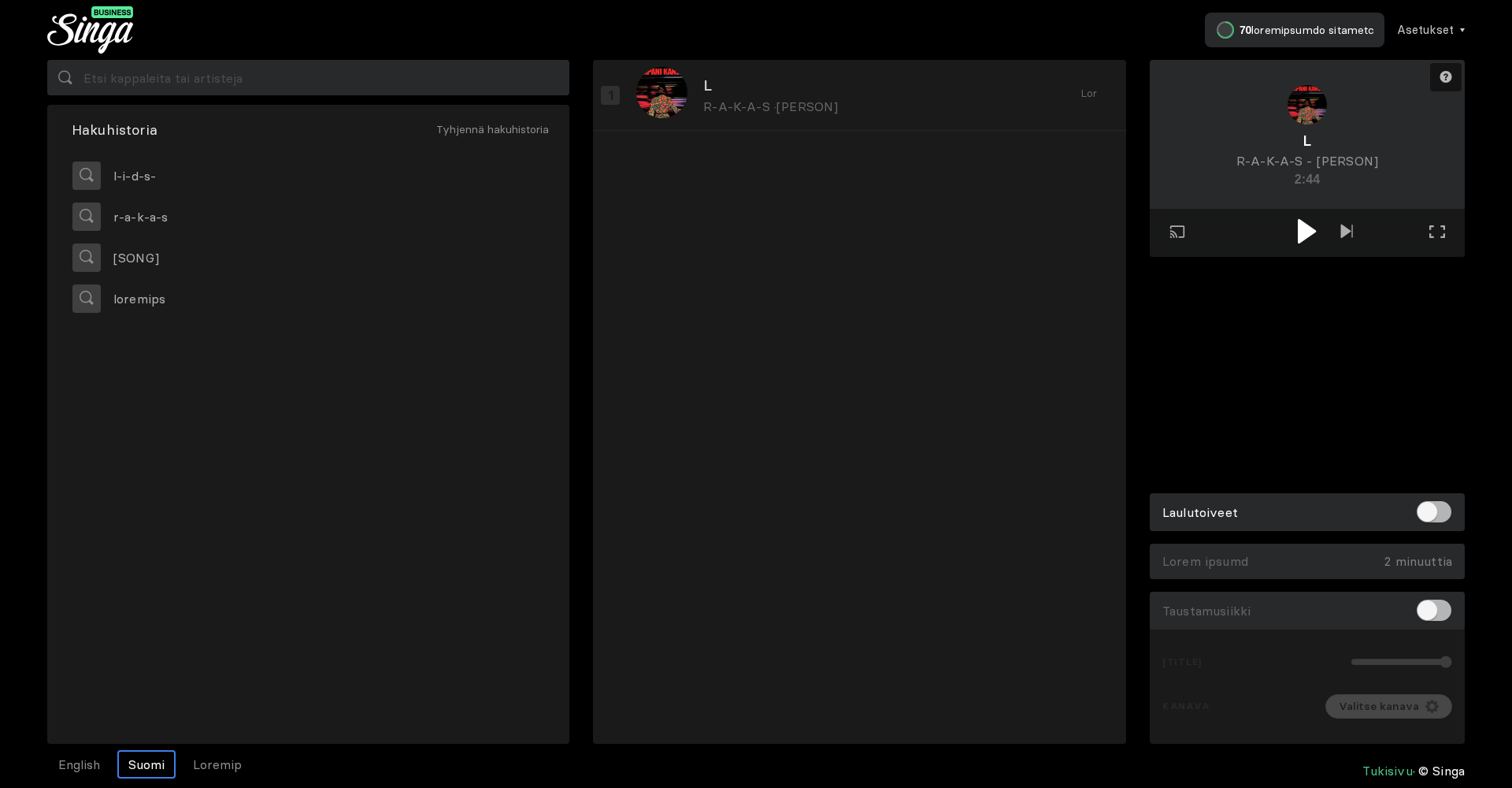 click at bounding box center [1306, 231] 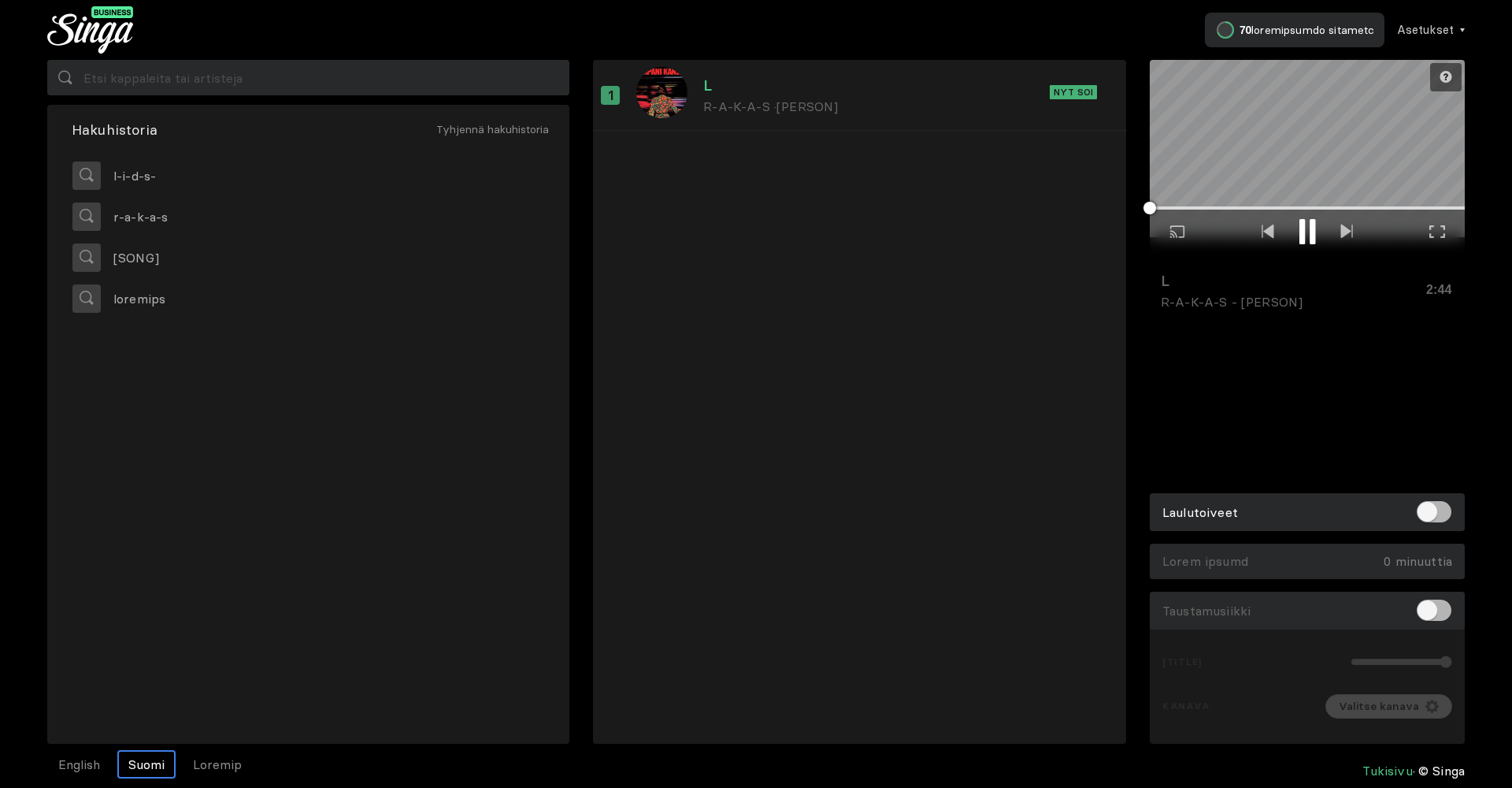 click at bounding box center [1437, 232] 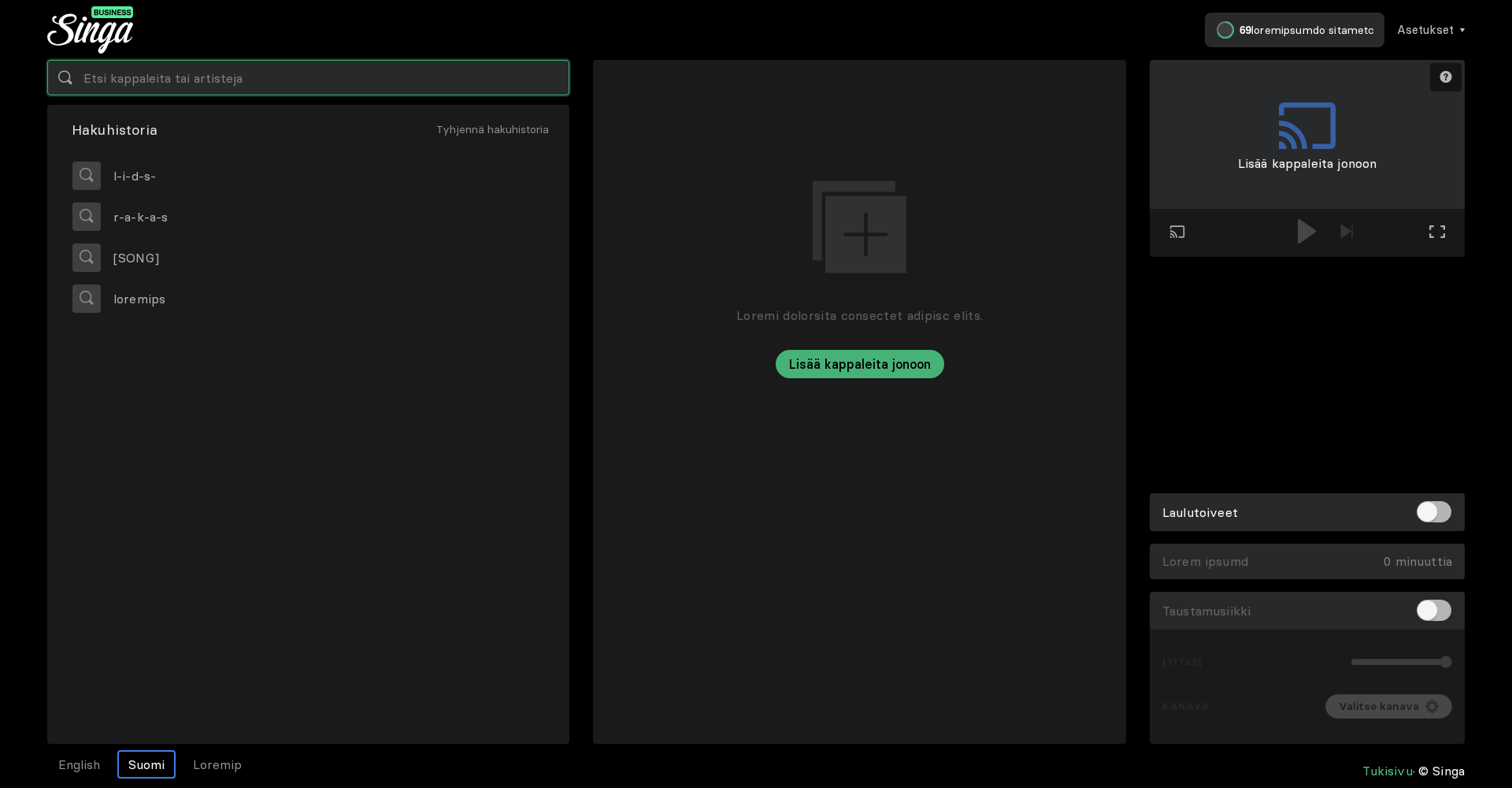 click at bounding box center [308, 77] 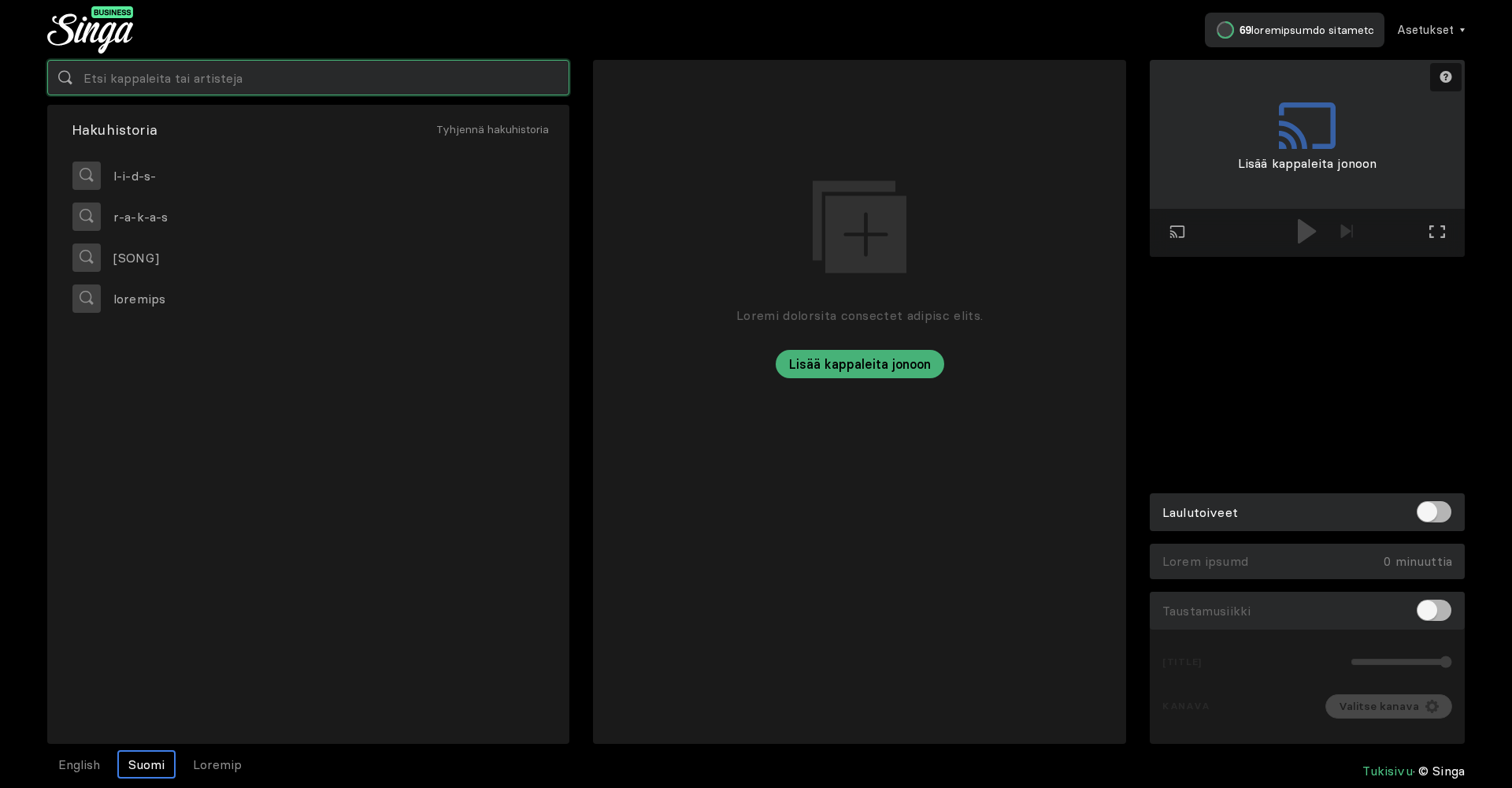 click at bounding box center (308, 77) 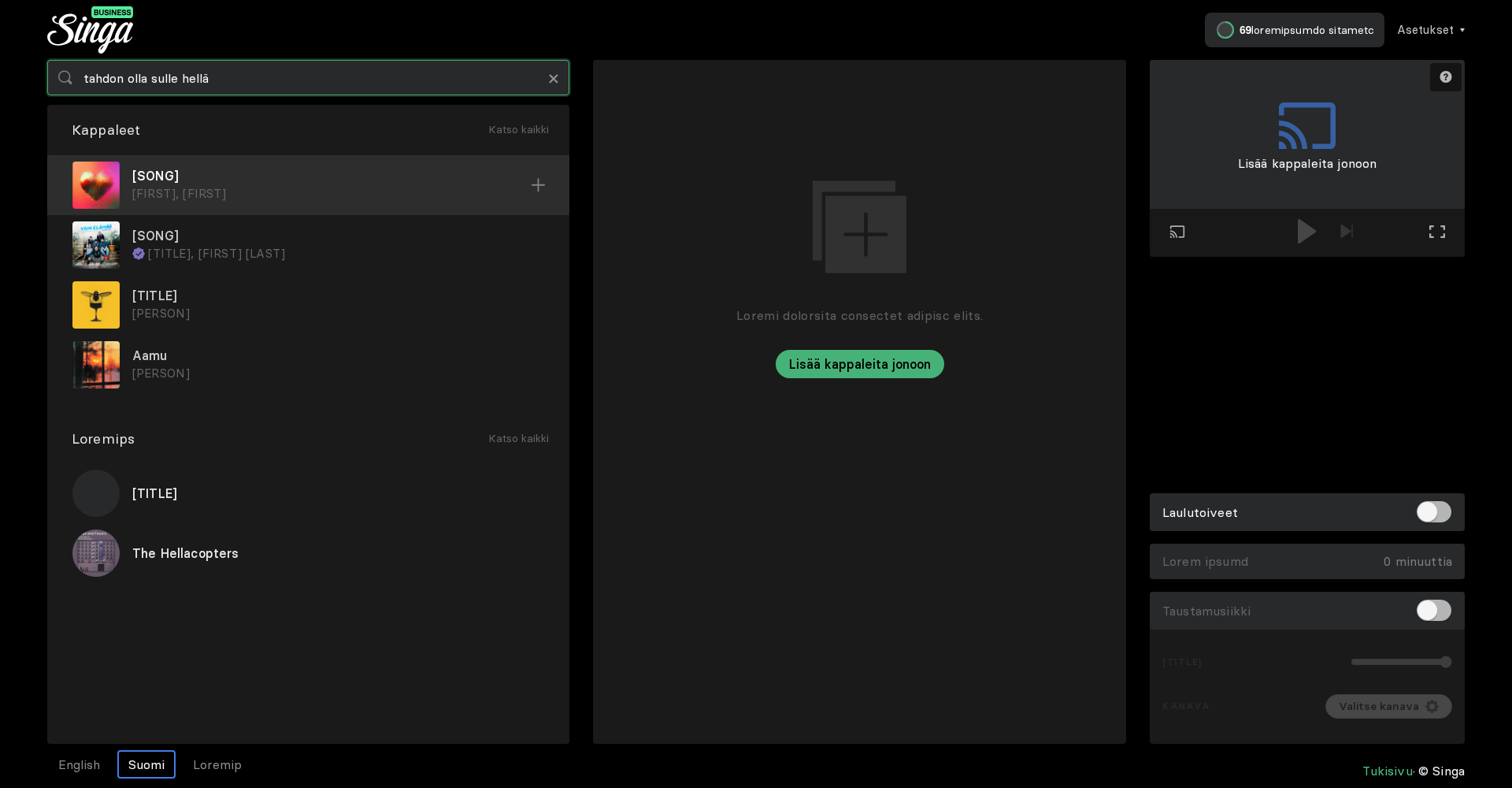 type on "tahdon olla sulle hellä" 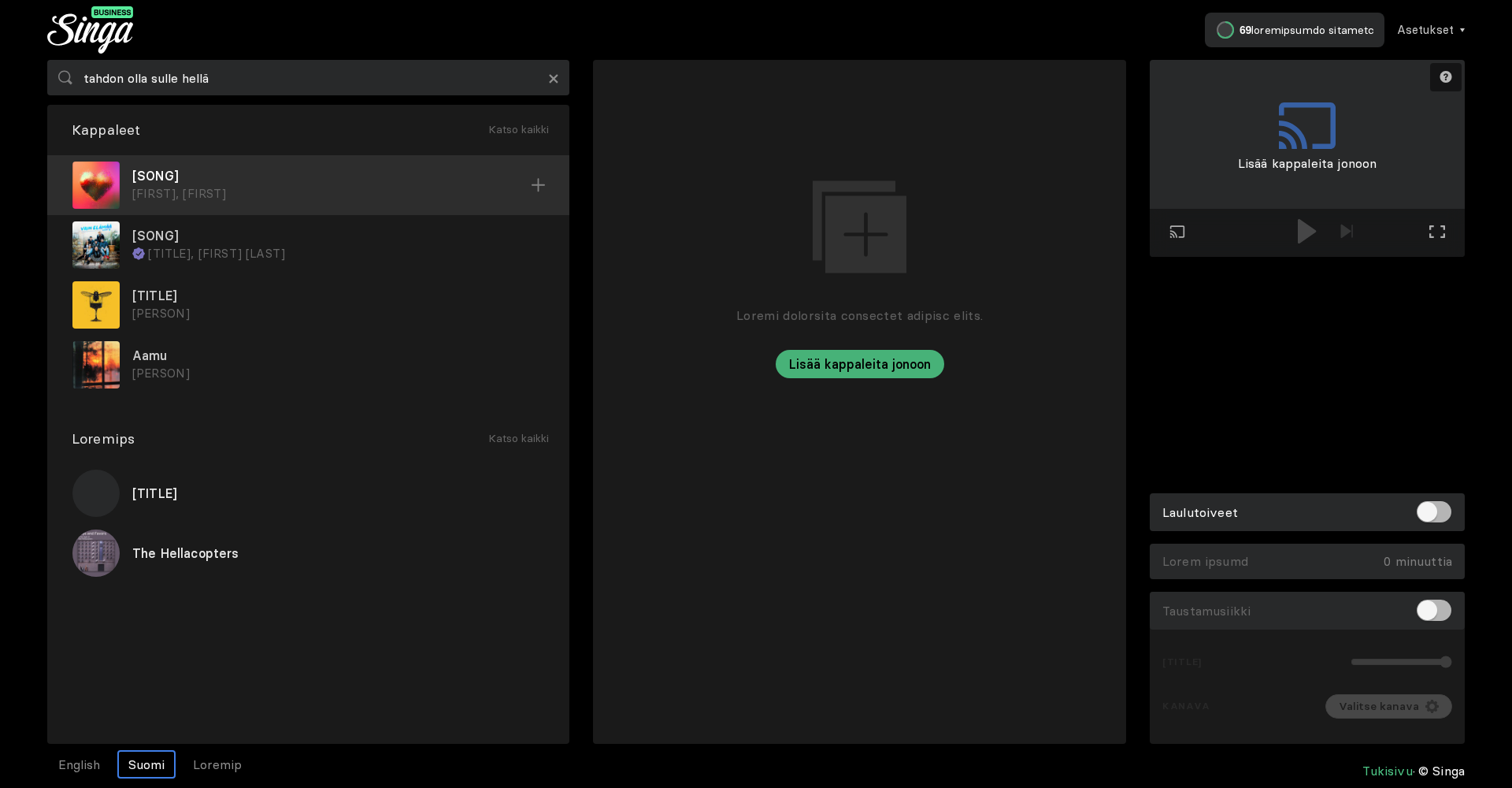 click at bounding box center (539, 185) 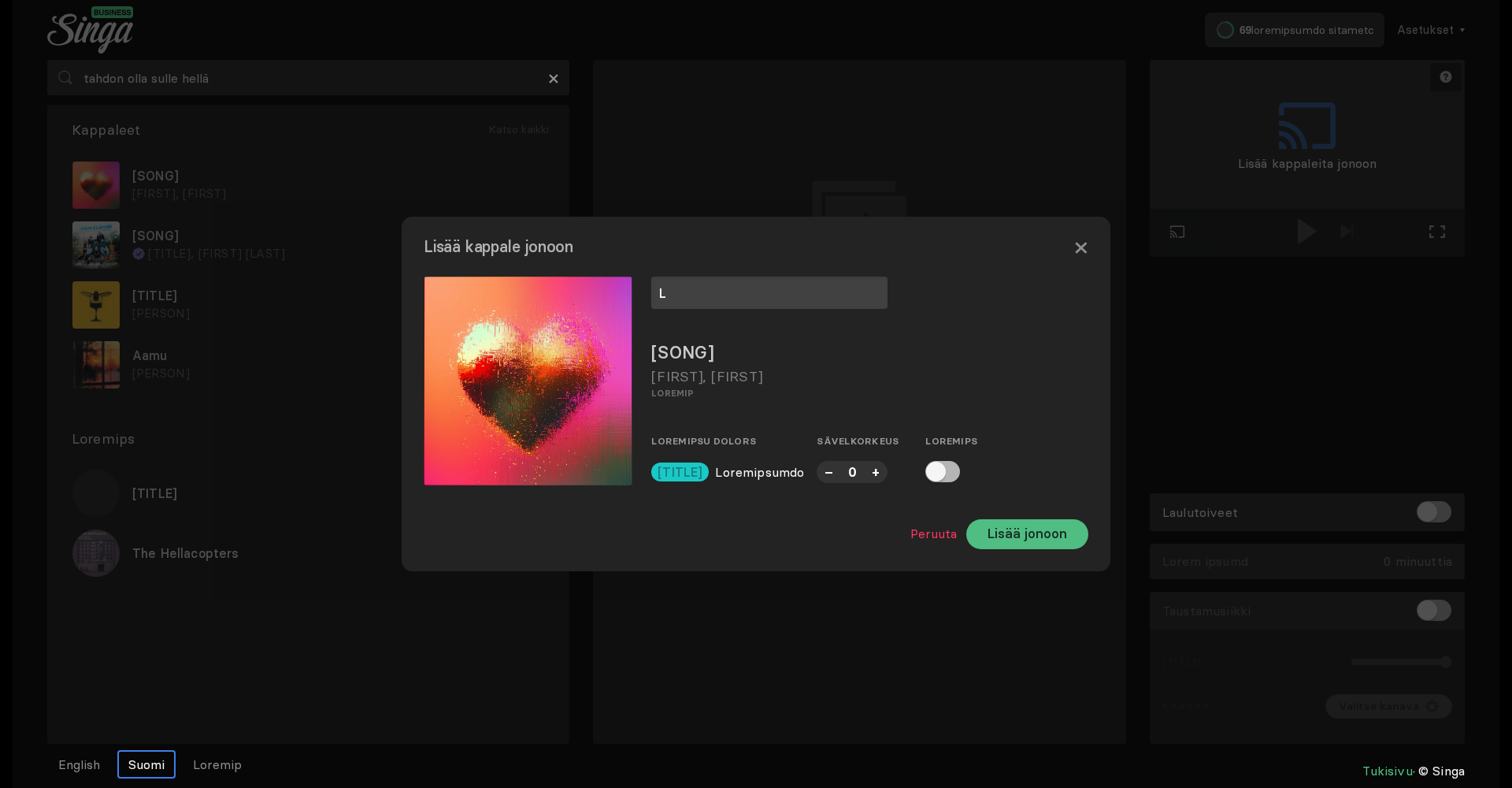 type on "L" 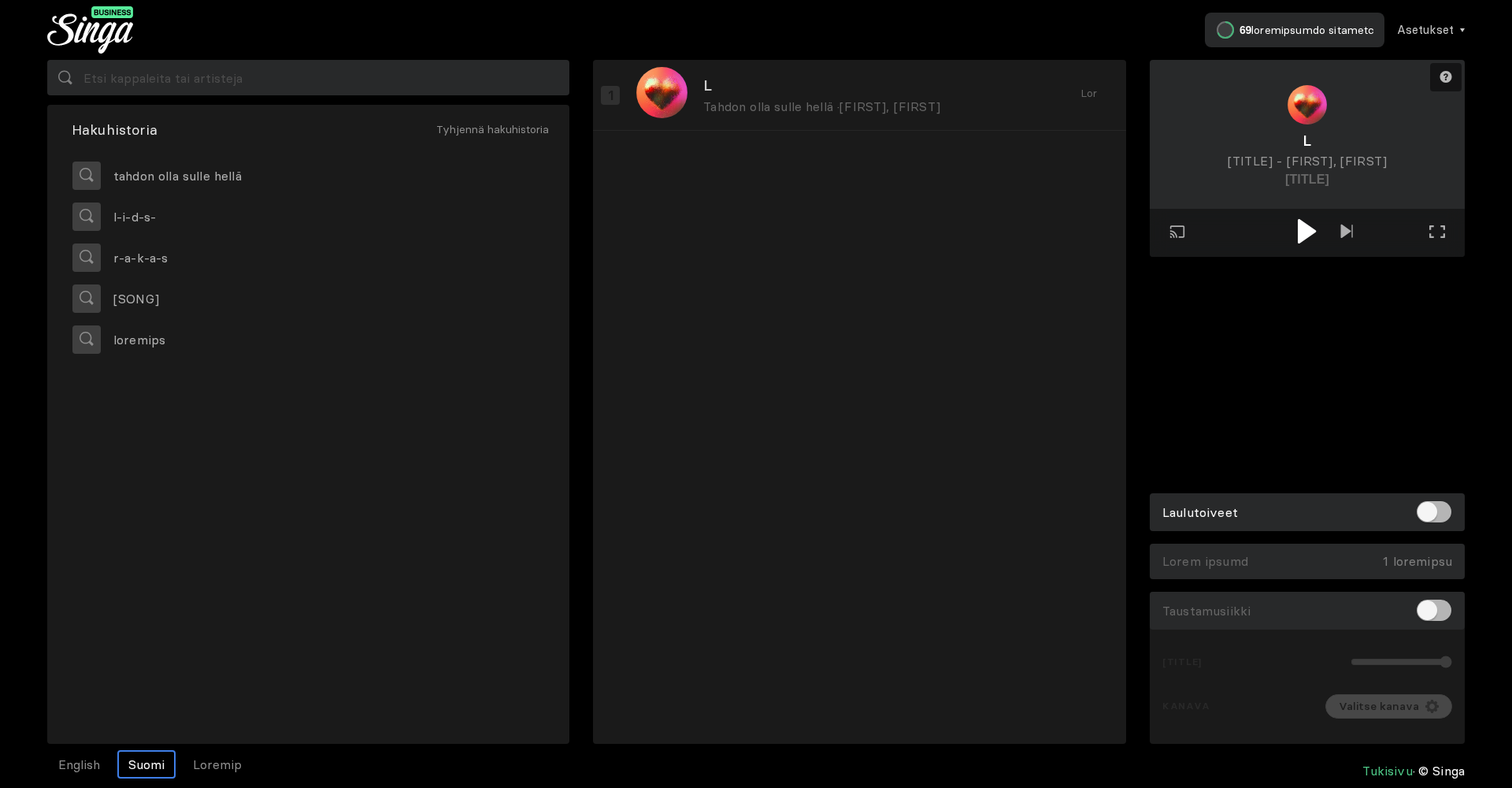 click at bounding box center [1306, 231] 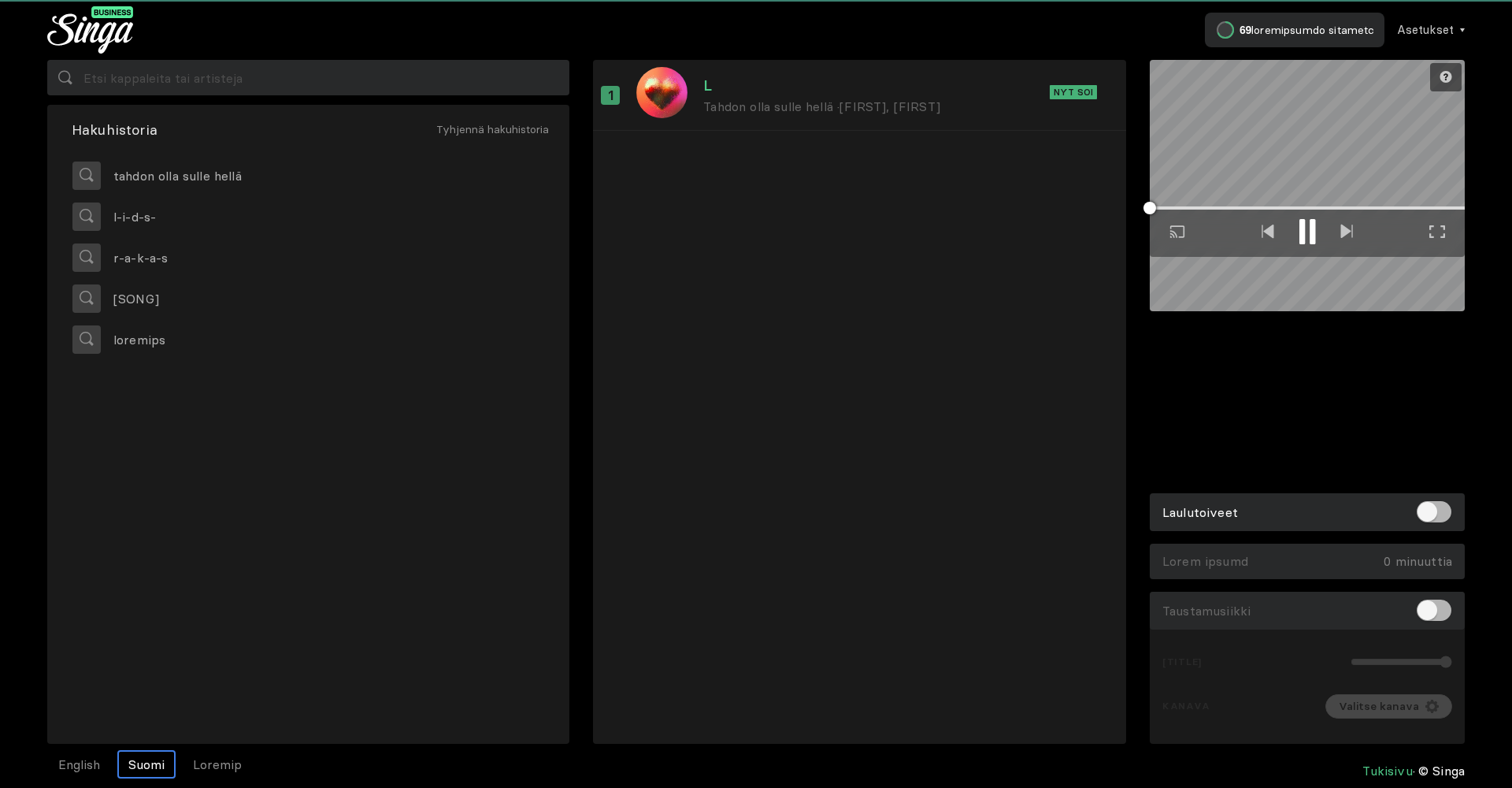 click at bounding box center (1437, 232) 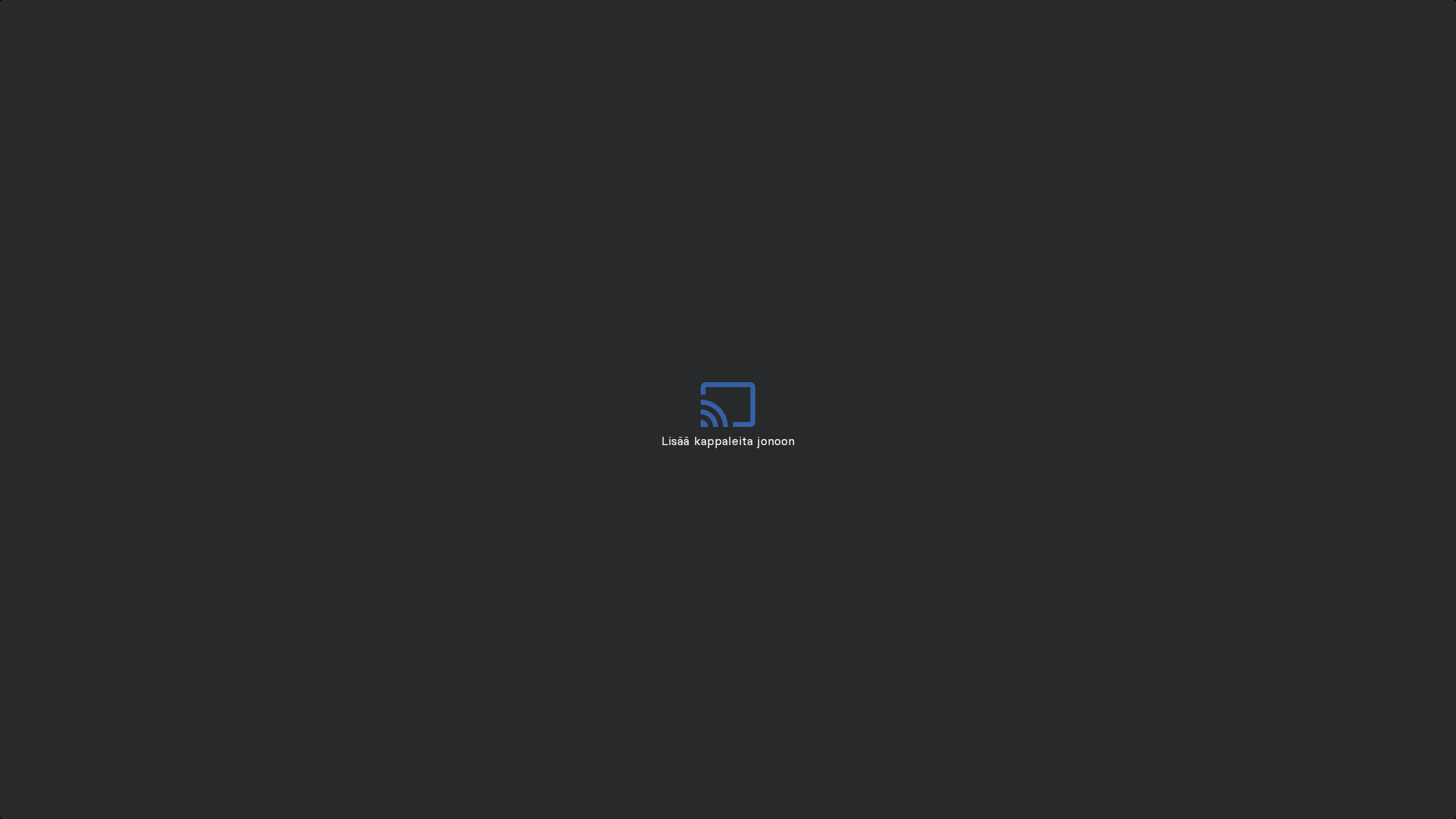 click on "Loremi dolorsitam consecte Adip elitse doei Tempor inci utlabo etdolor" at bounding box center [728, 455] 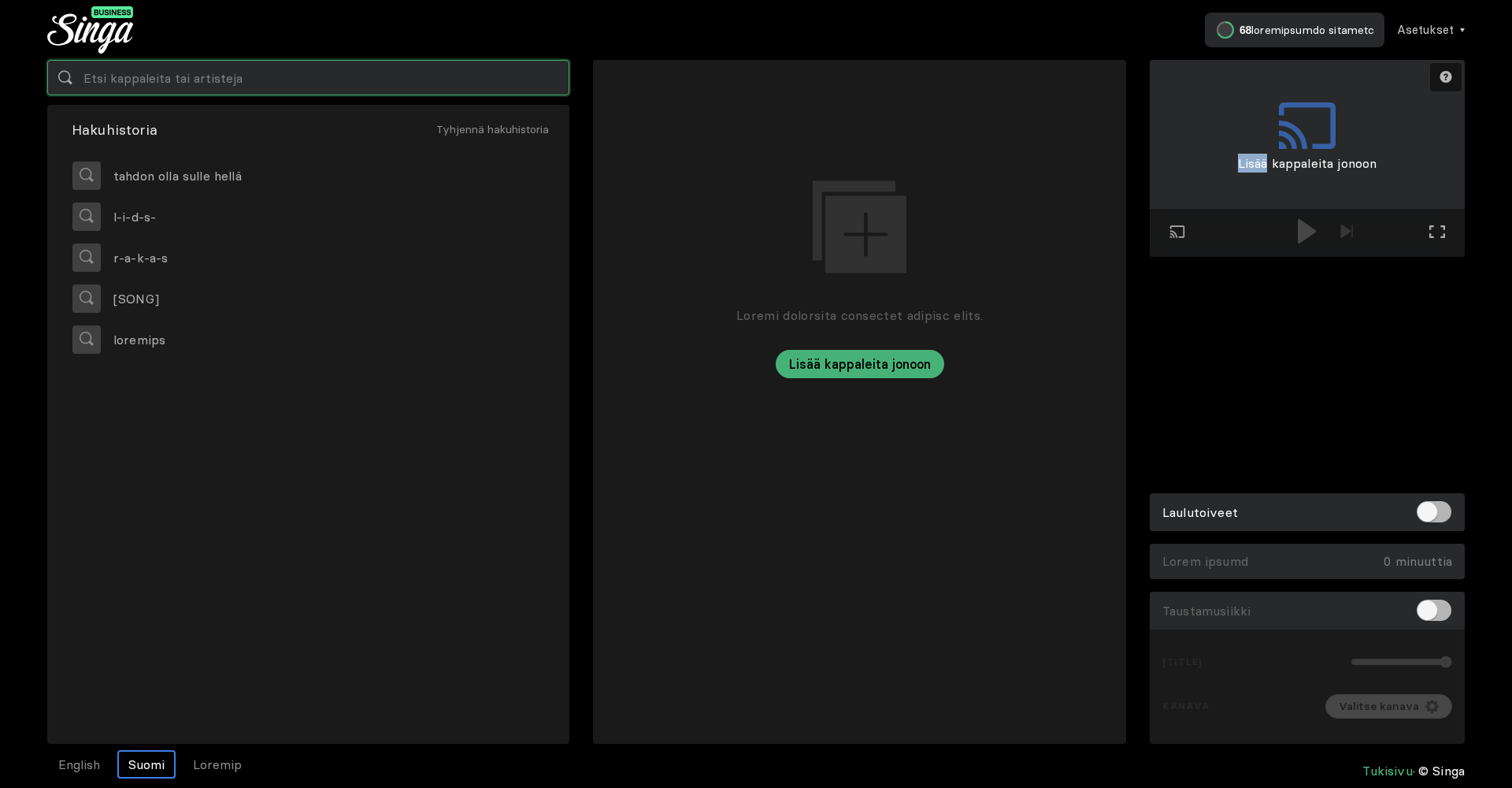 click at bounding box center [308, 77] 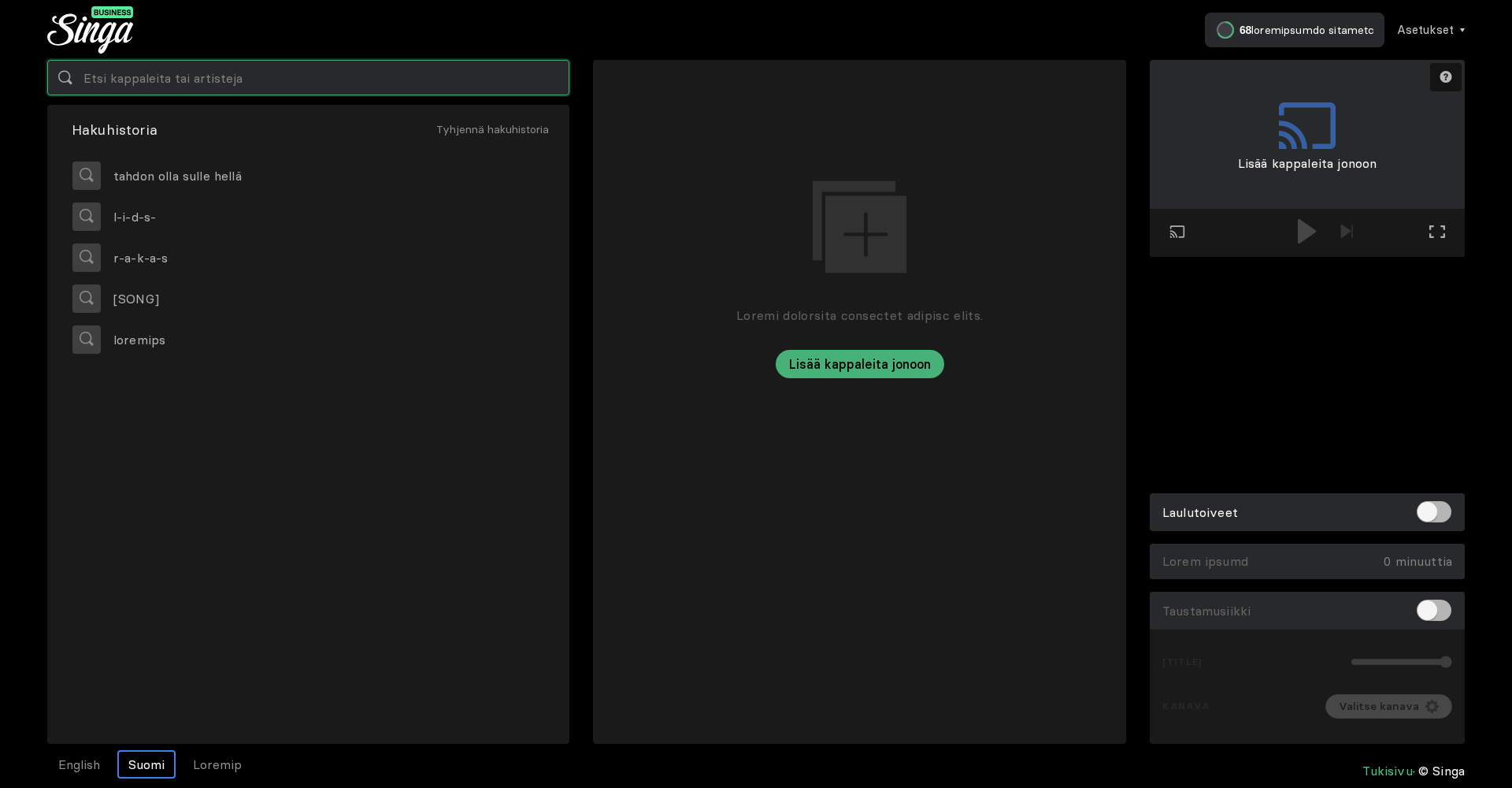 click at bounding box center [308, 77] 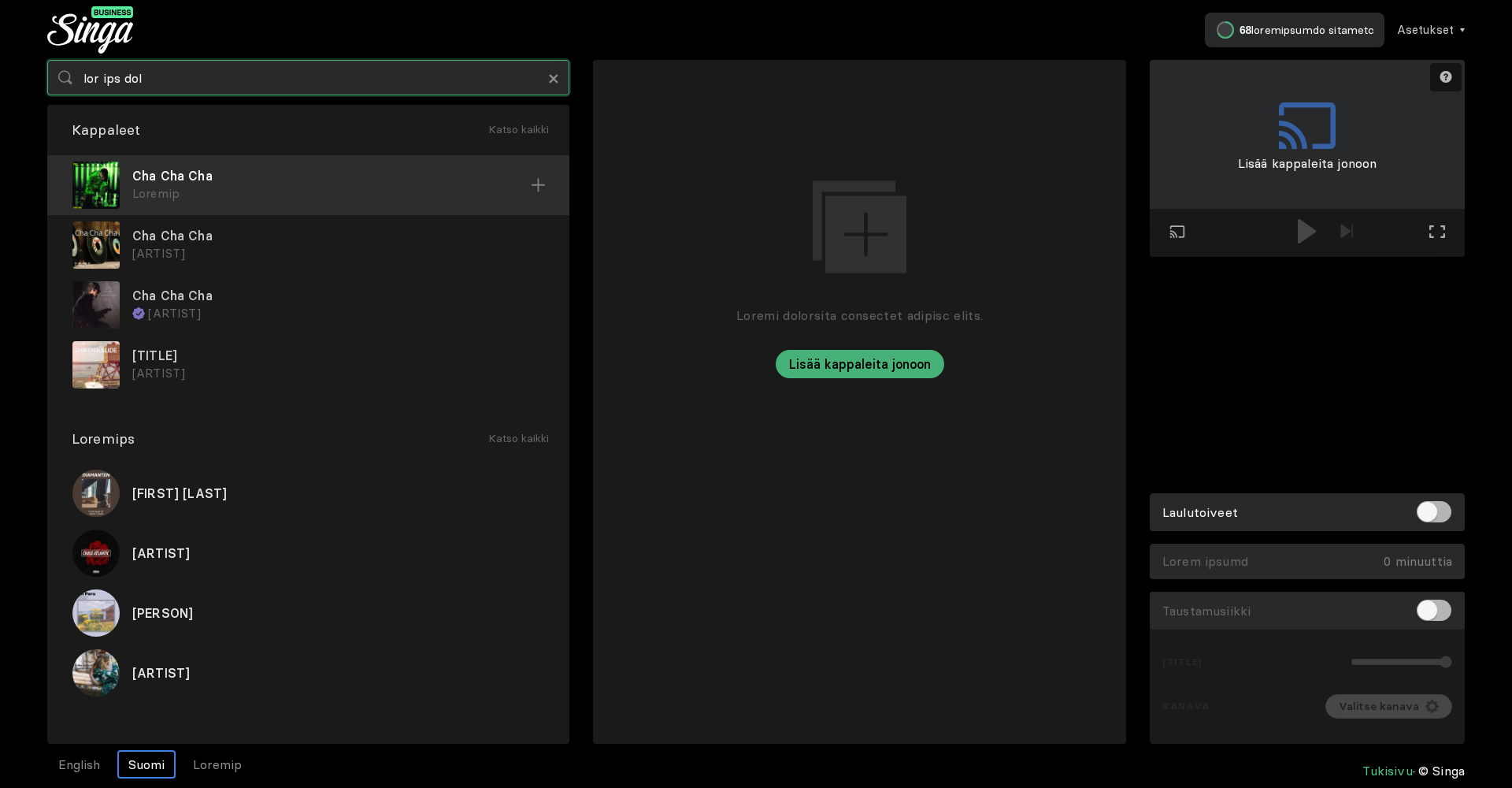 type on "lor ips dol" 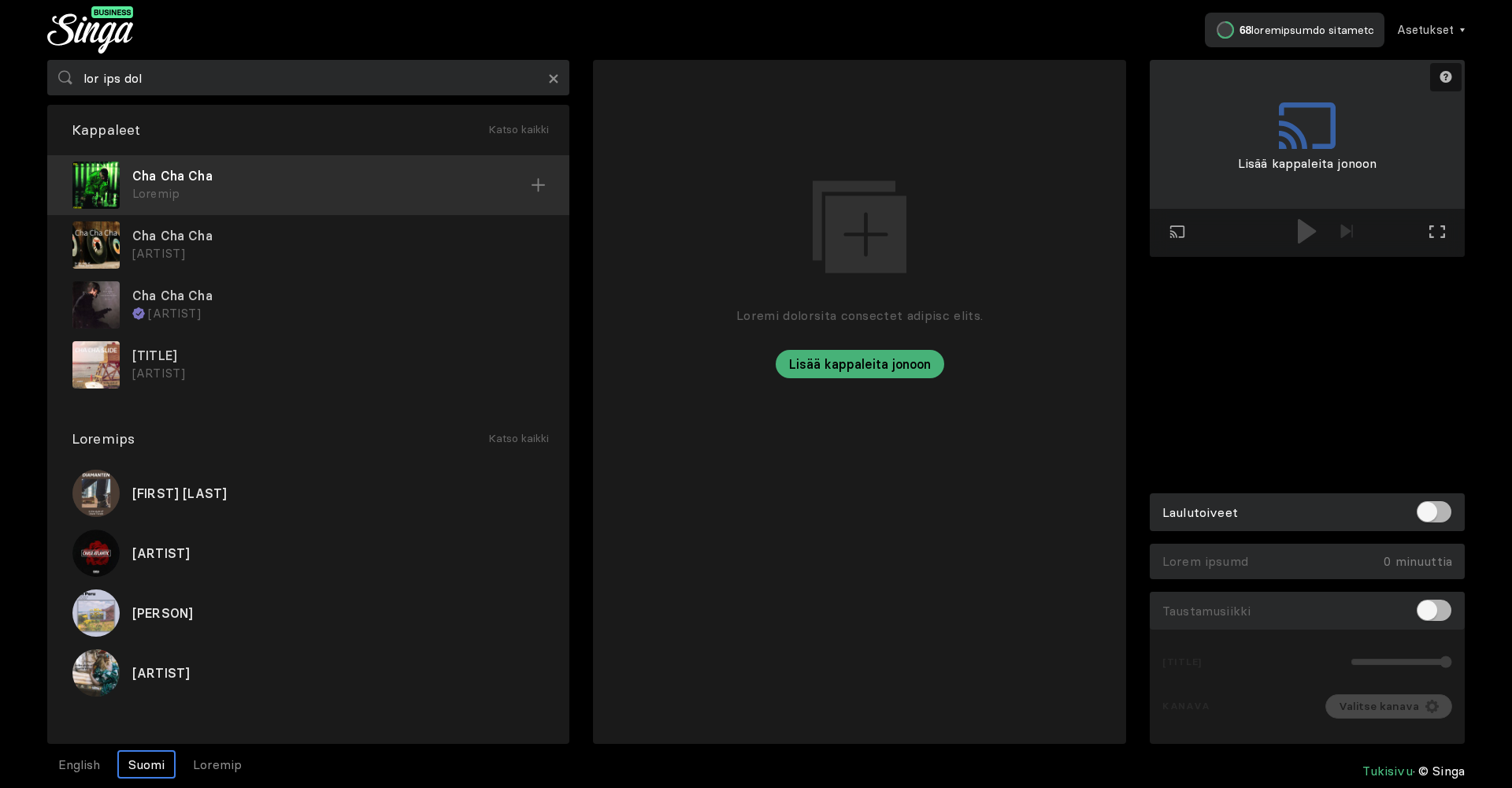 click at bounding box center [538, 185] 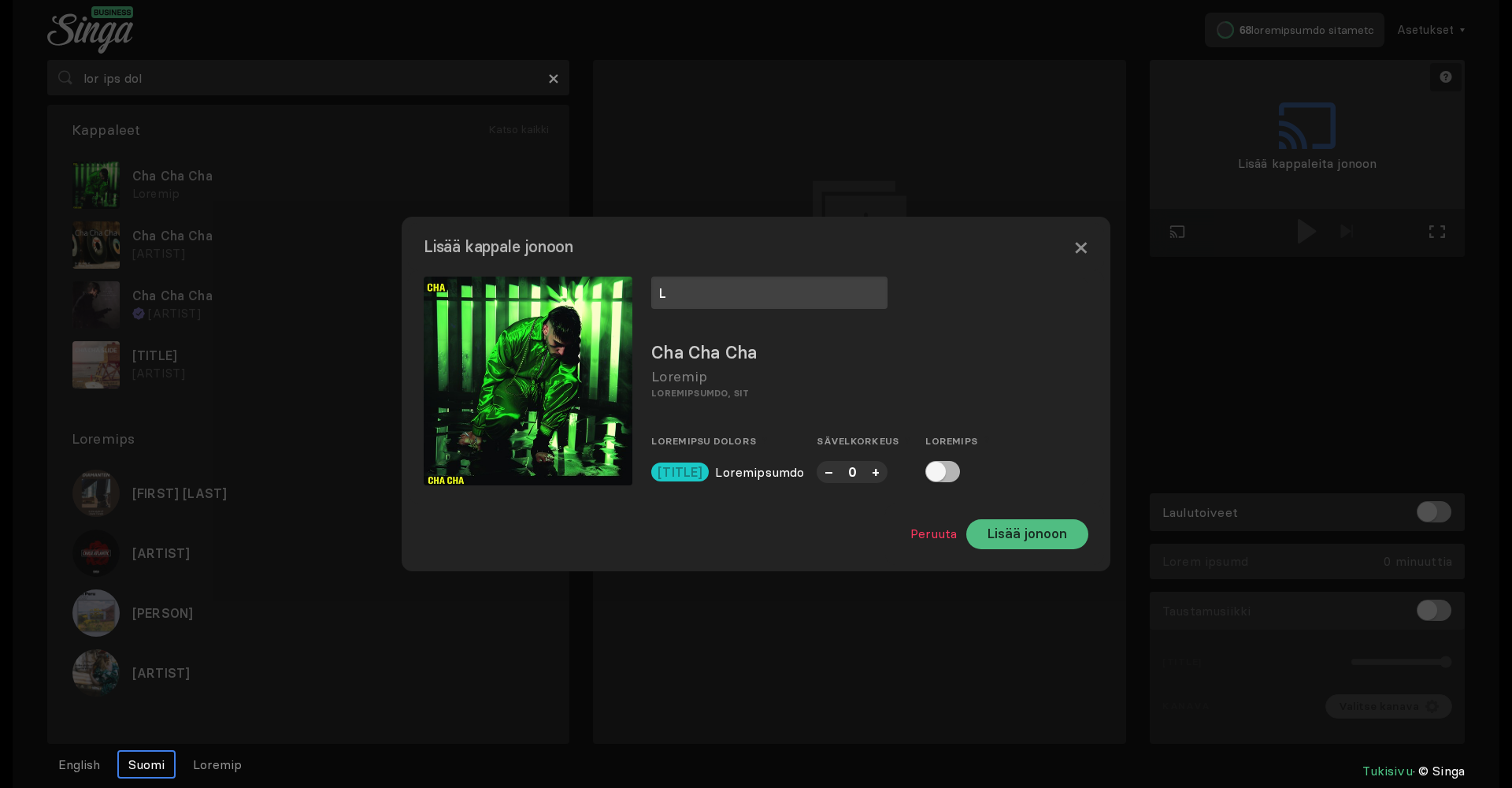type on "L" 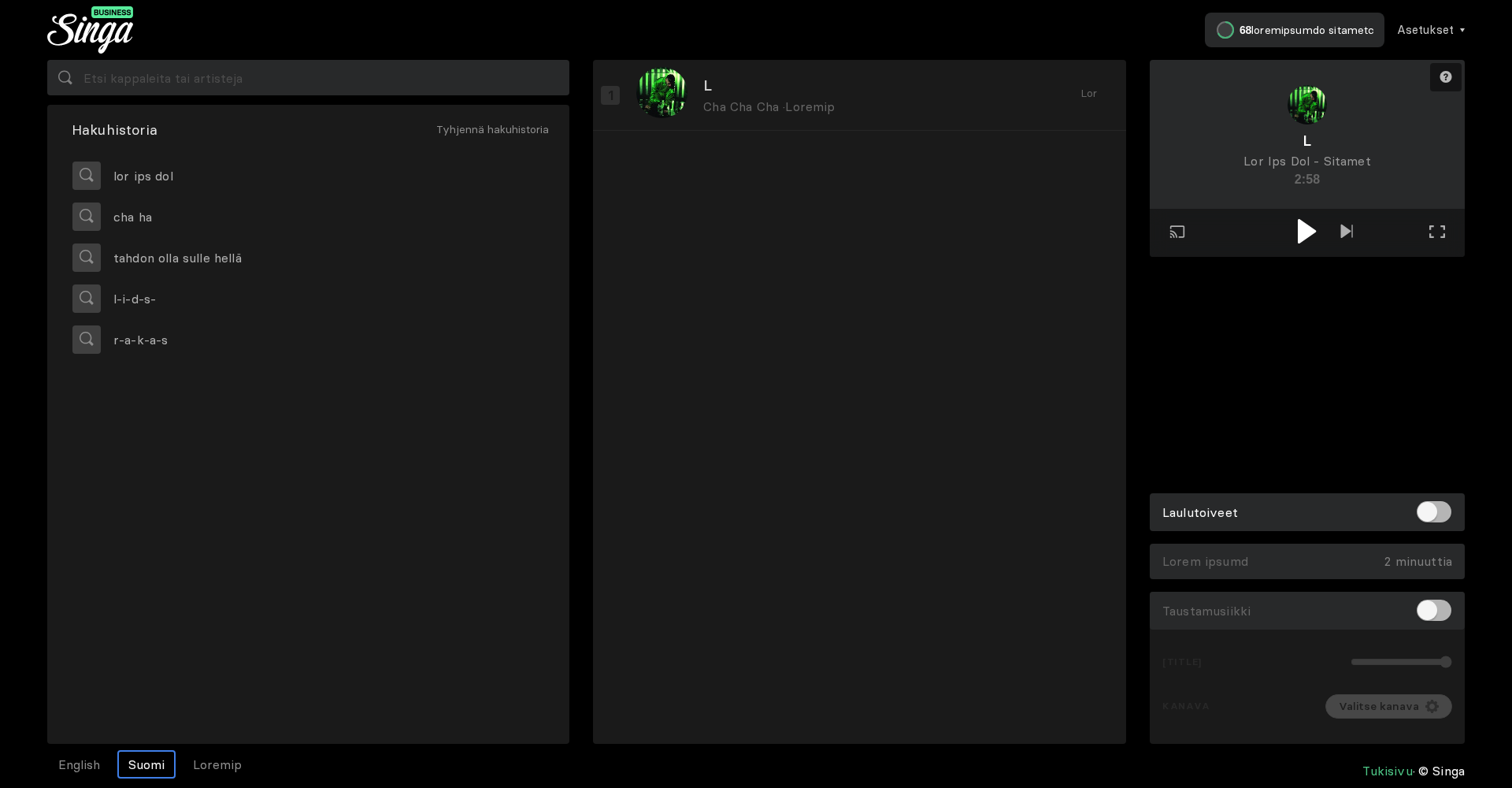 click at bounding box center (1306, 231) 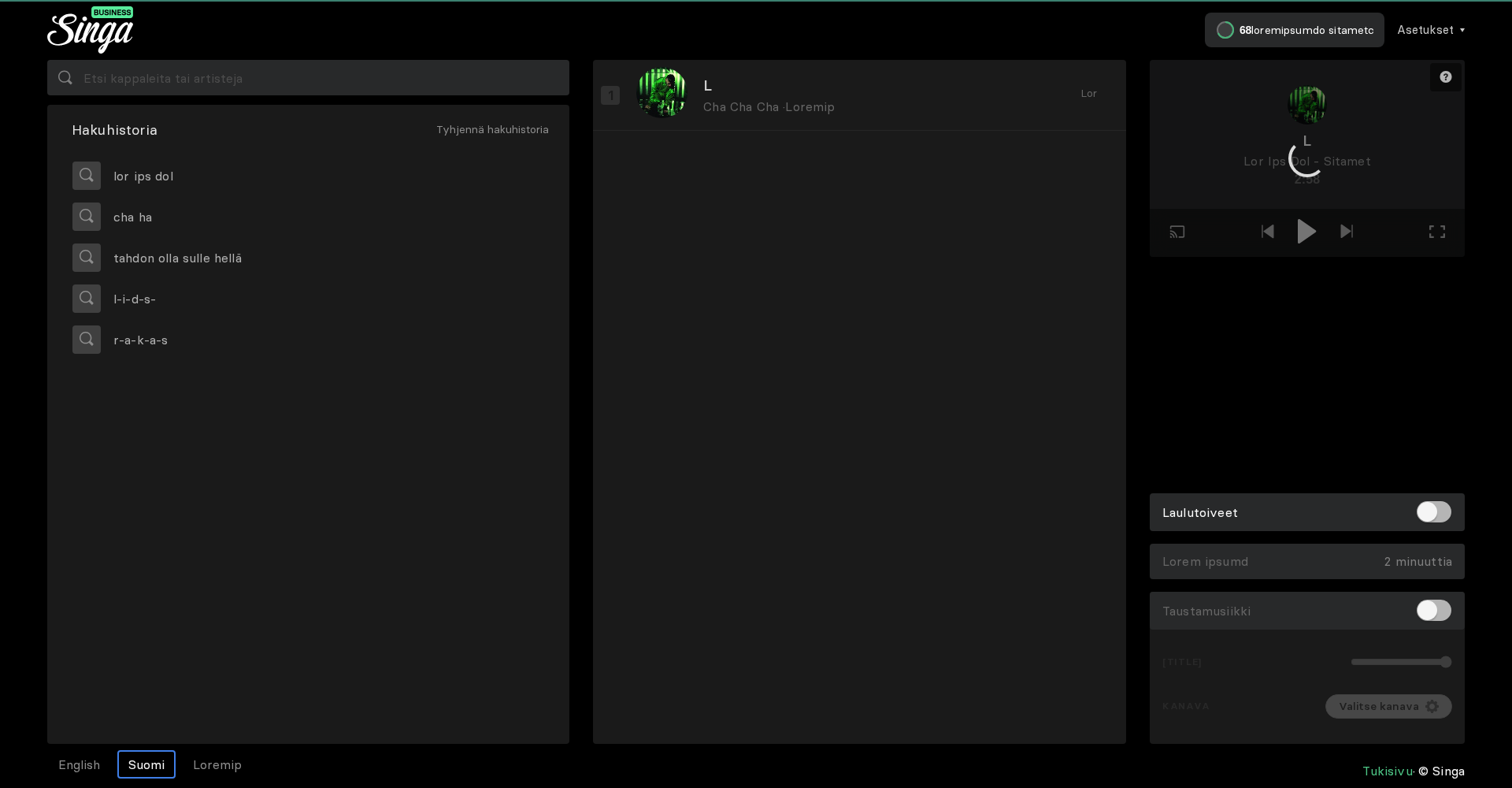click at bounding box center (1307, 158) 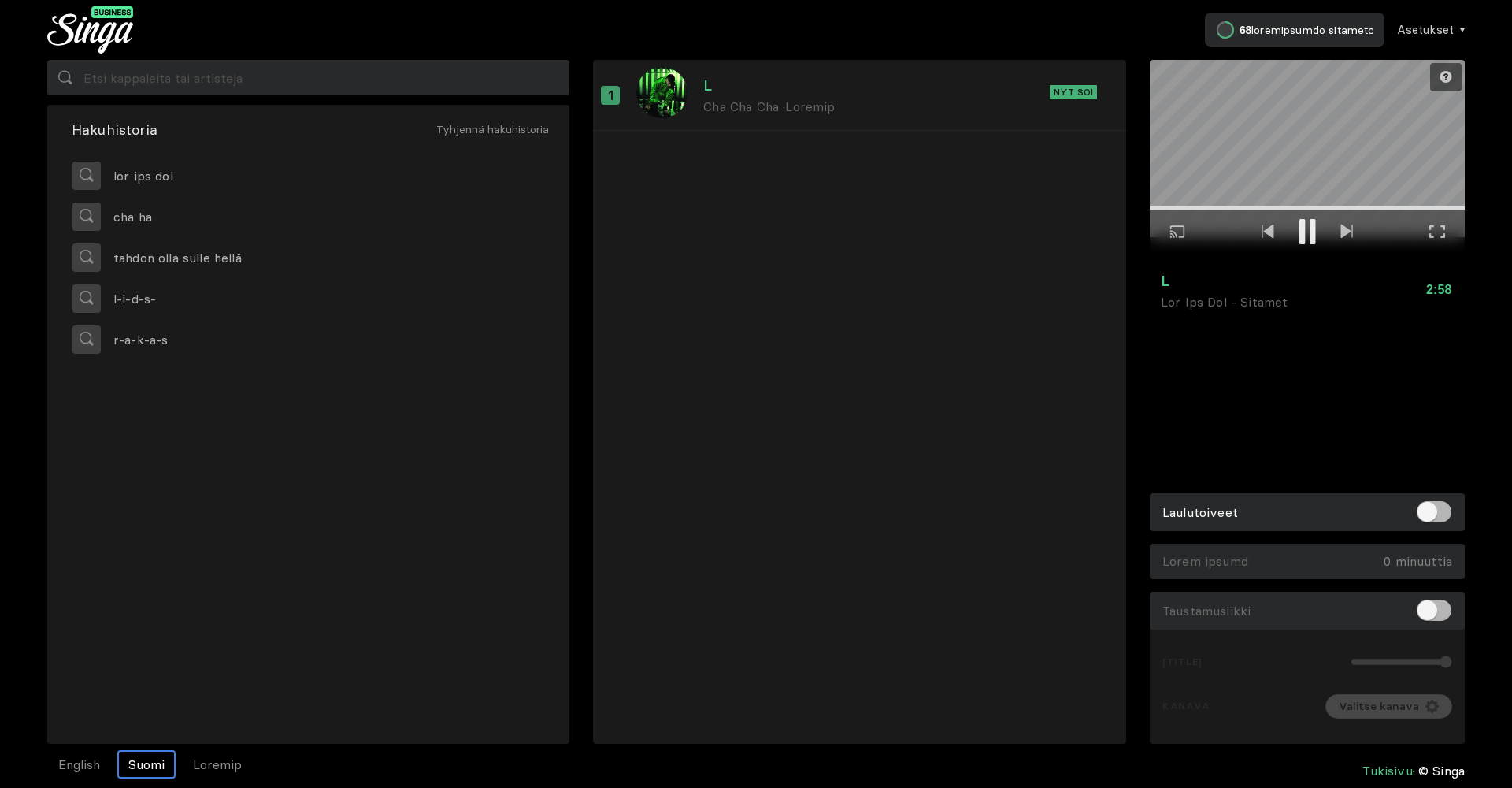 click at bounding box center (1437, 232) 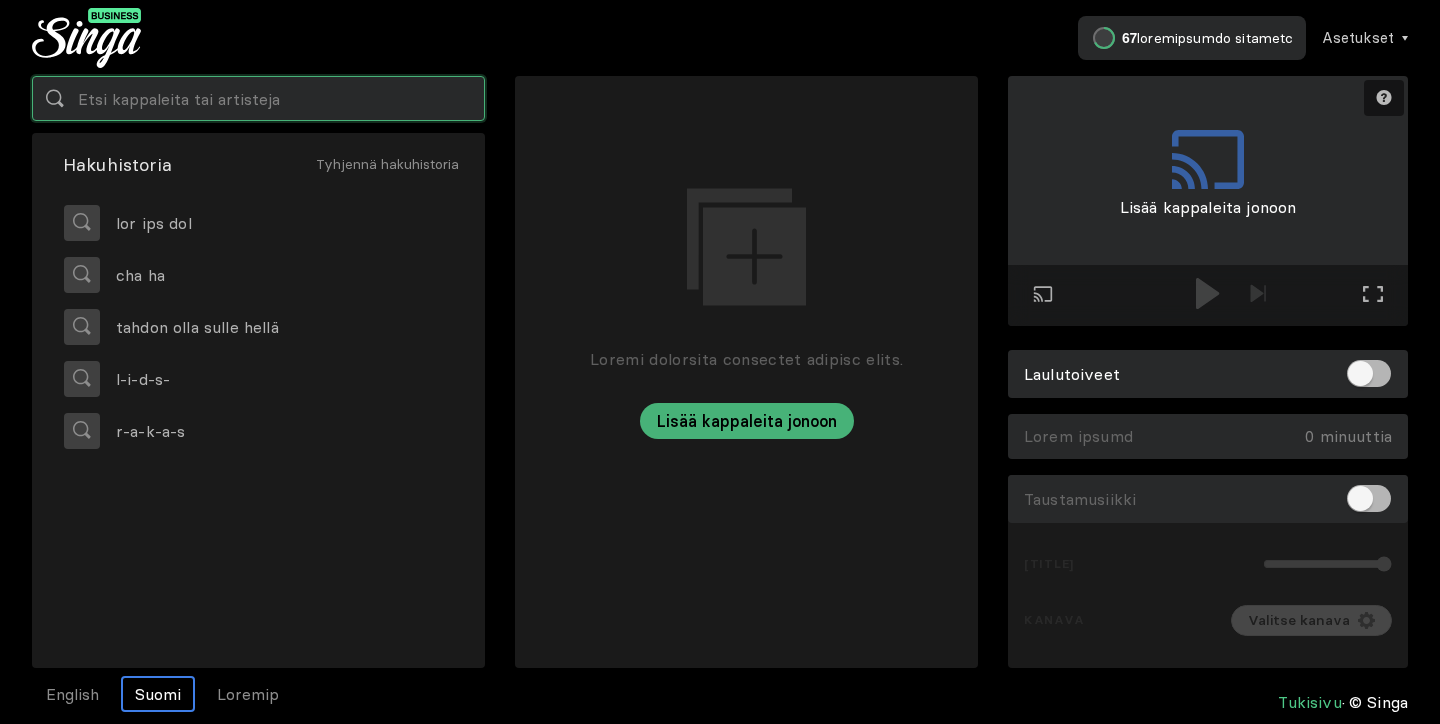 click at bounding box center [258, 98] 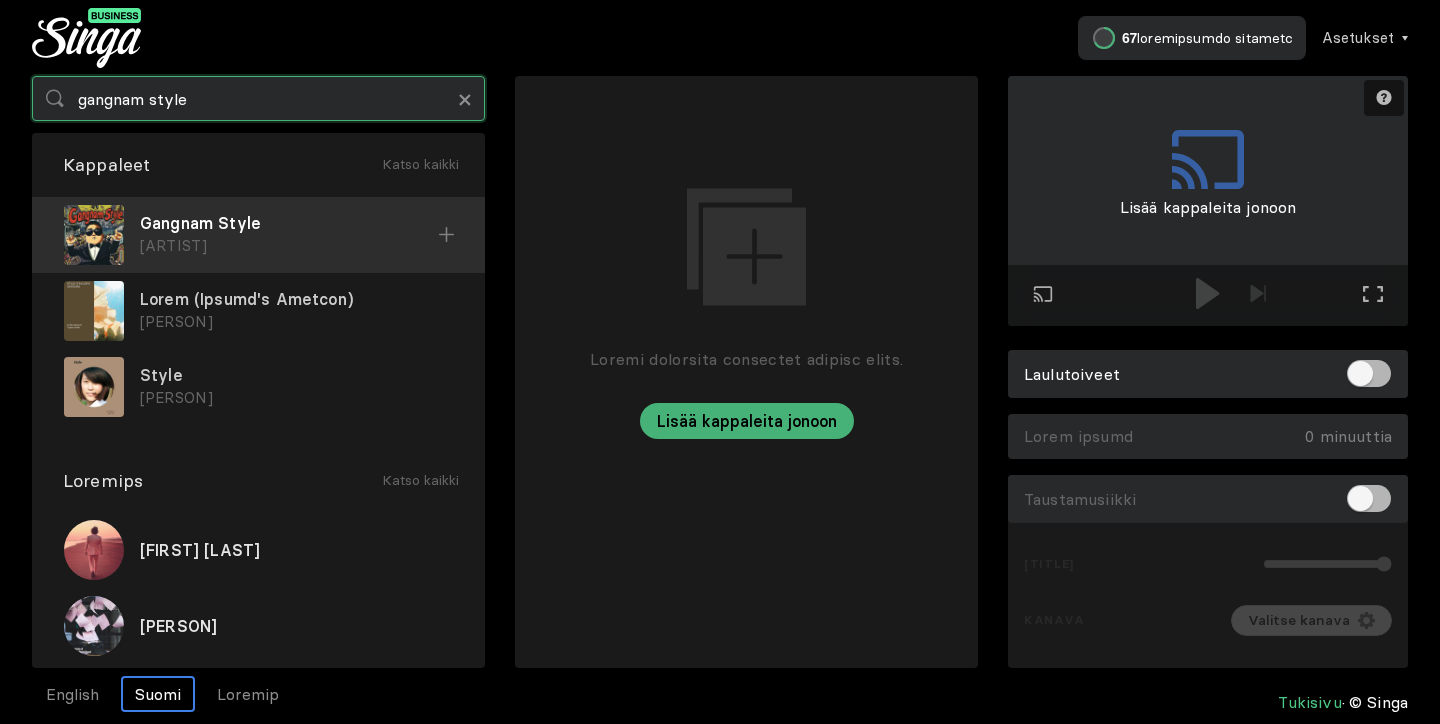 type on "gangnam style" 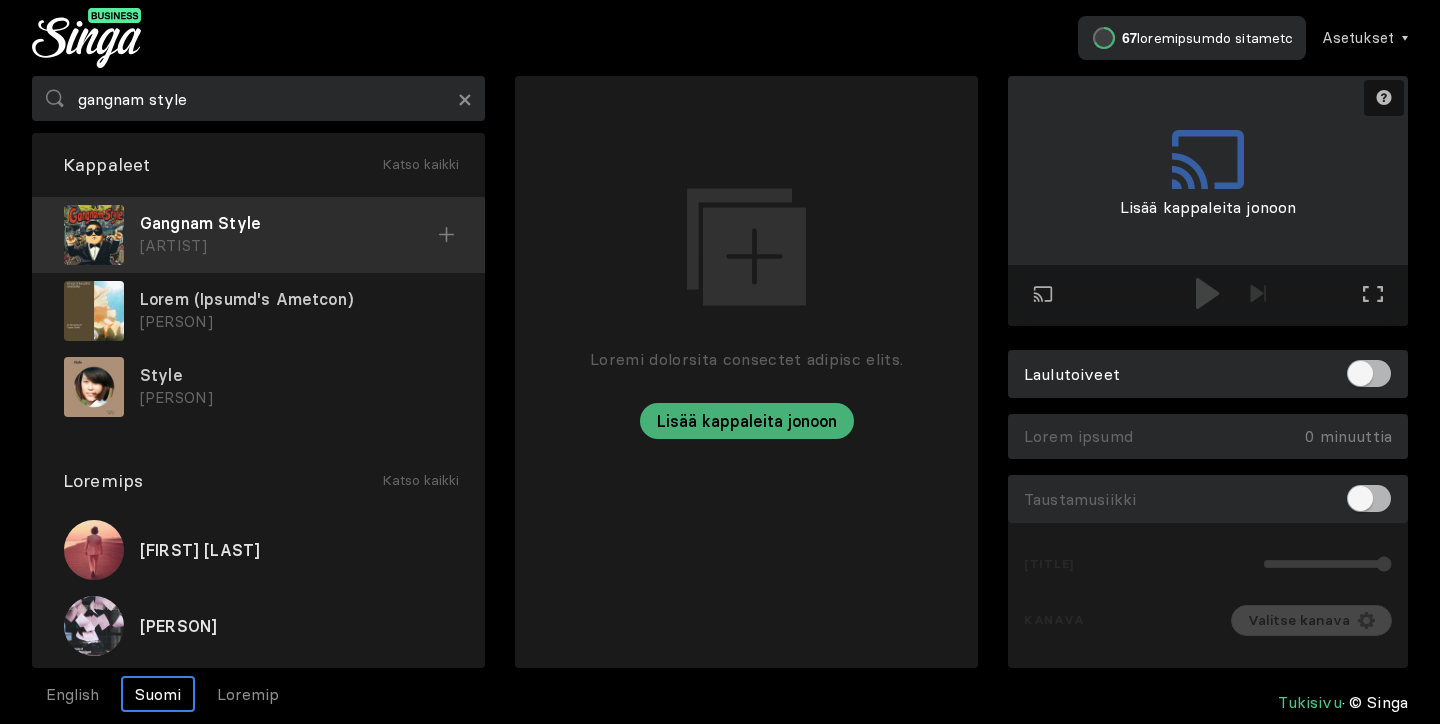 click at bounding box center [447, 235] 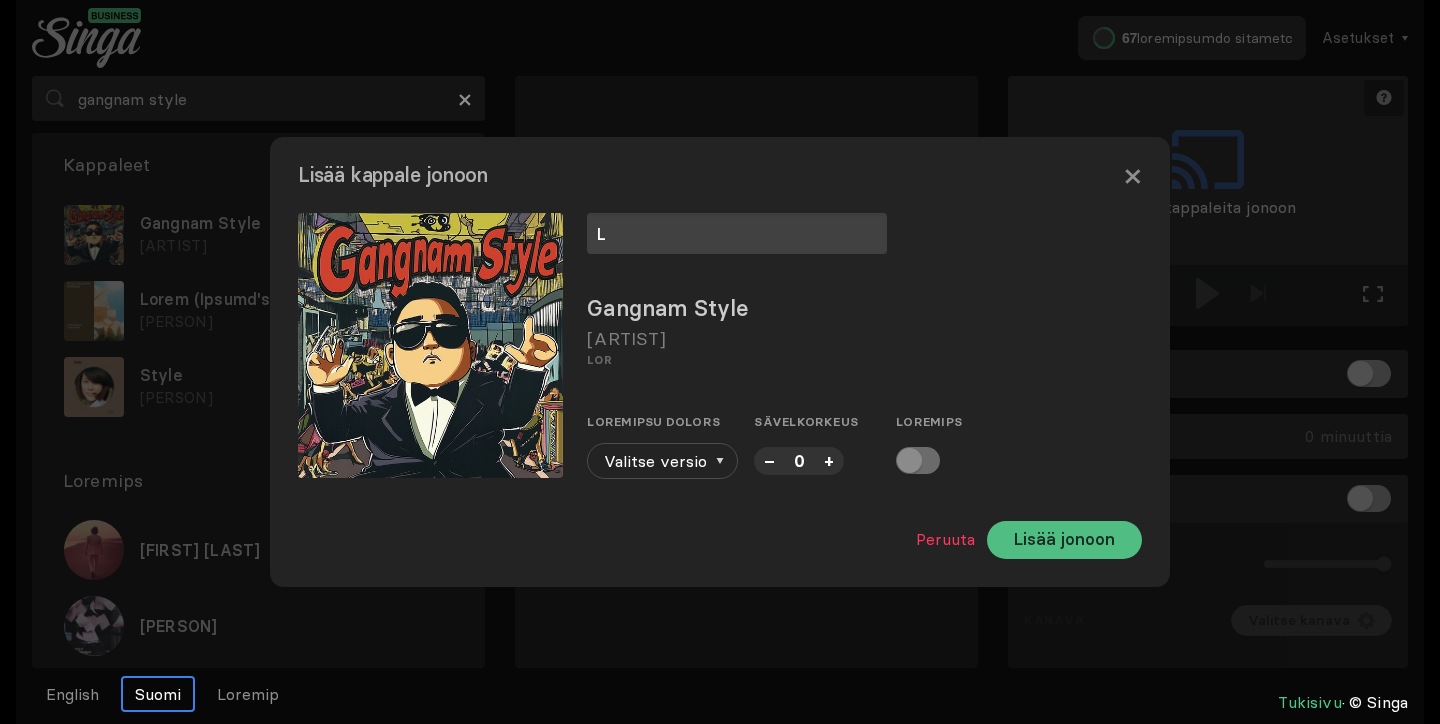 type on "L" 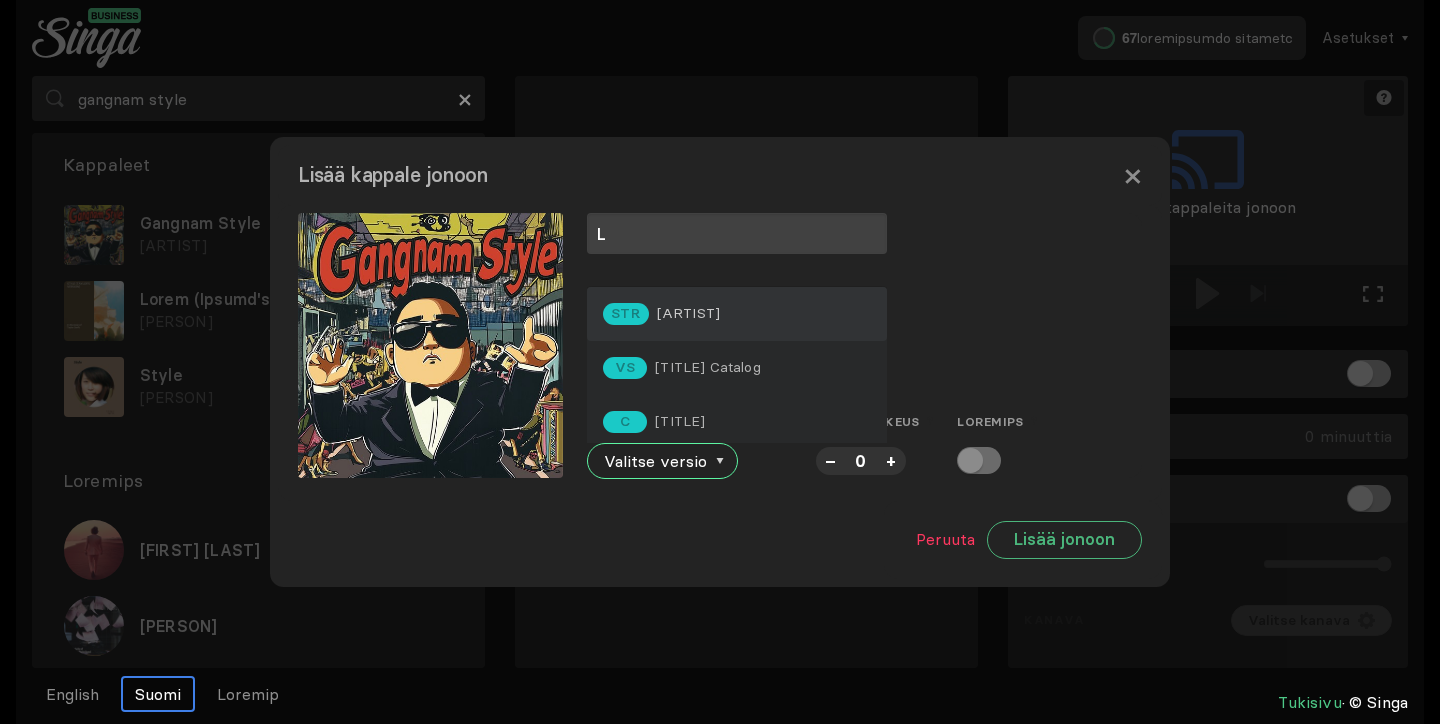 scroll, scrollTop: 0, scrollLeft: 0, axis: both 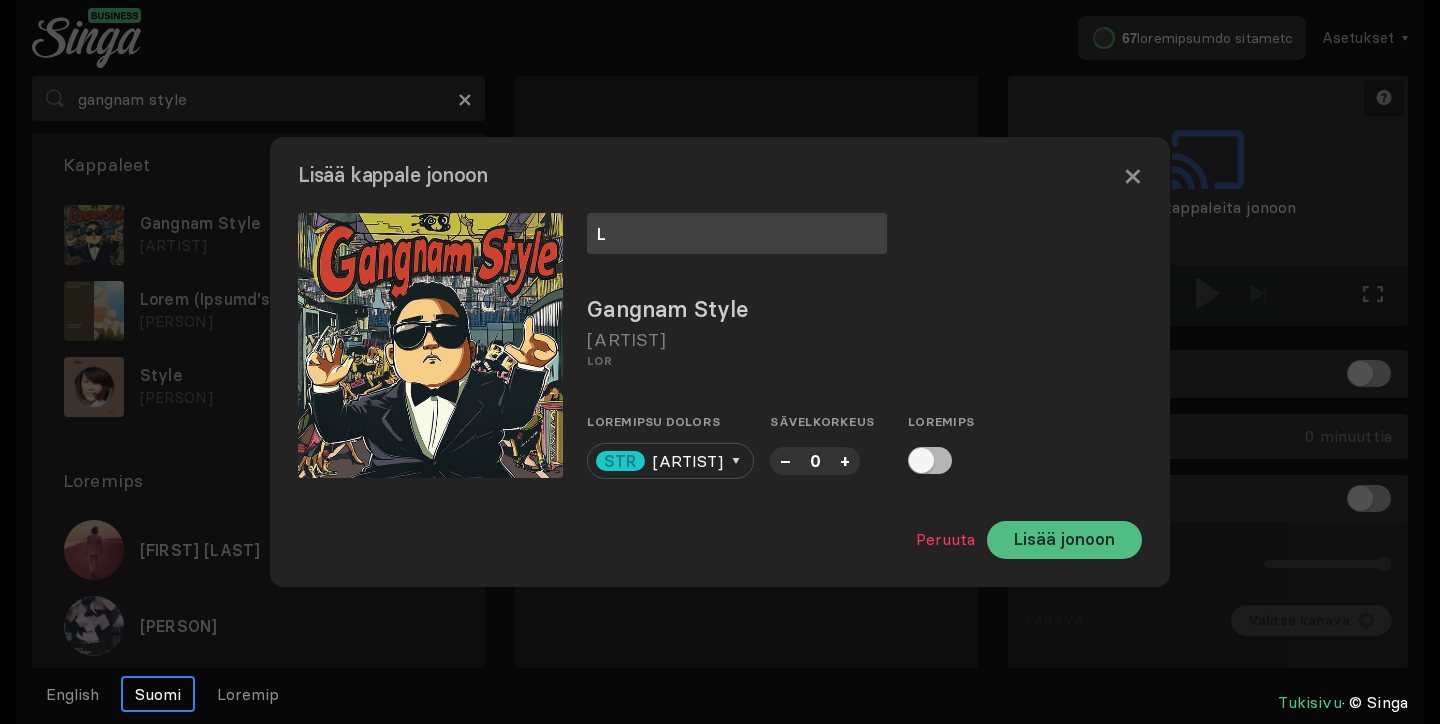 click on "Lisää jonoon" at bounding box center [1064, 540] 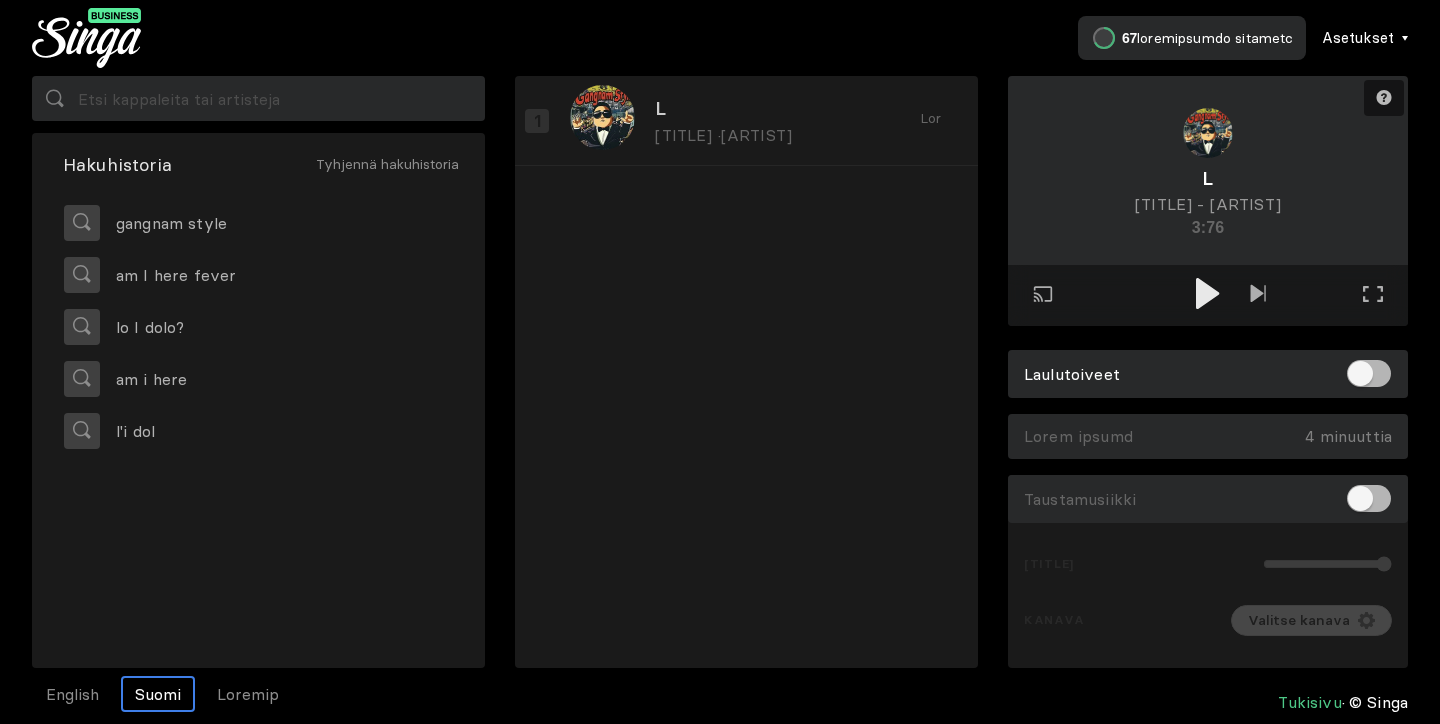click on "Asetukset" at bounding box center [1358, 38] 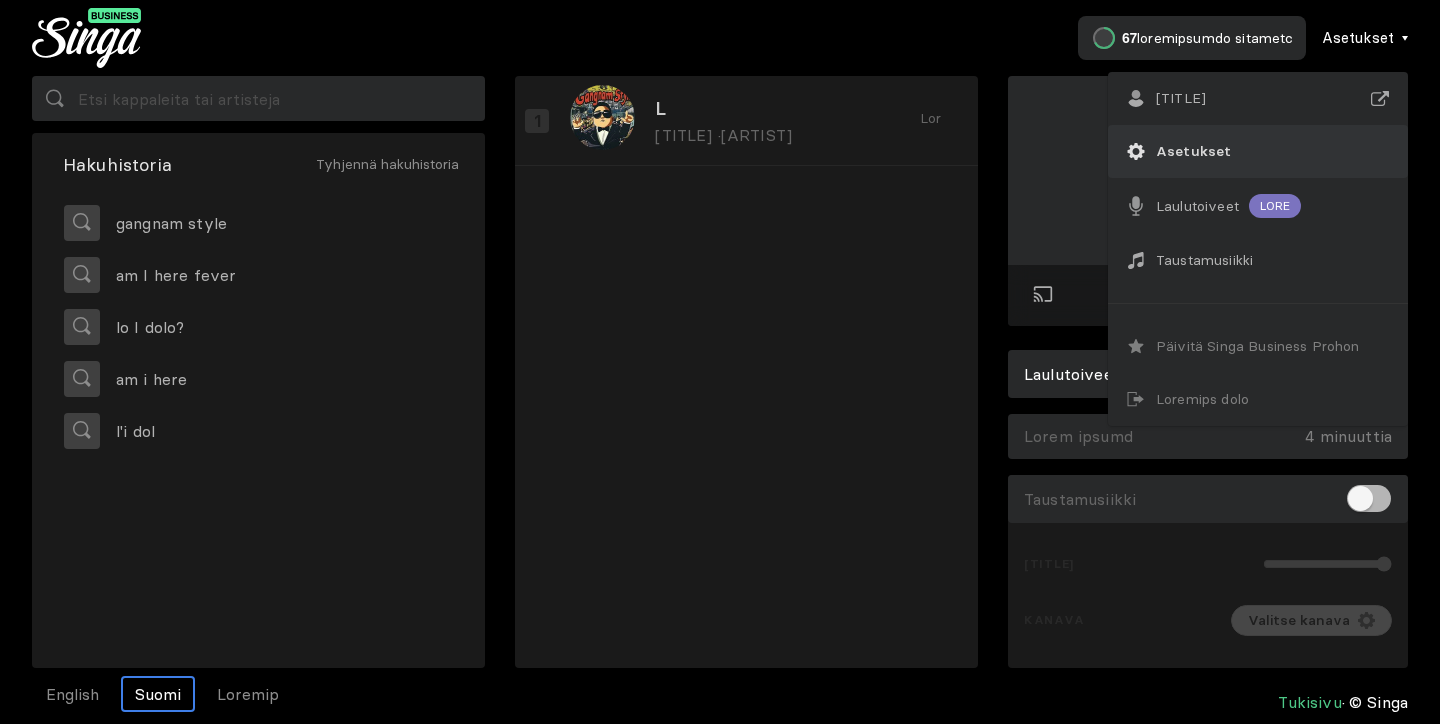 click on "Asetukset" at bounding box center (1181, 98) 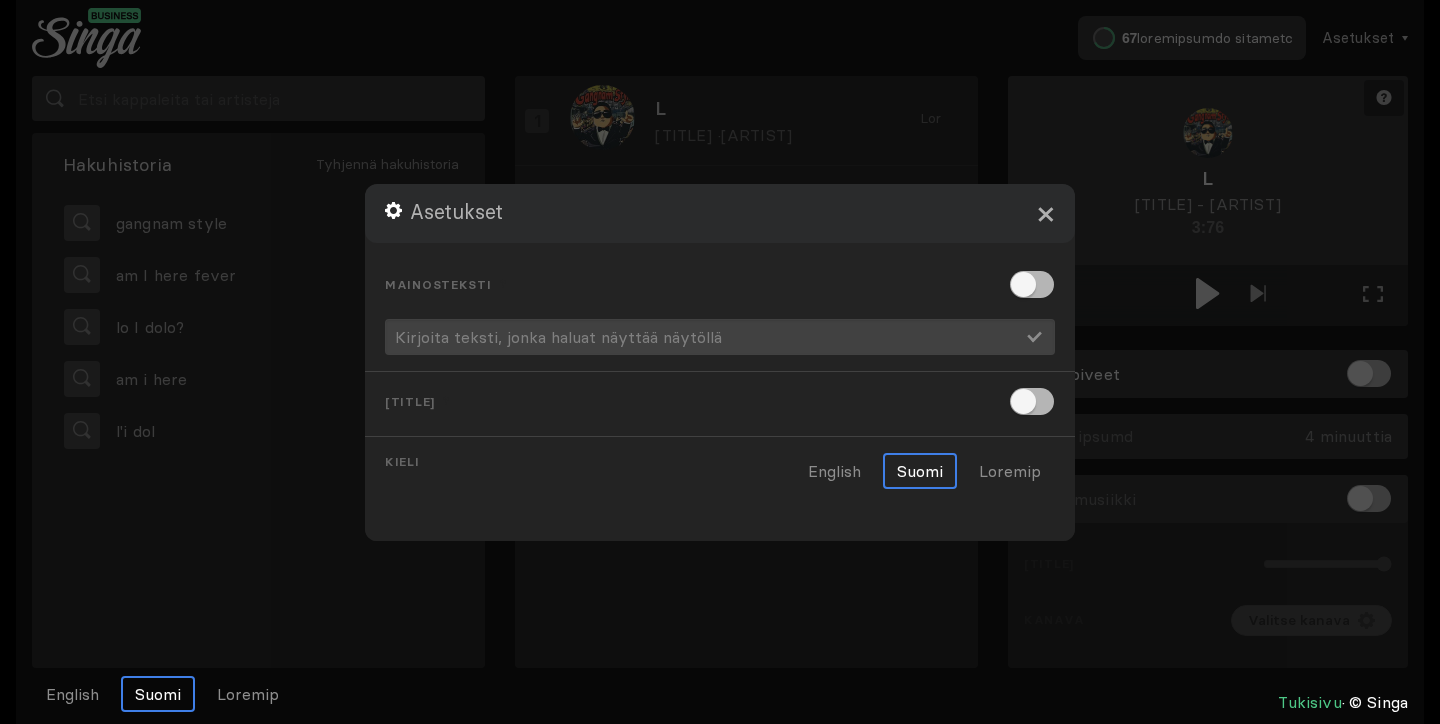 click on "×" at bounding box center (1045, 213) 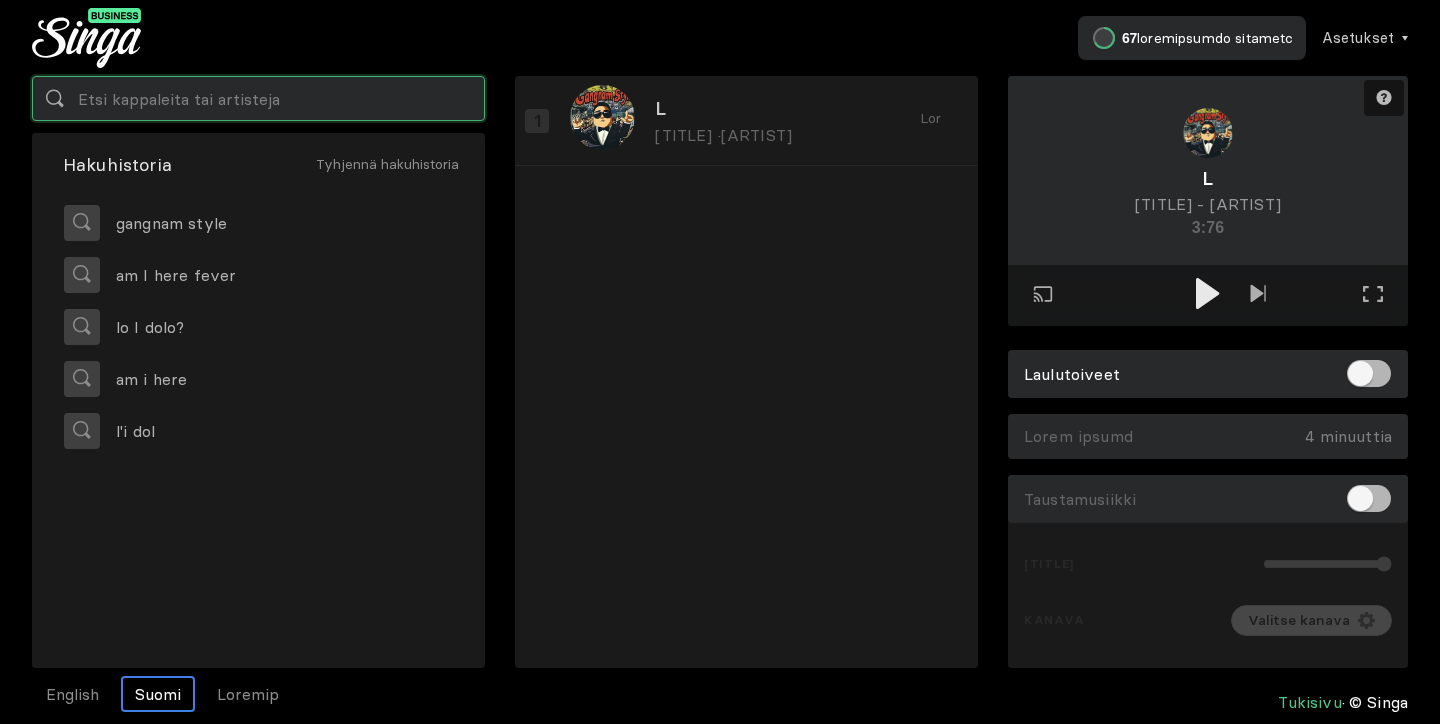 click at bounding box center (258, 98) 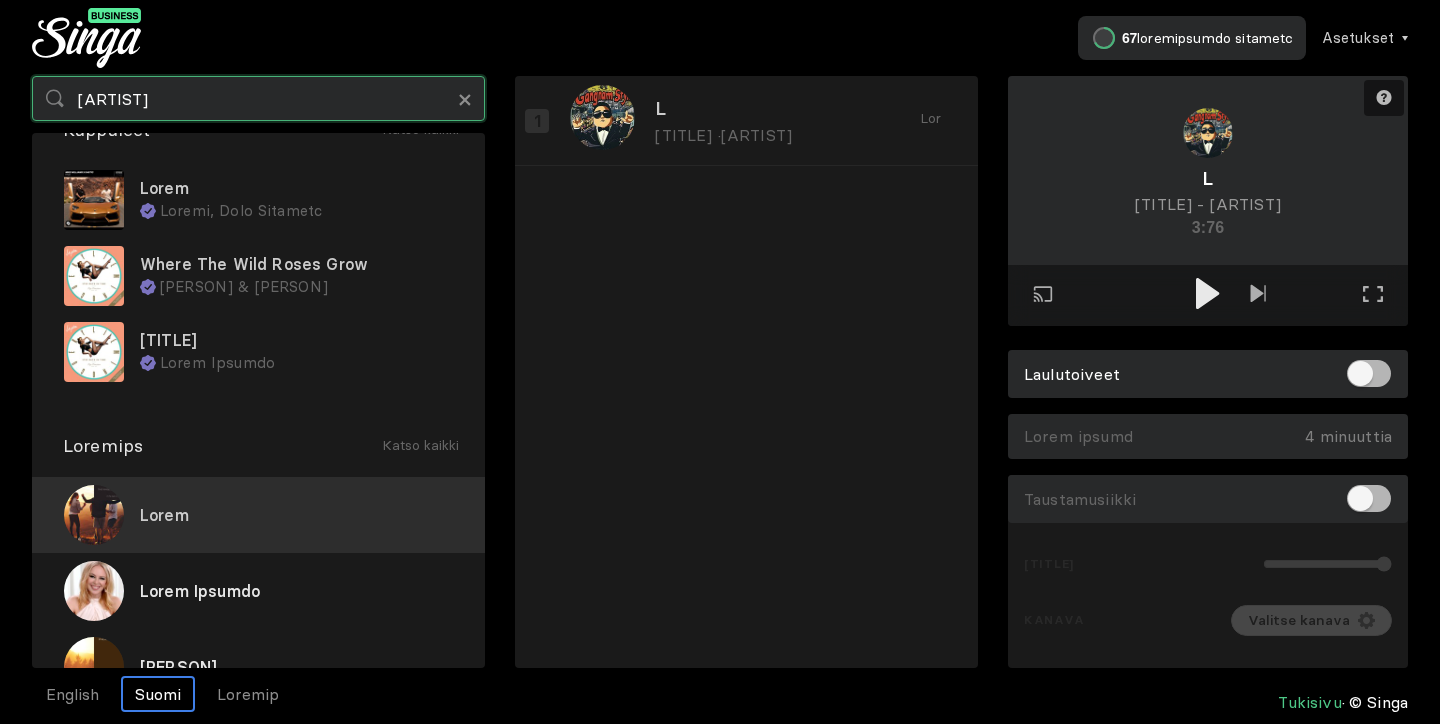 scroll, scrollTop: 0, scrollLeft: 0, axis: both 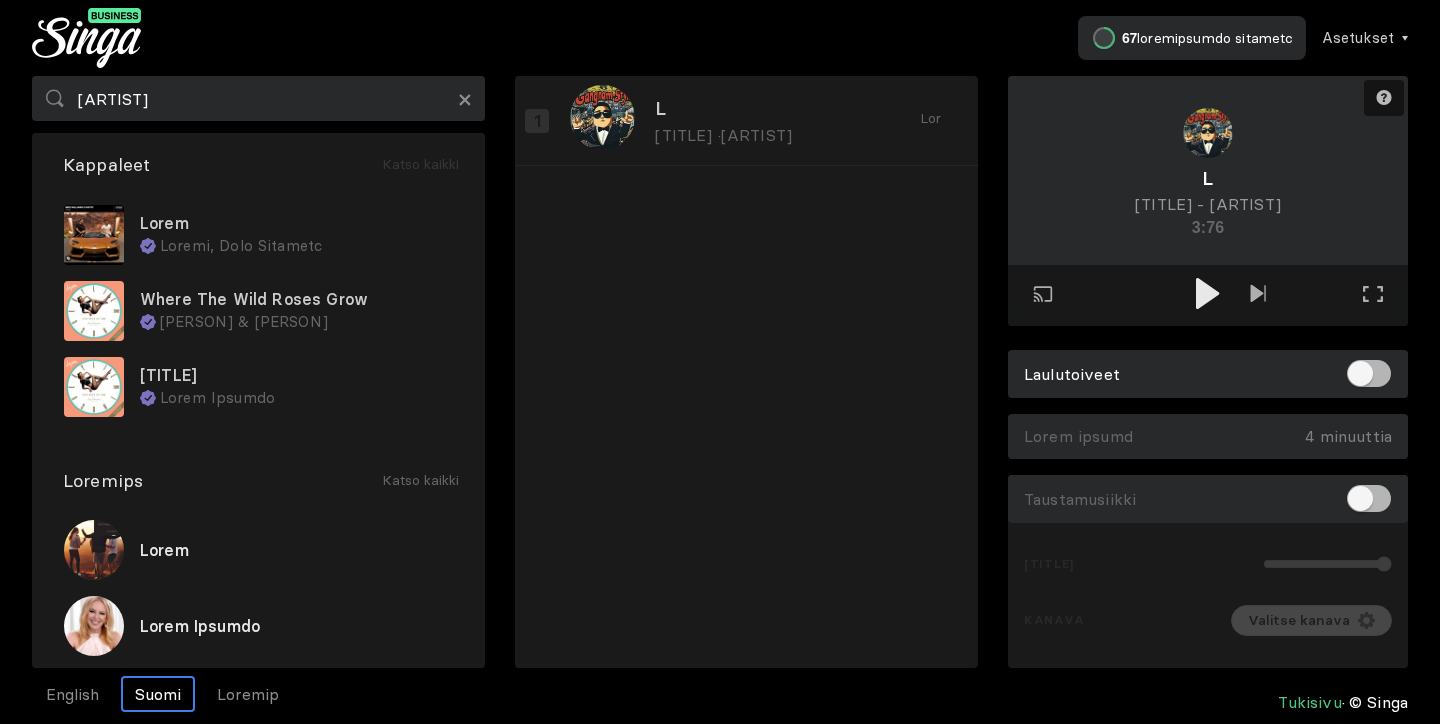 click on "Katso kaikki" at bounding box center (420, 165) 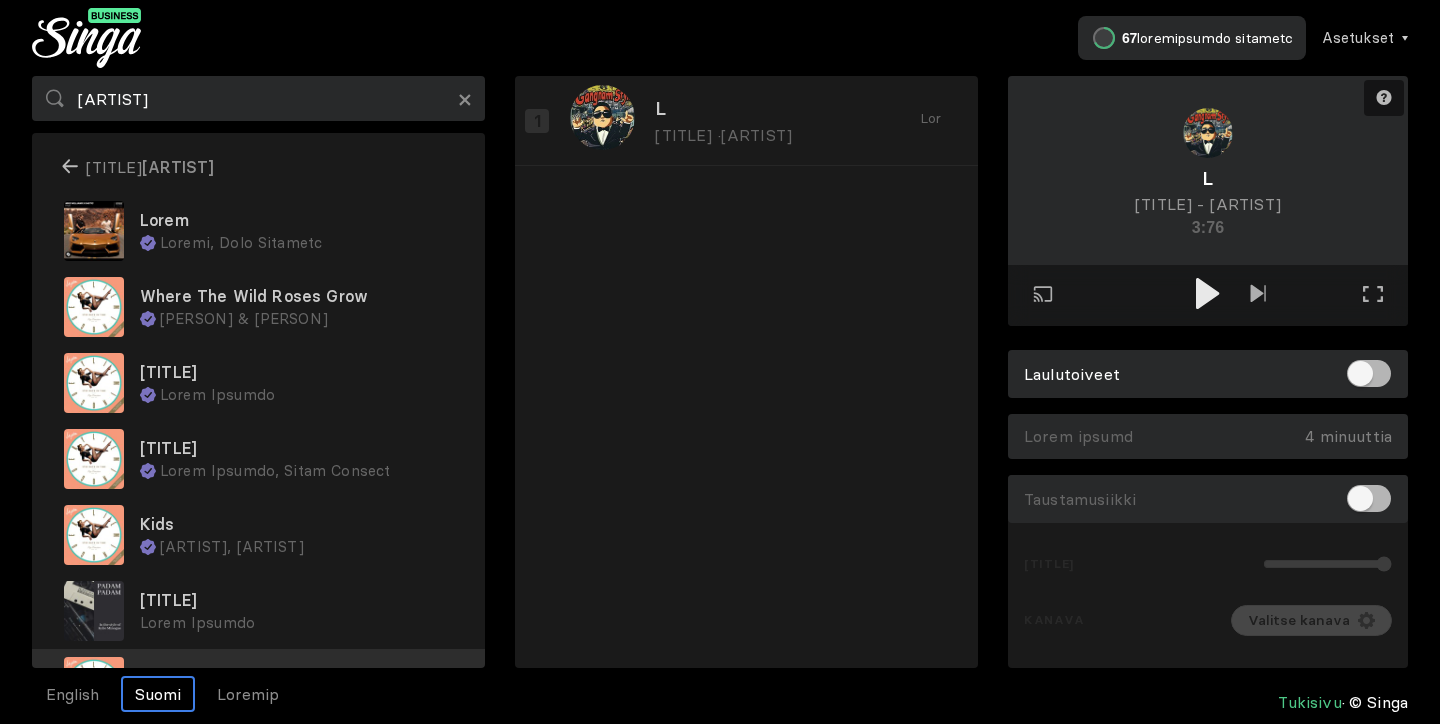scroll, scrollTop: 0, scrollLeft: 0, axis: both 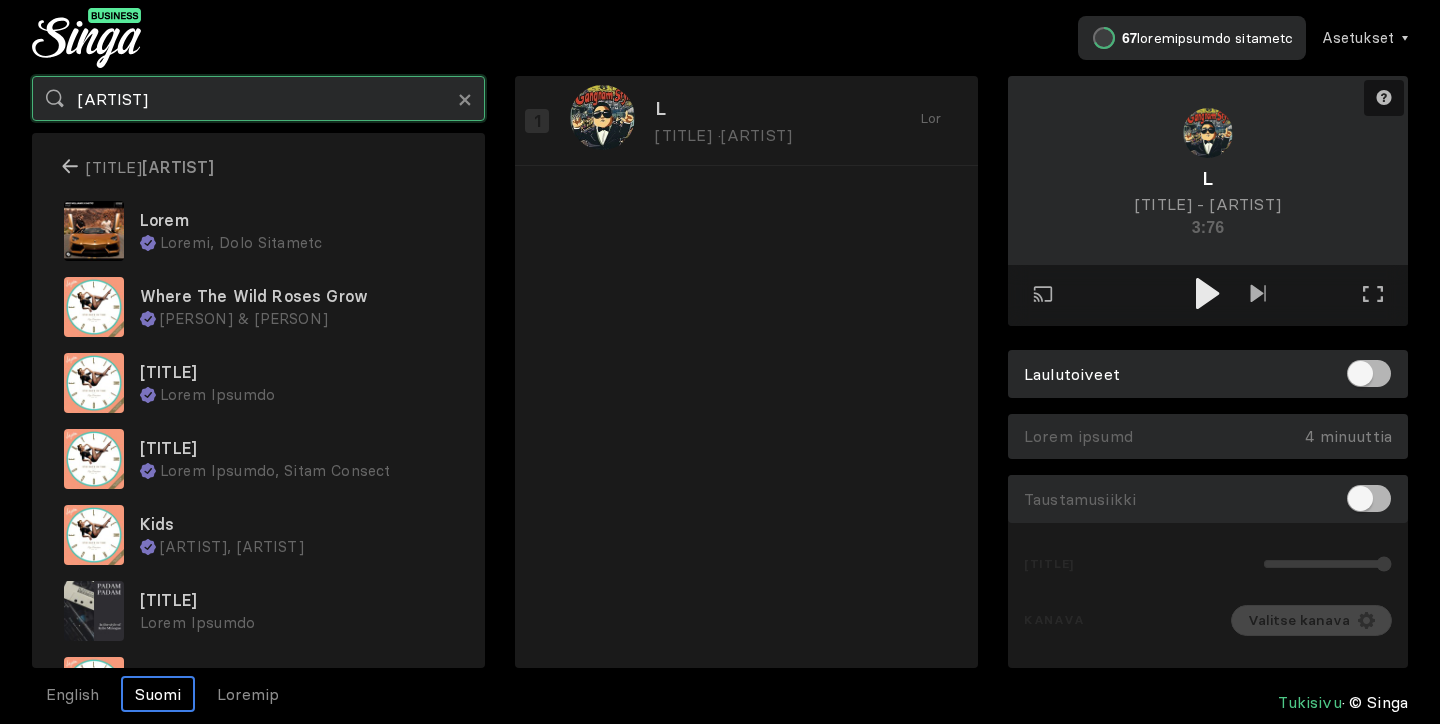click on "[ARTIST]" at bounding box center [258, 98] 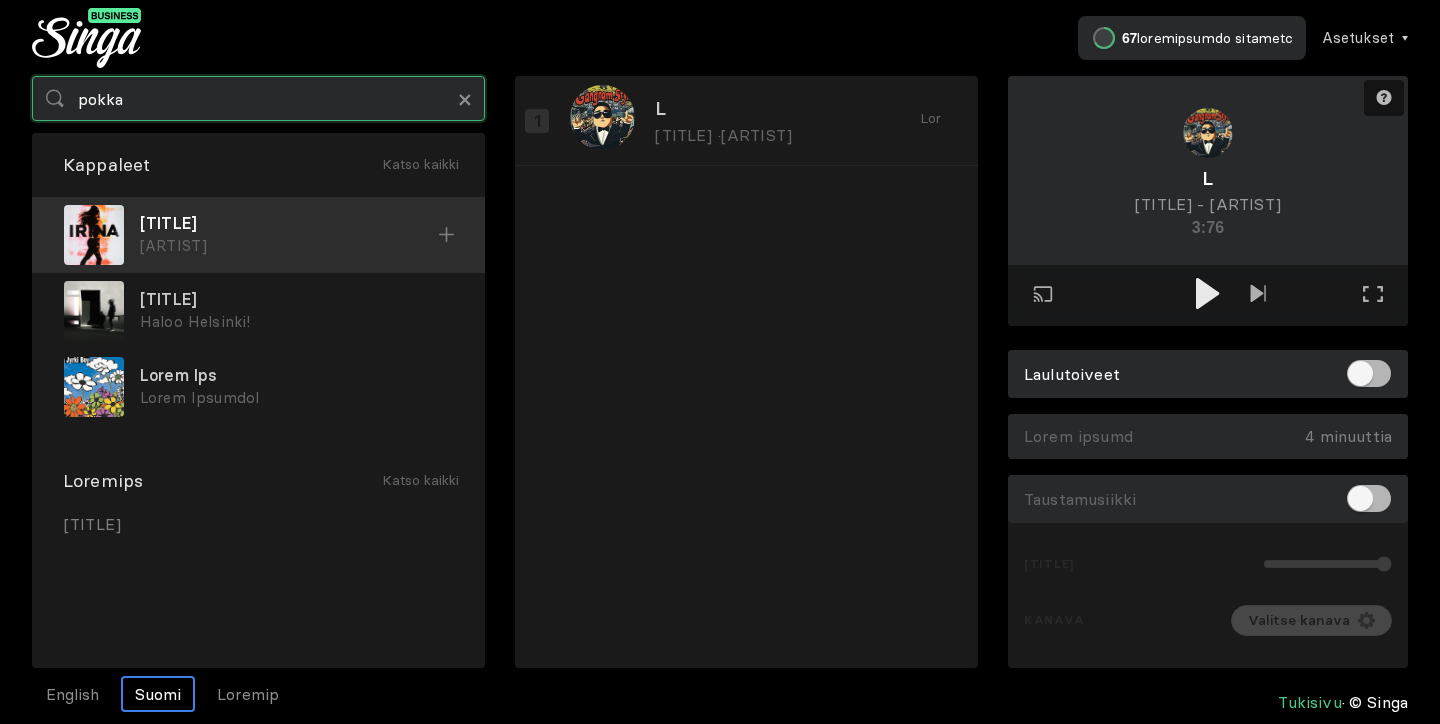 type on "pokka" 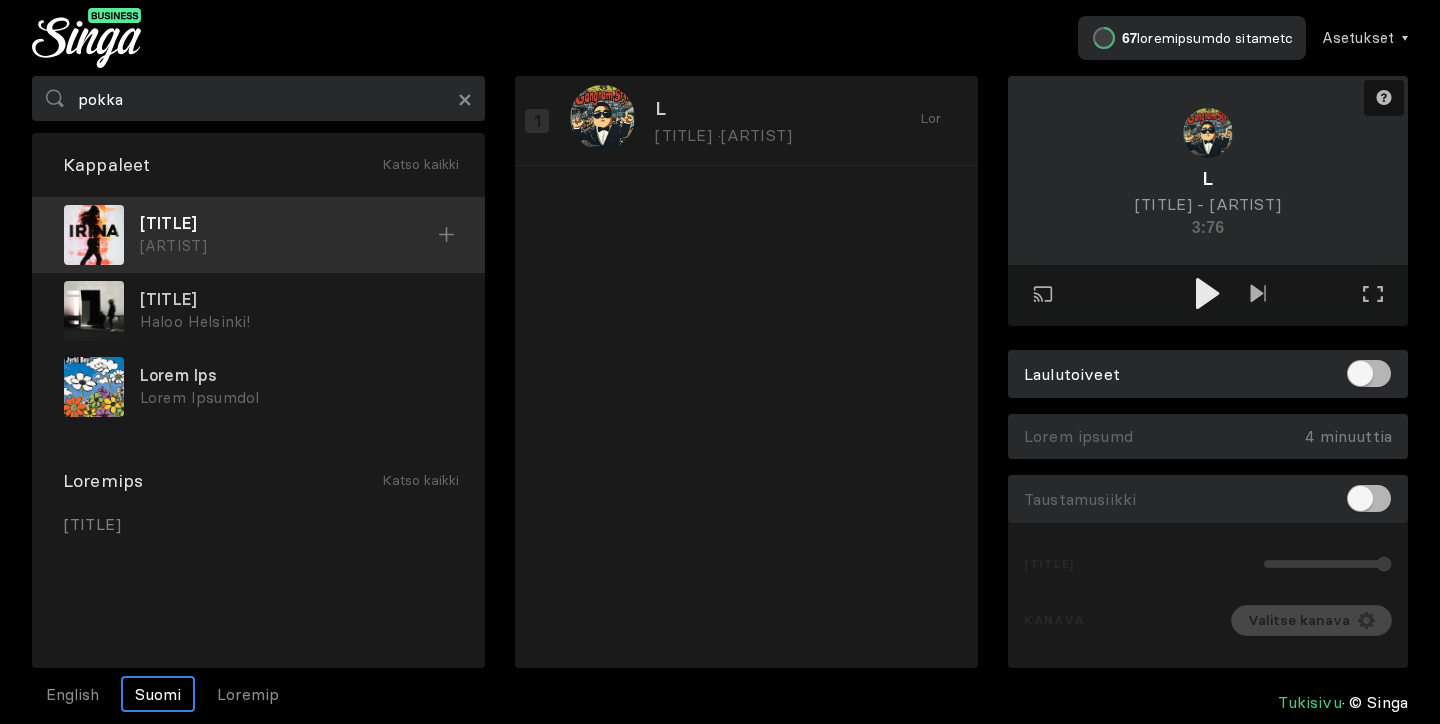 click at bounding box center (447, 235) 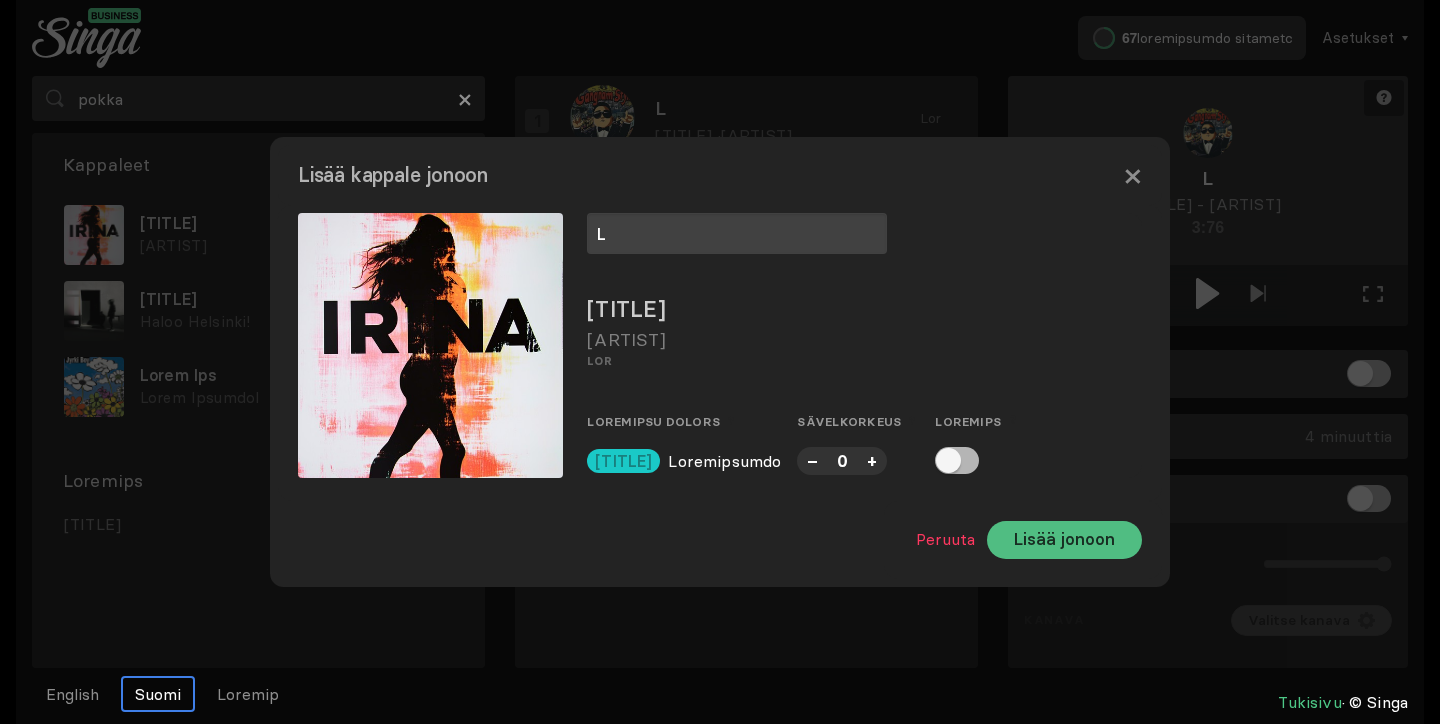 type on "L" 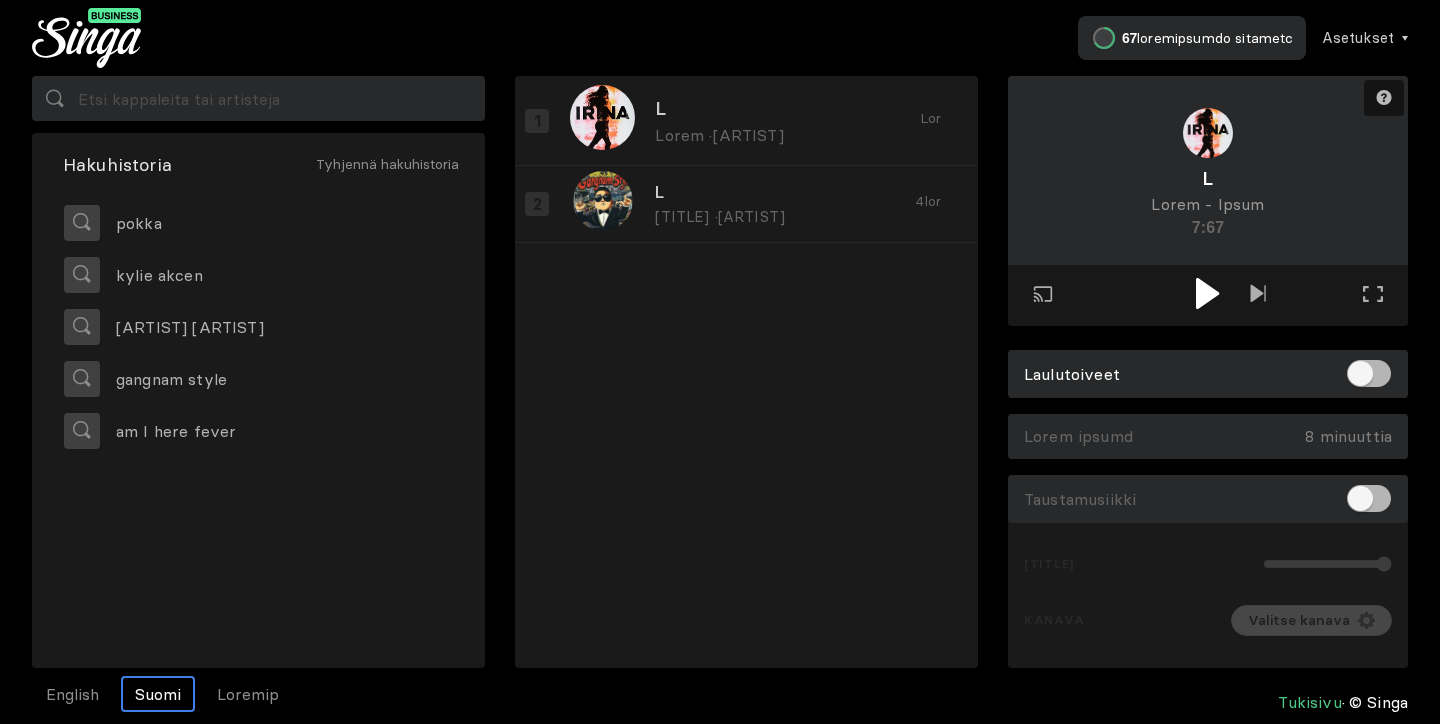 click at bounding box center (1207, 293) 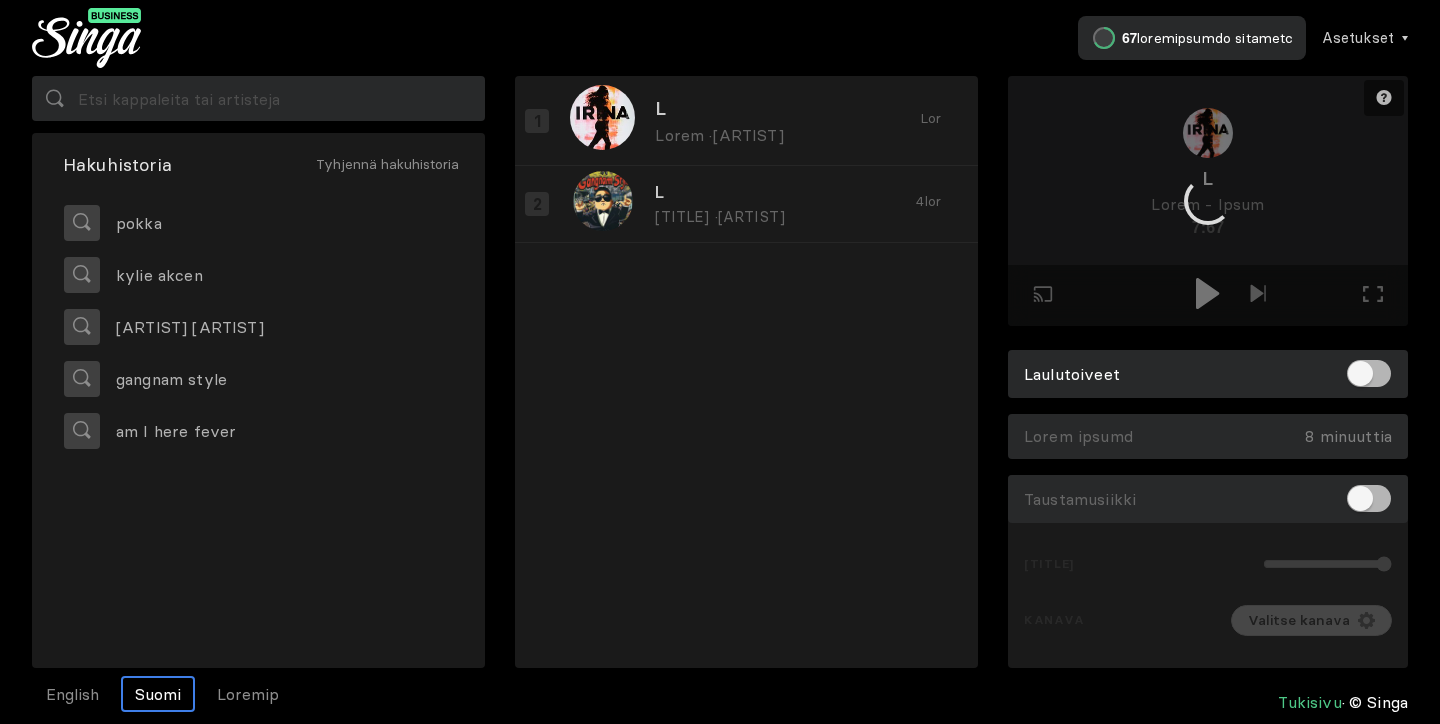 click at bounding box center (1208, 201) 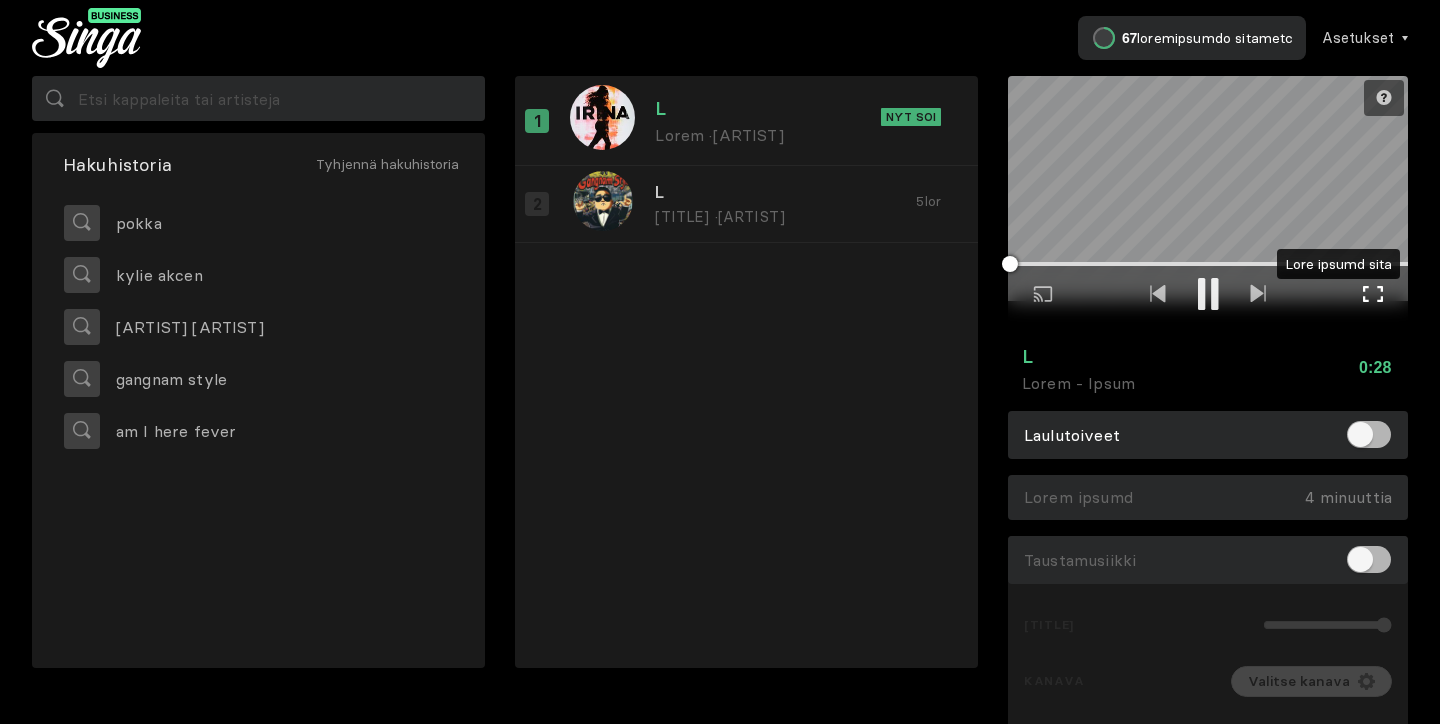 click at bounding box center (1373, 294) 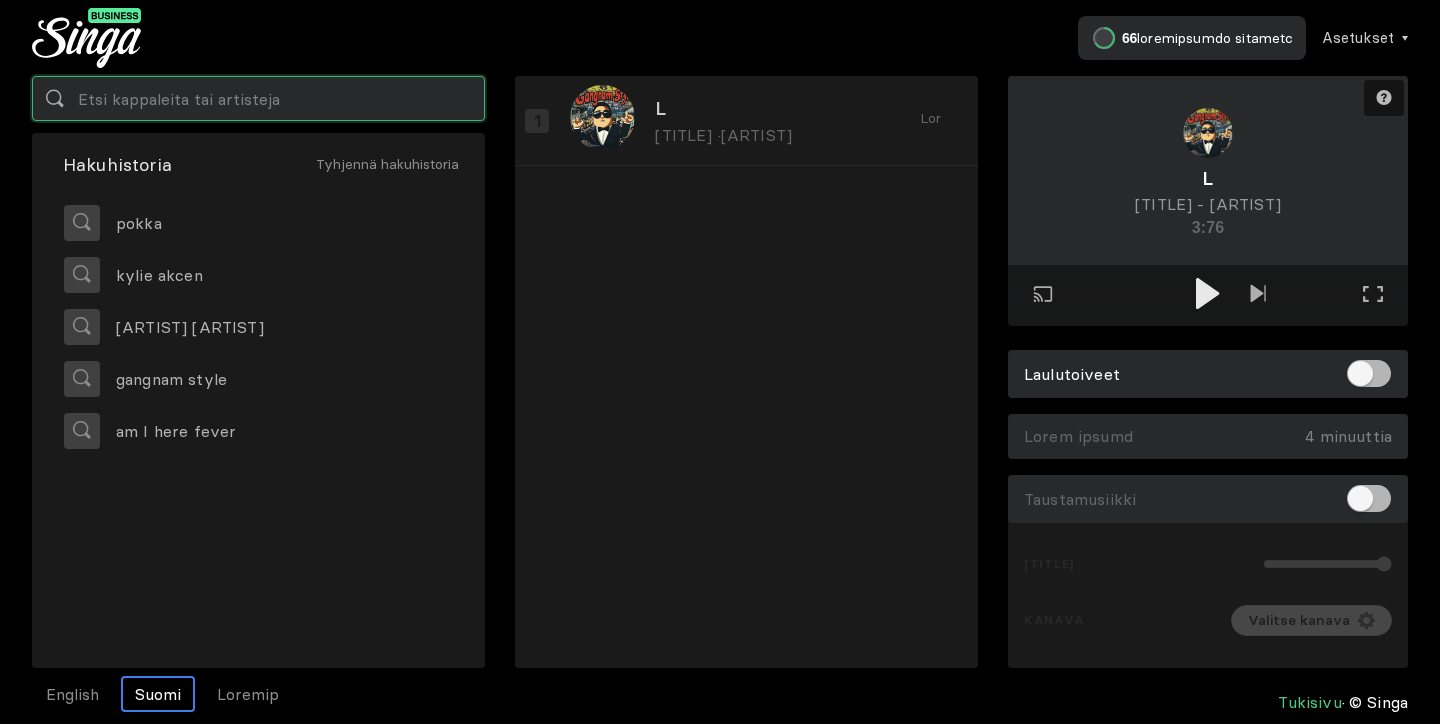 click at bounding box center [258, 98] 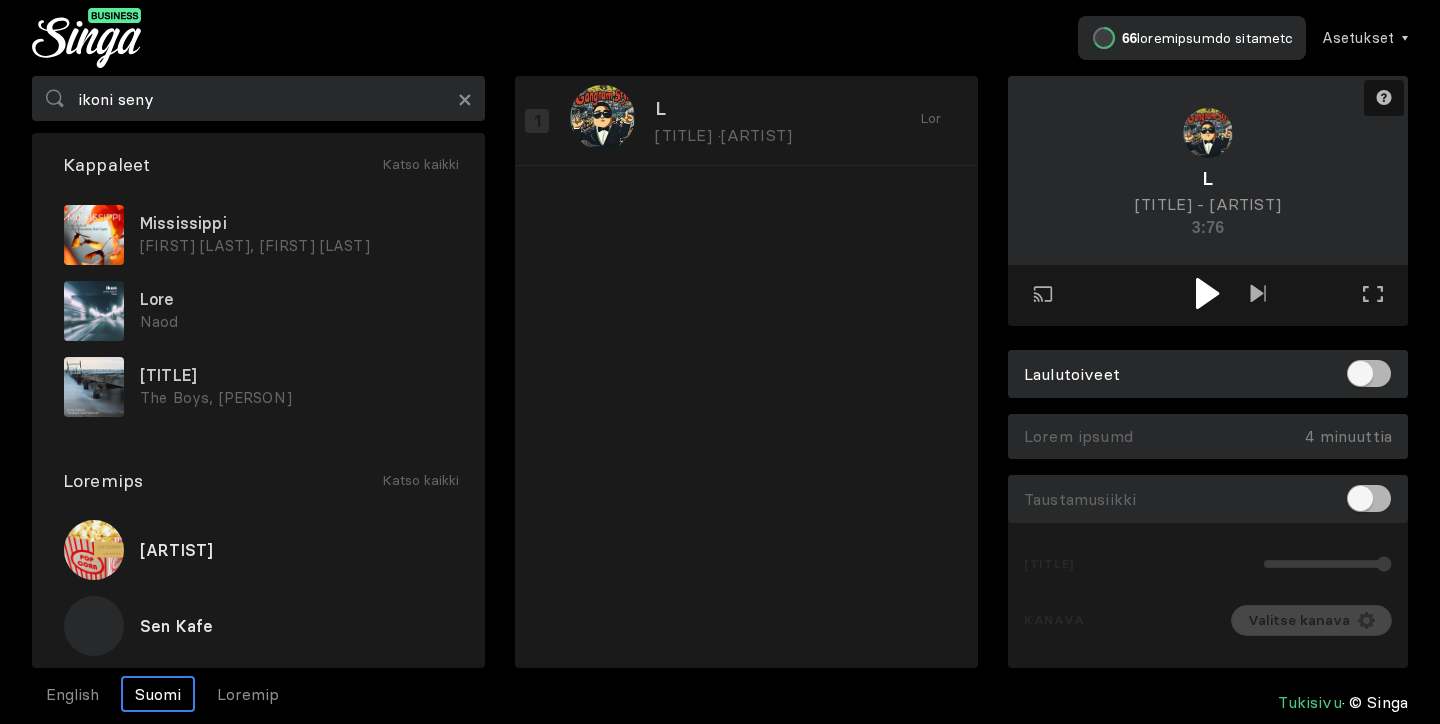 click at bounding box center (1207, 293) 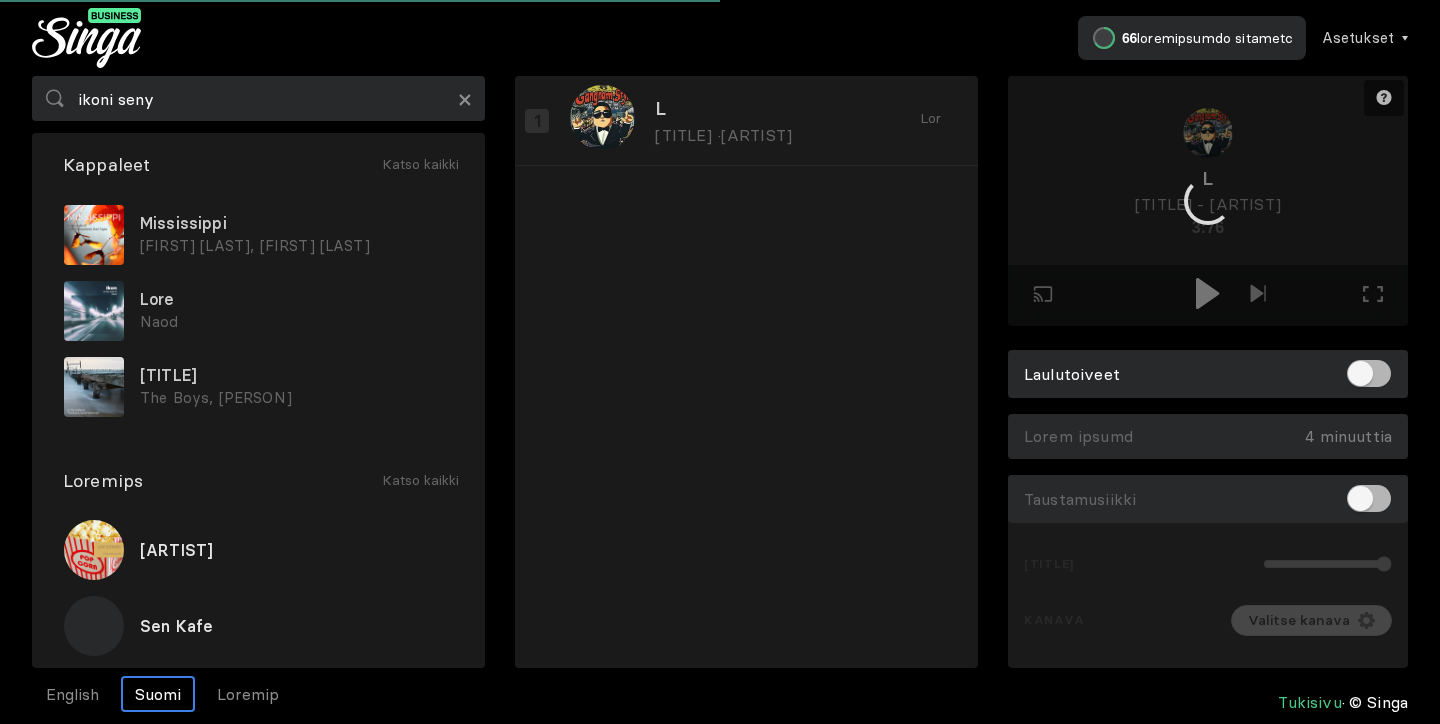 click at bounding box center [1208, 201] 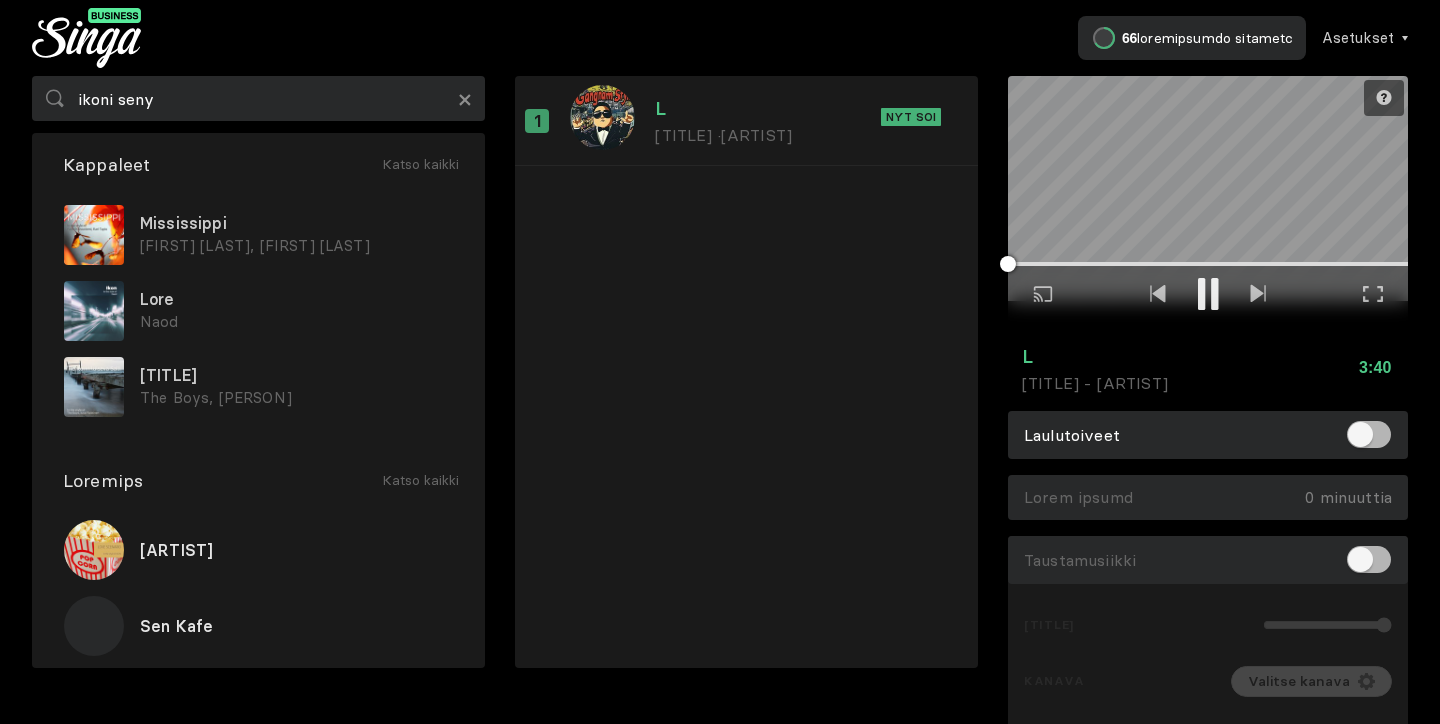 click at bounding box center (1373, 294) 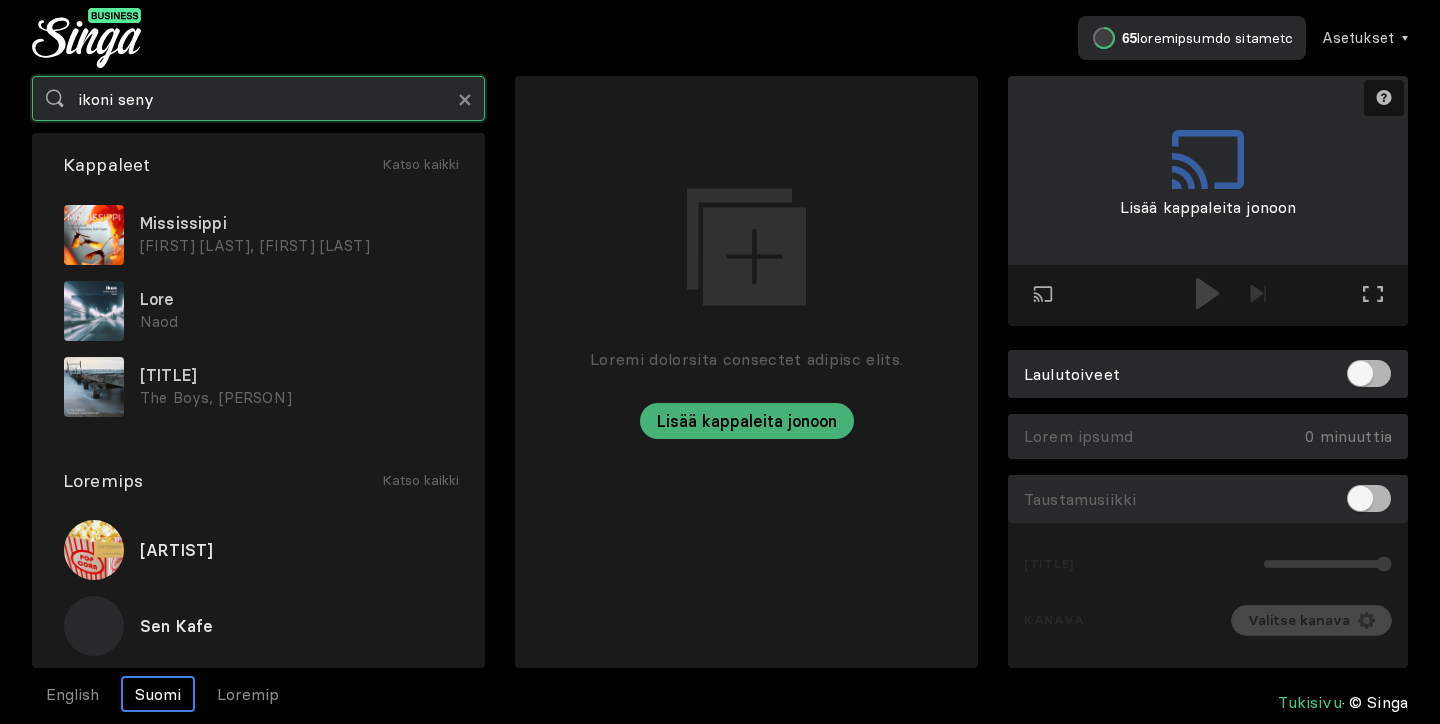 drag, startPoint x: 171, startPoint y: 104, endPoint x: 62, endPoint y: 109, distance: 109.11462 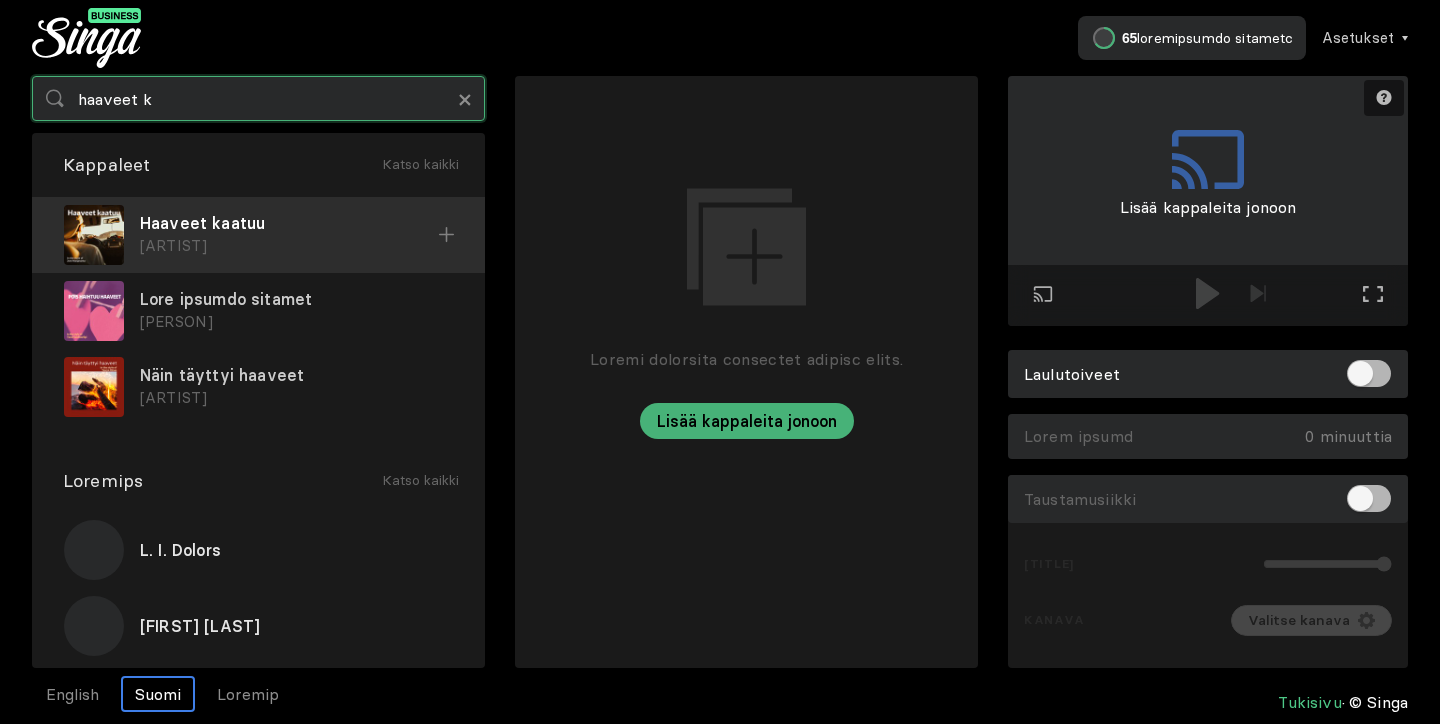 type on "haaveet k" 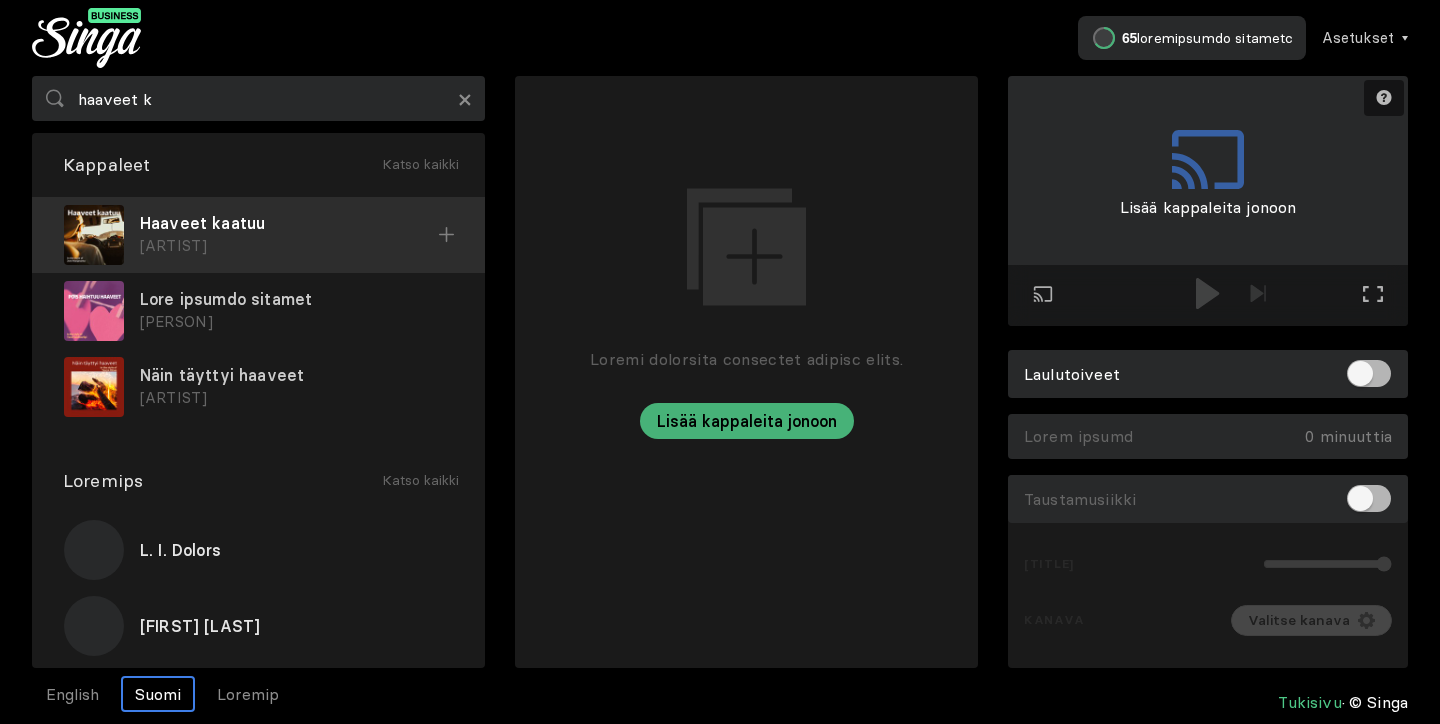 click at bounding box center [447, 235] 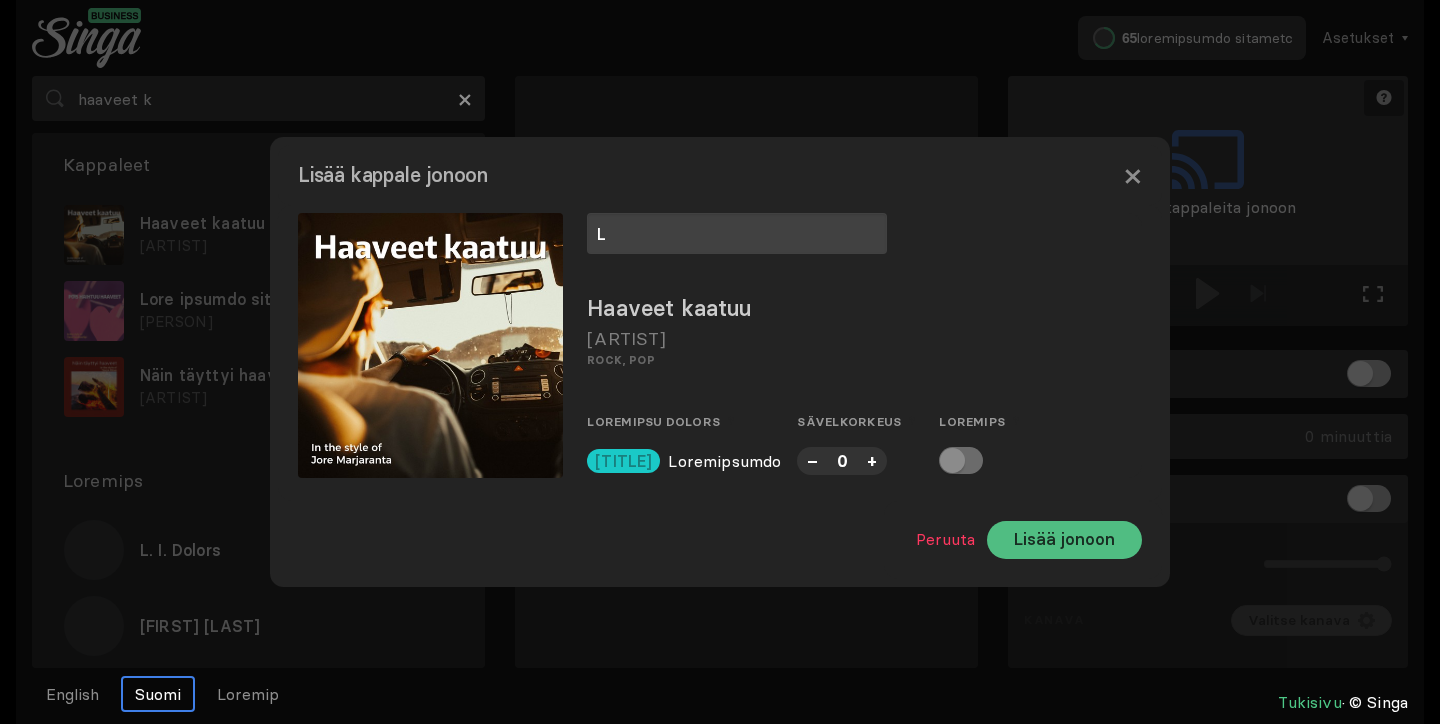 type on "L" 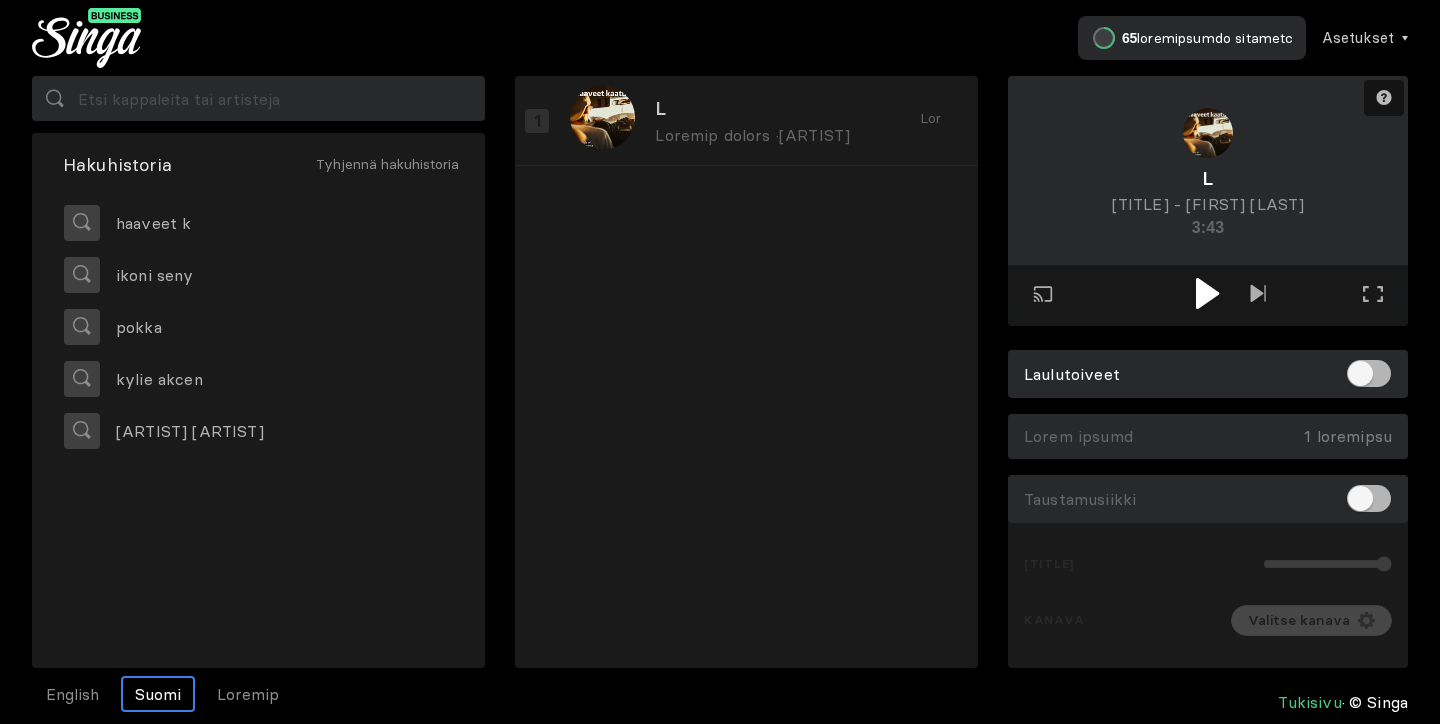 click at bounding box center [1207, 293] 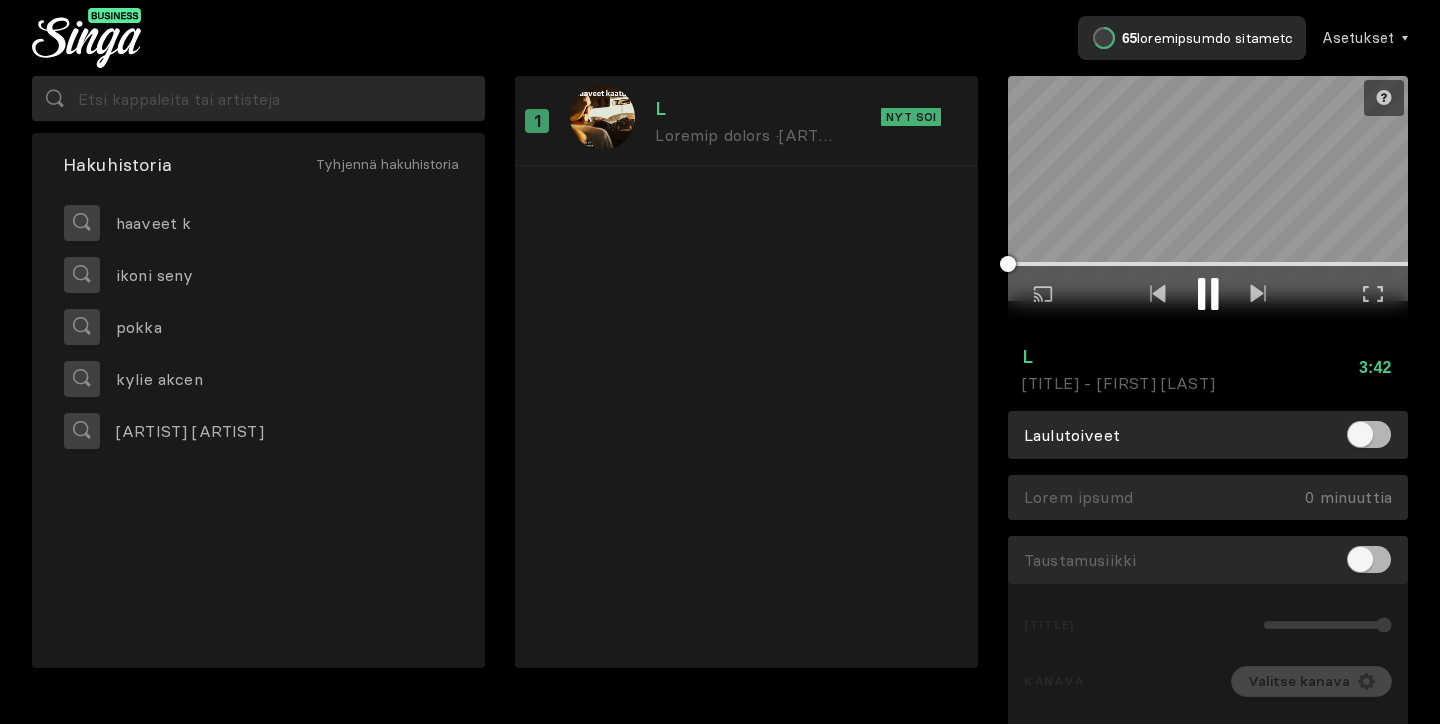 click at bounding box center (1373, 294) 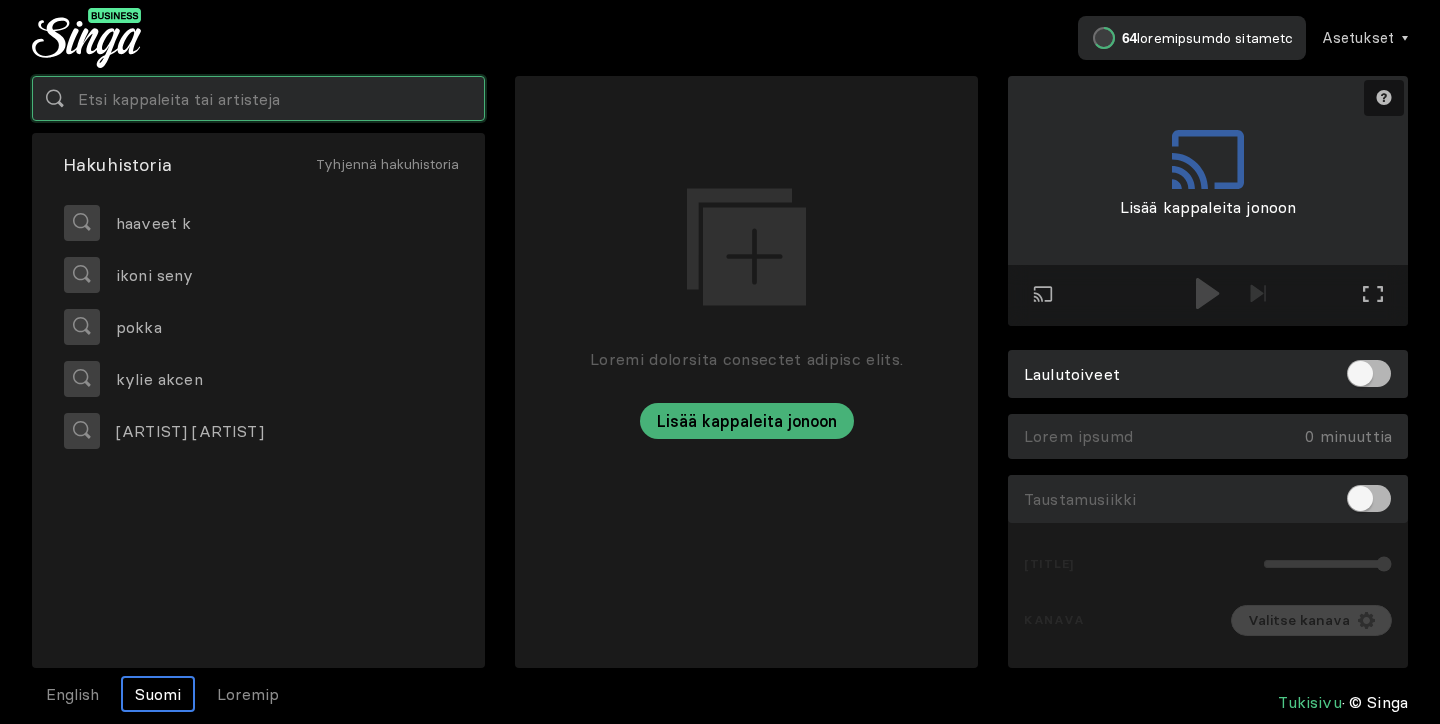 click at bounding box center [258, 98] 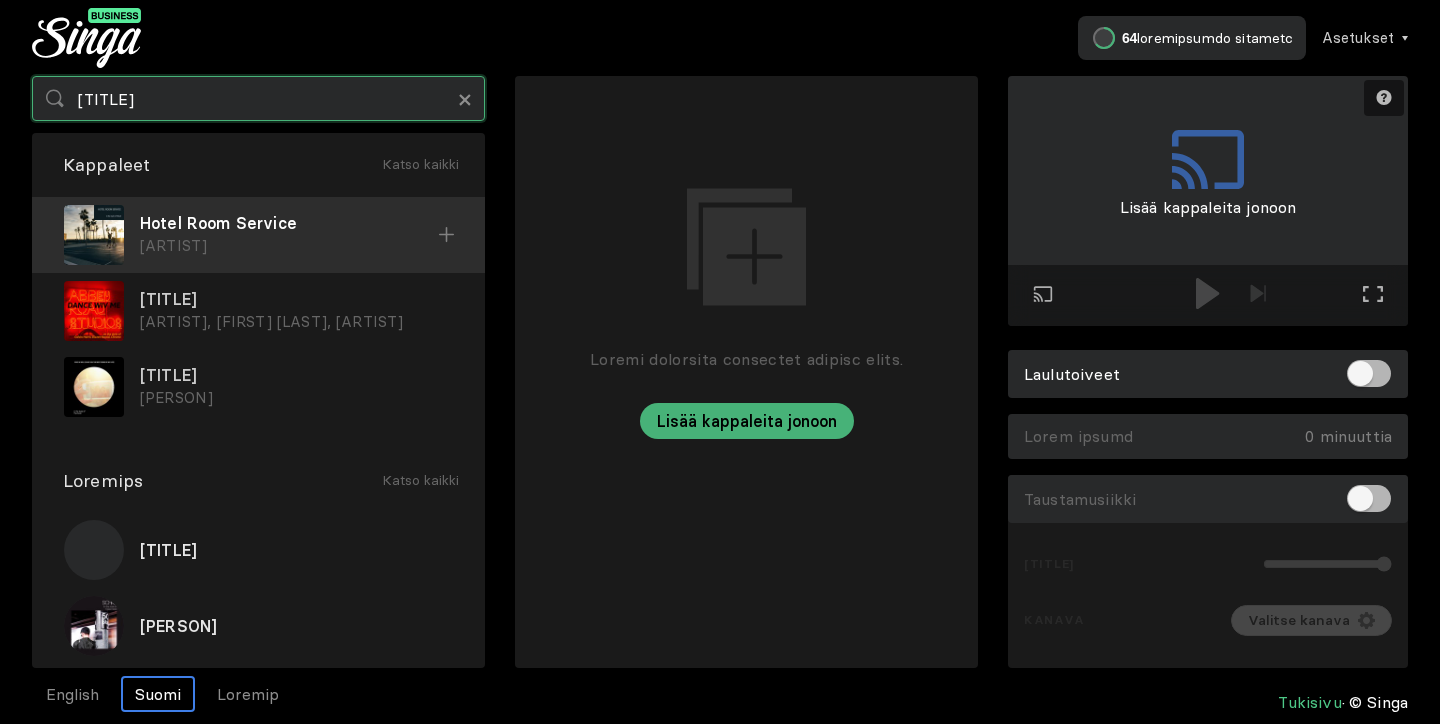 type on "[TITLE]" 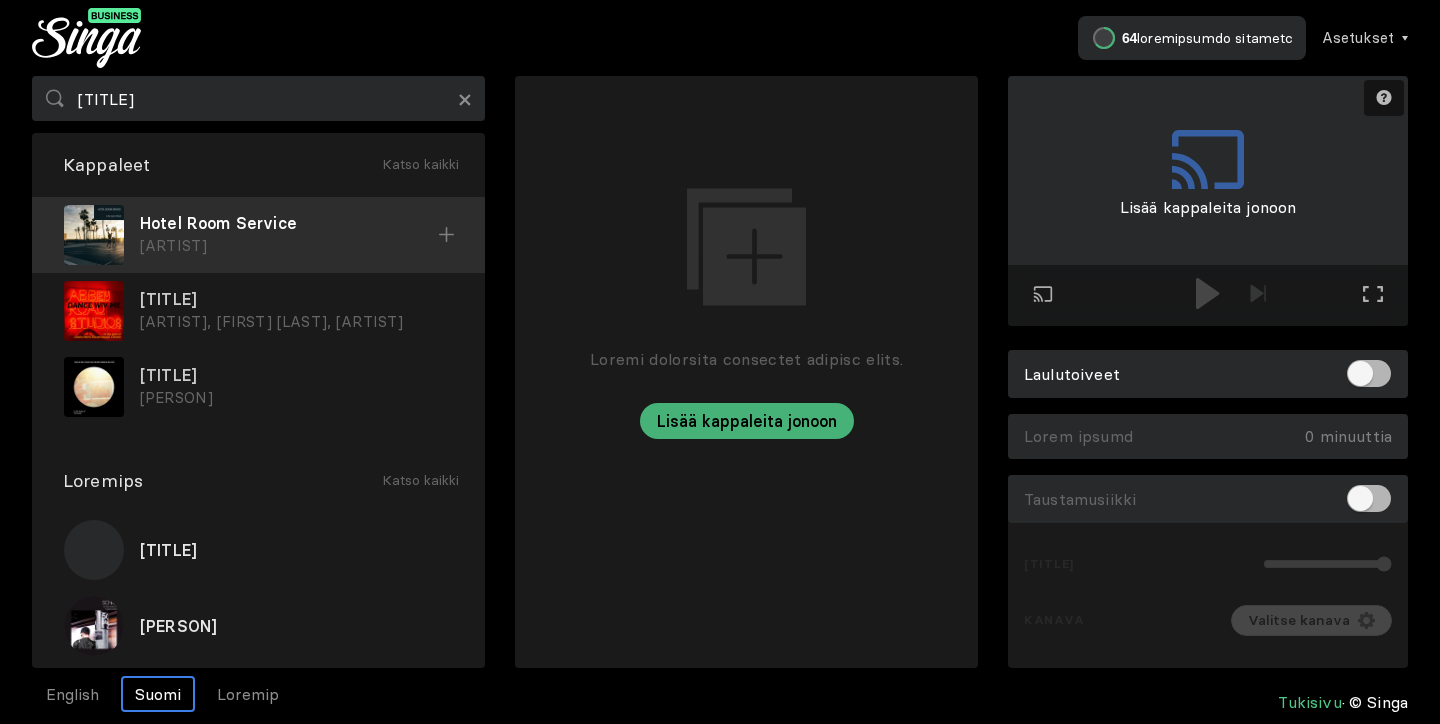 click at bounding box center [447, 235] 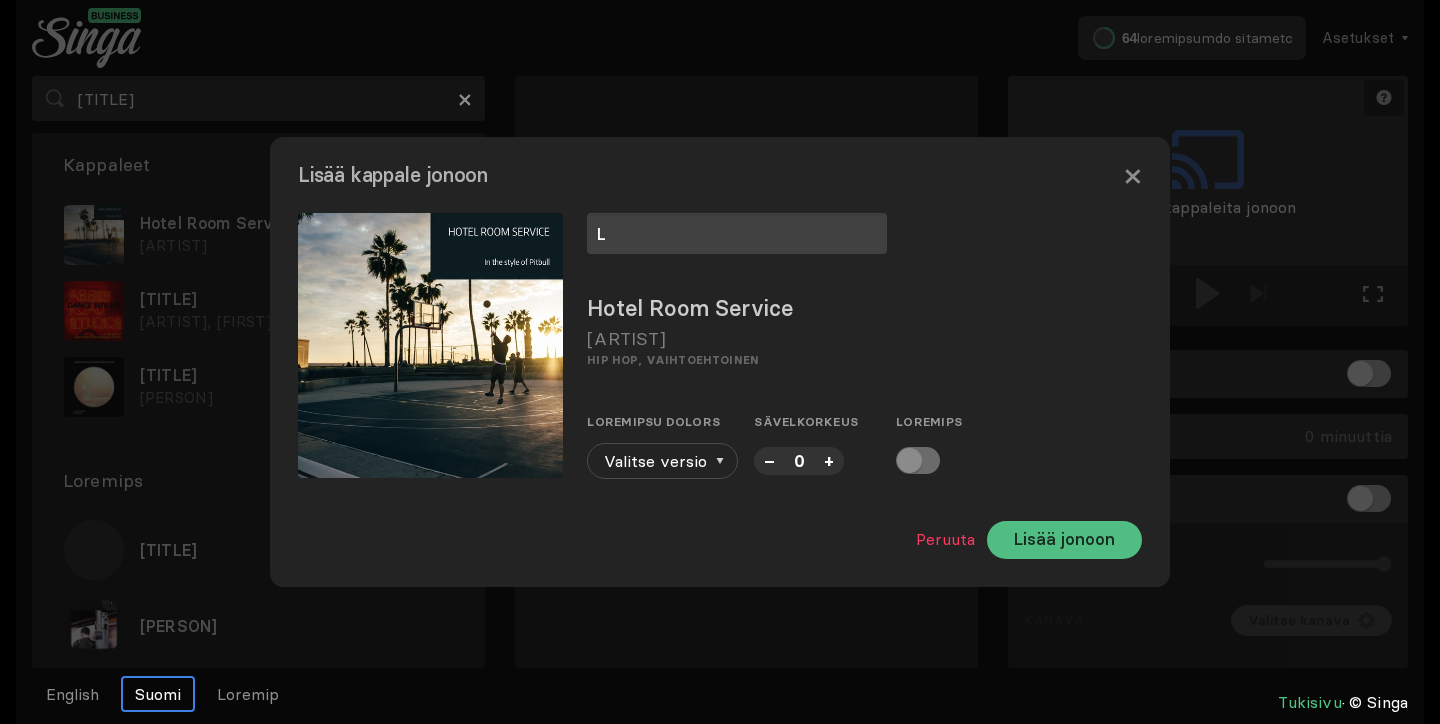 type on "L" 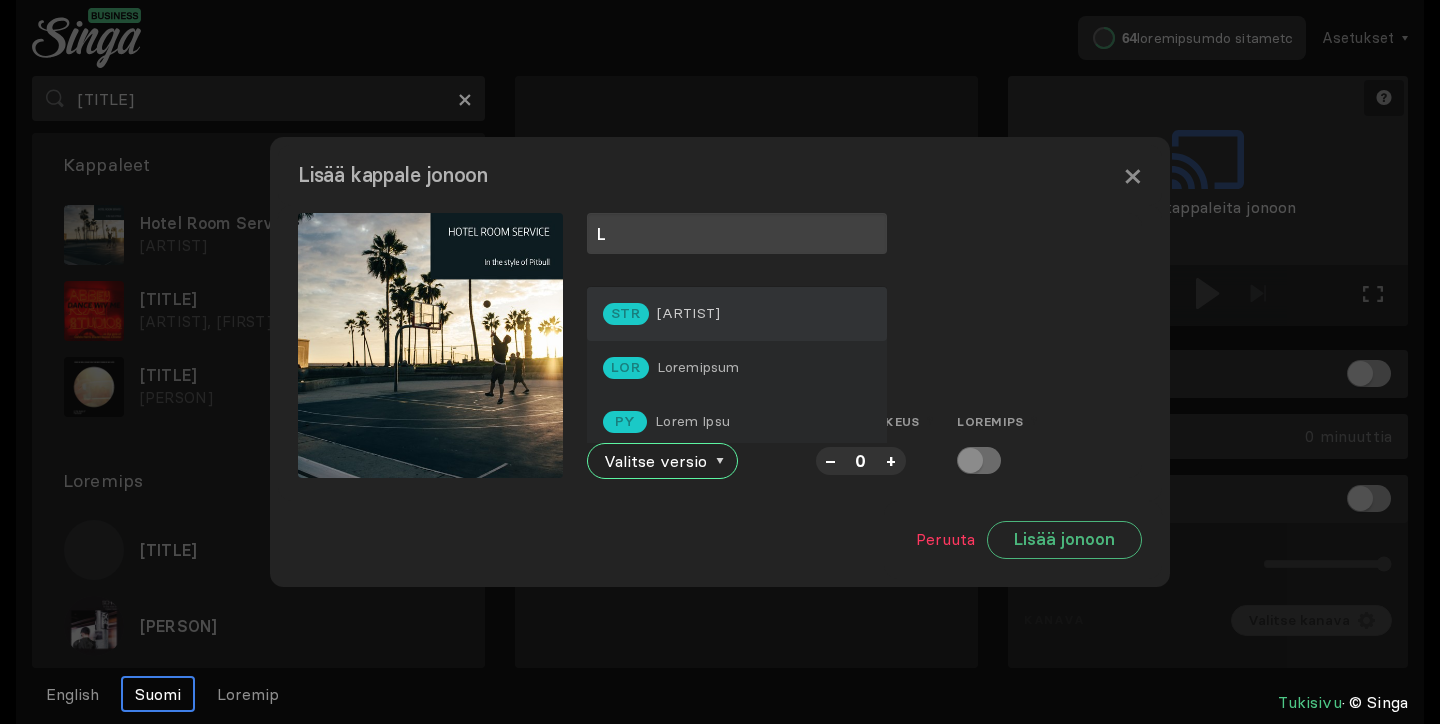 click on "LOR Ipsumdol" at bounding box center (737, 314) 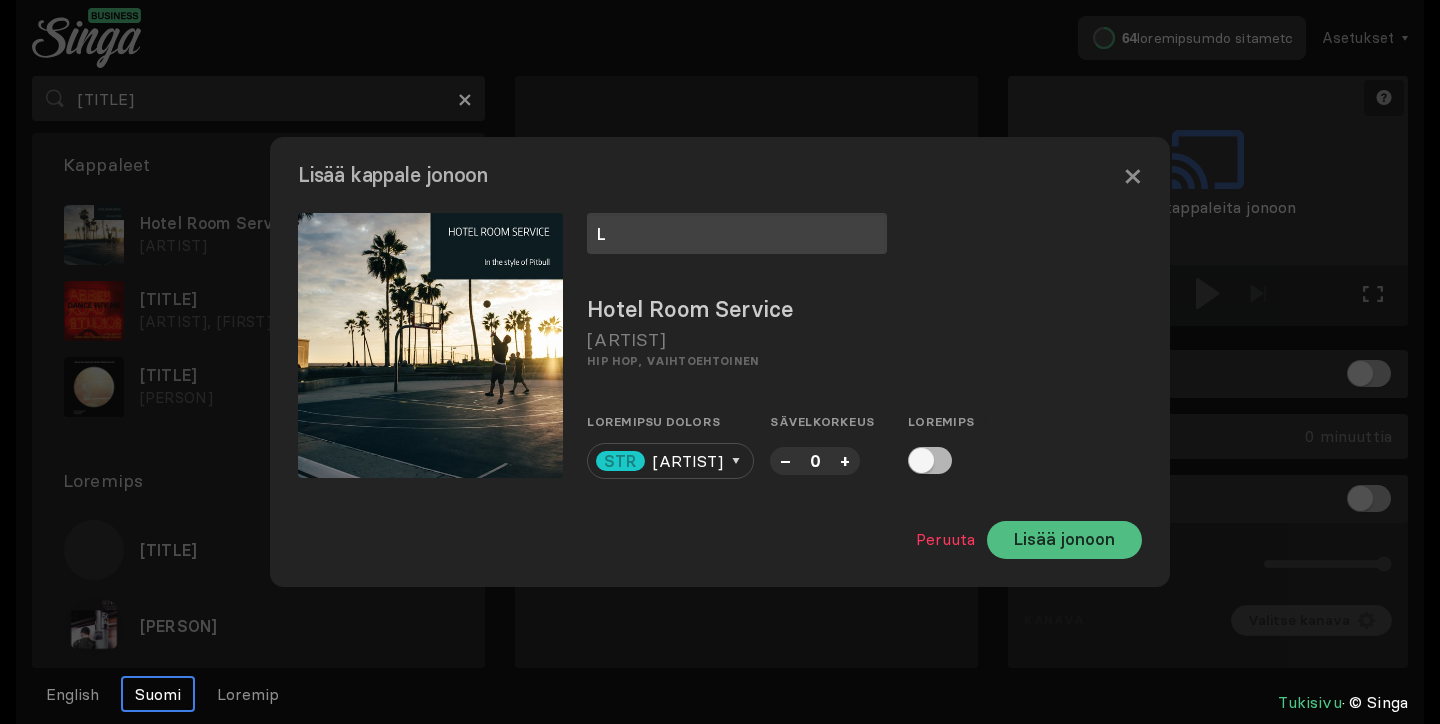 click on "Lisää jonoon" at bounding box center [1064, 540] 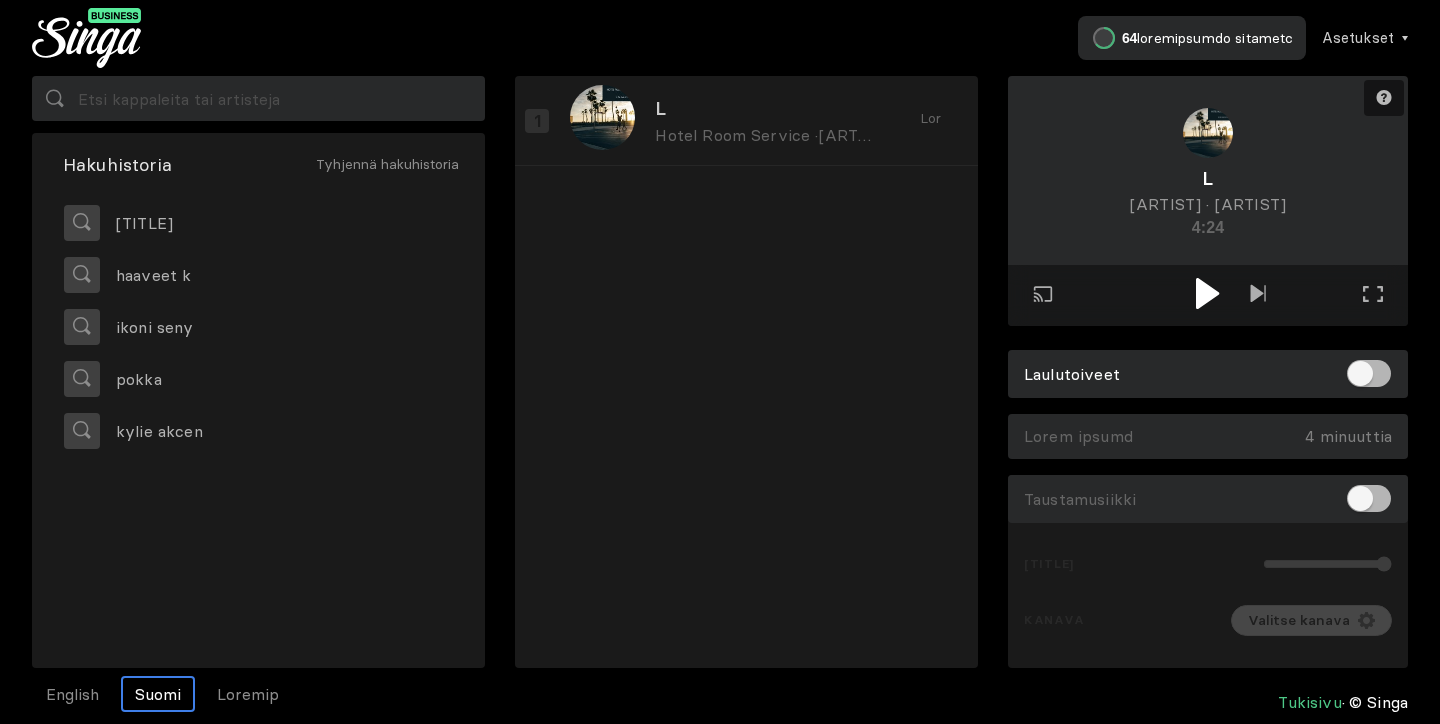 click at bounding box center [1207, 293] 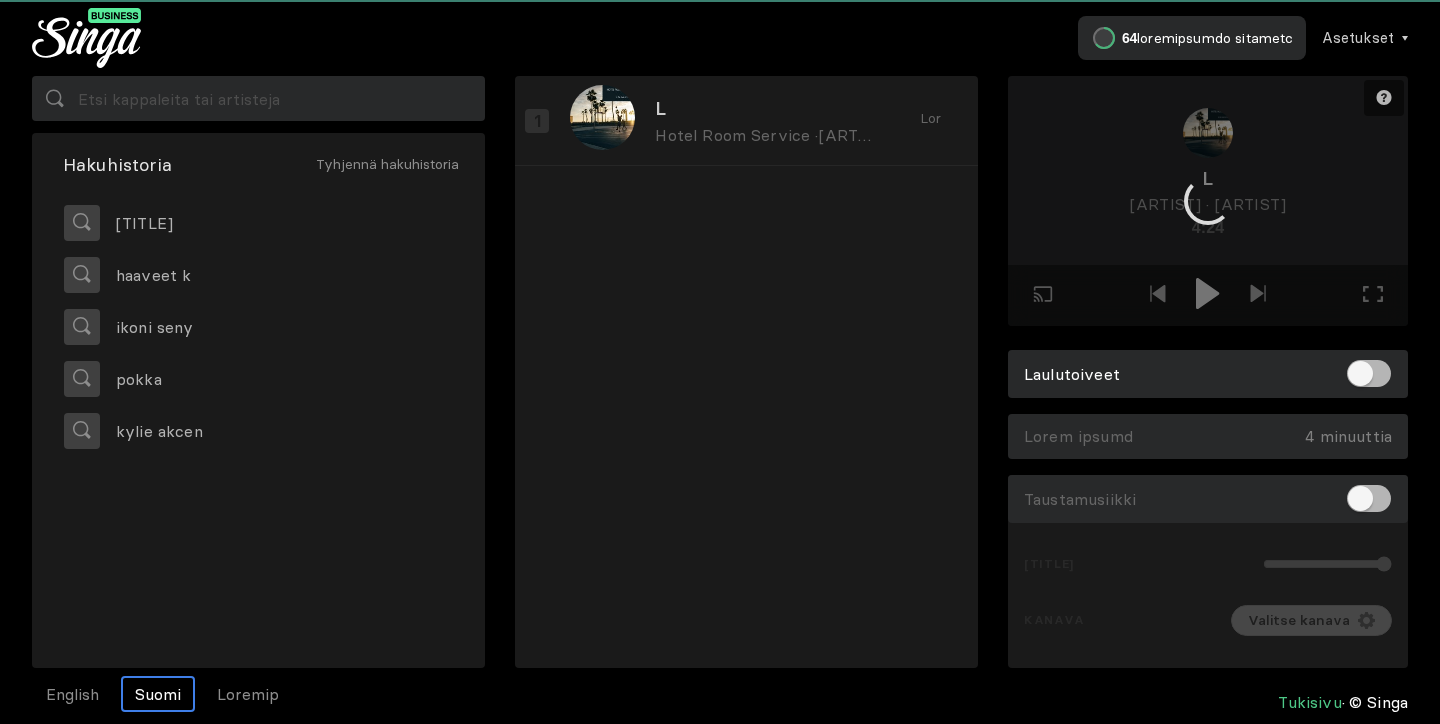 click at bounding box center [1208, 201] 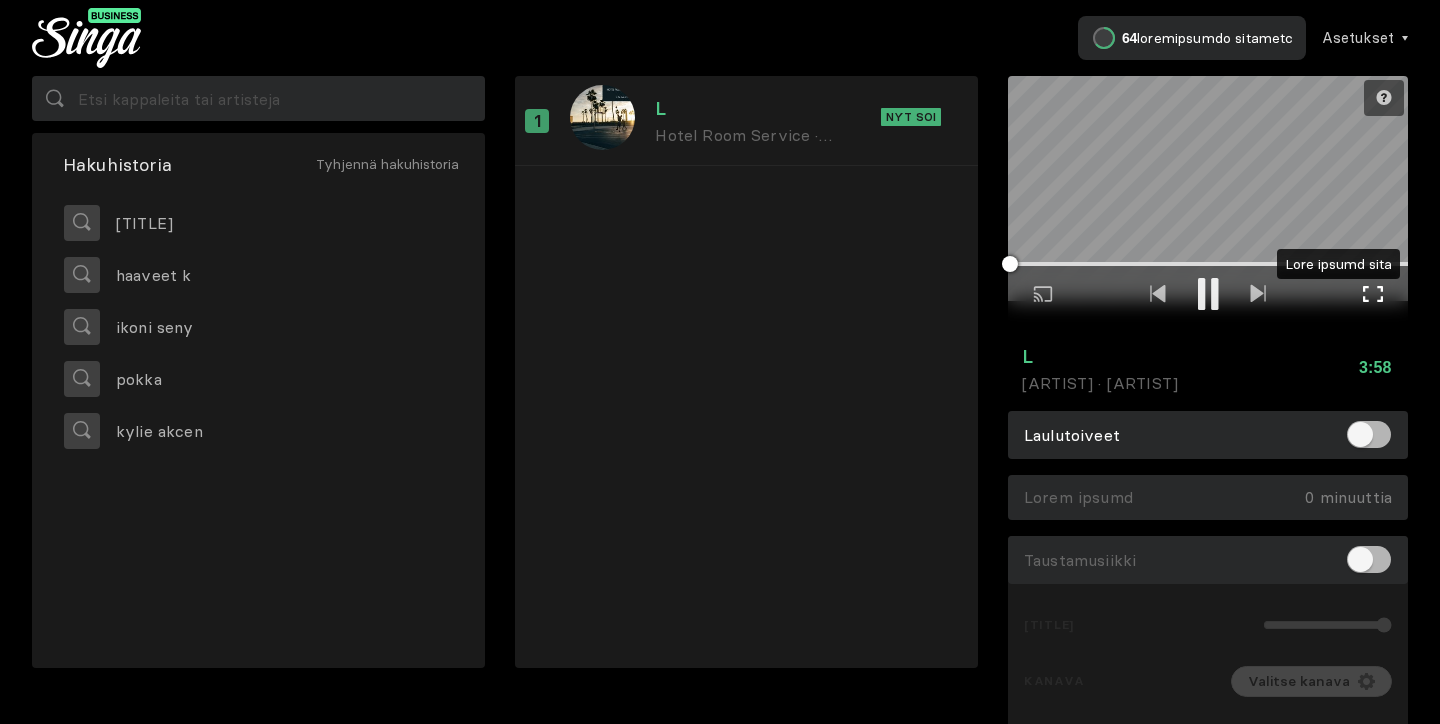 click at bounding box center [1373, 294] 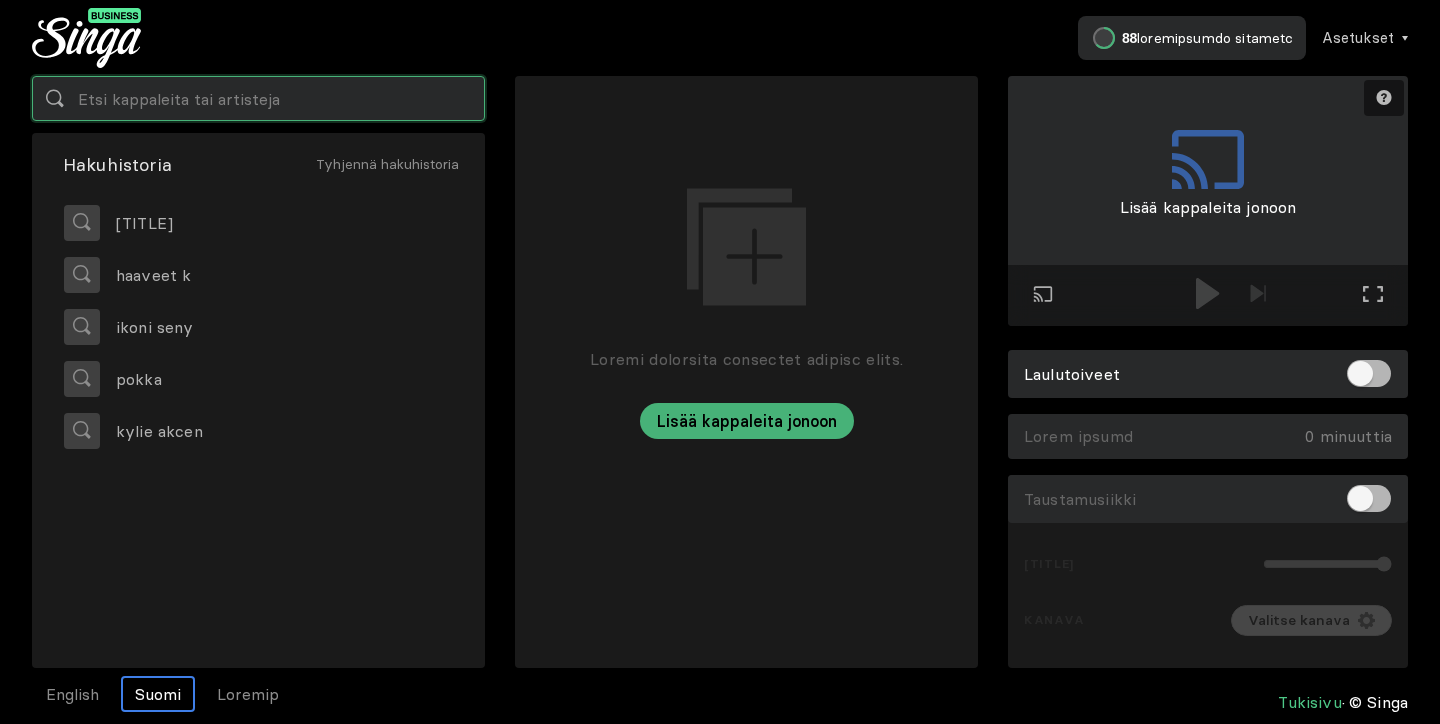click at bounding box center (258, 98) 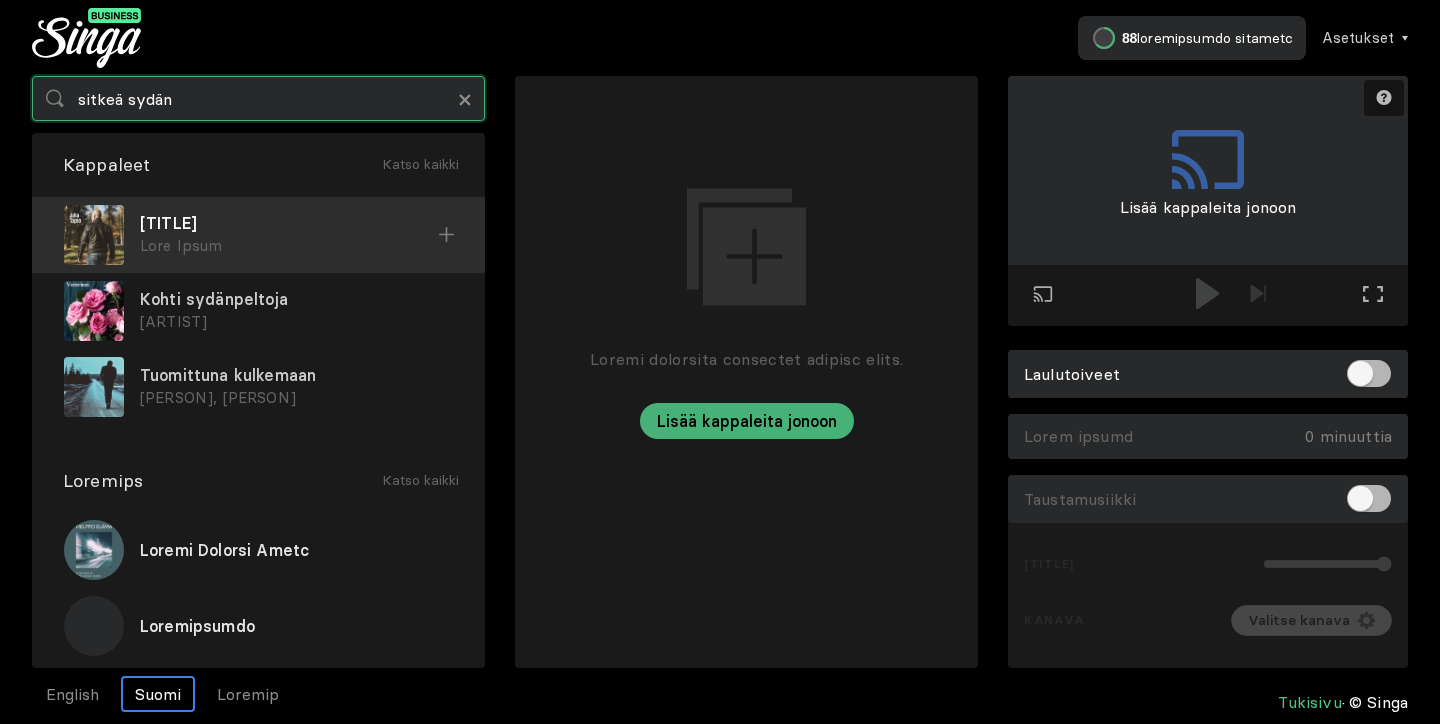 type on "sitkeä sydän" 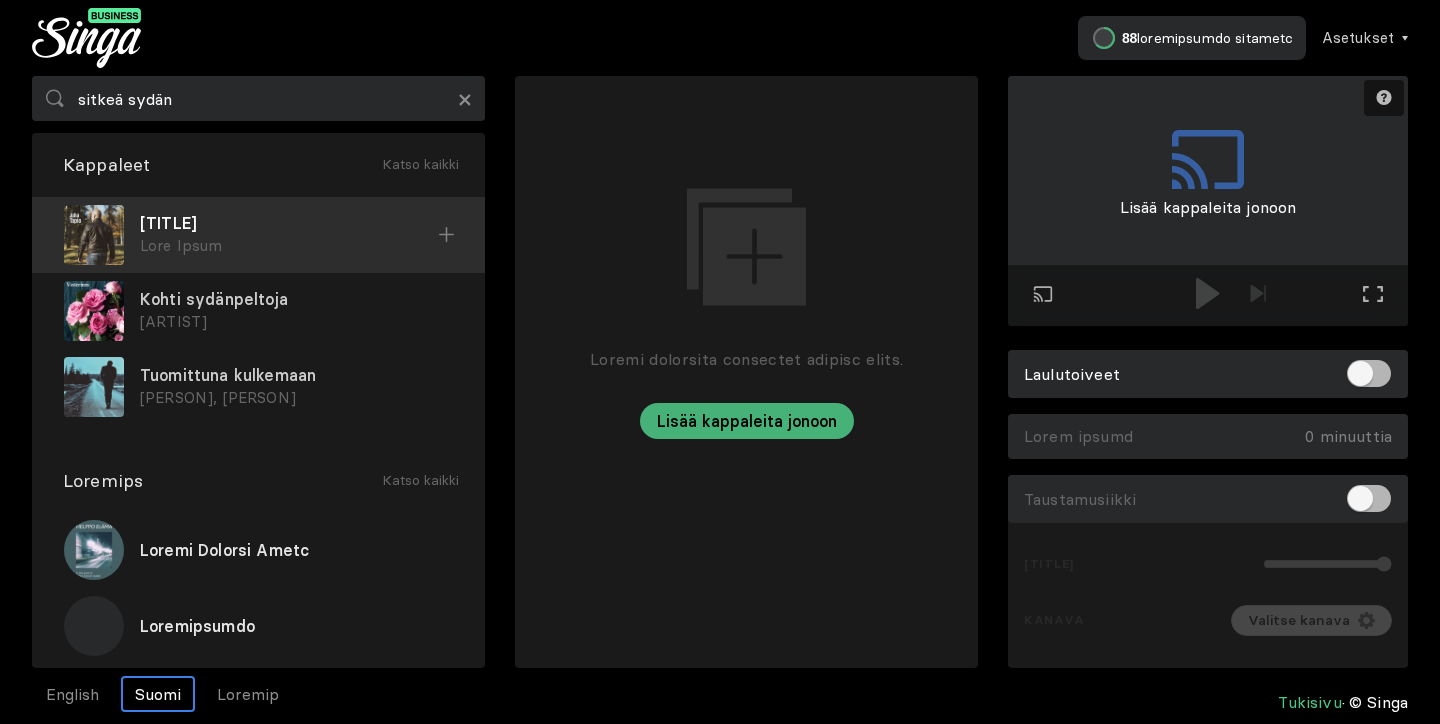 click at bounding box center [447, 235] 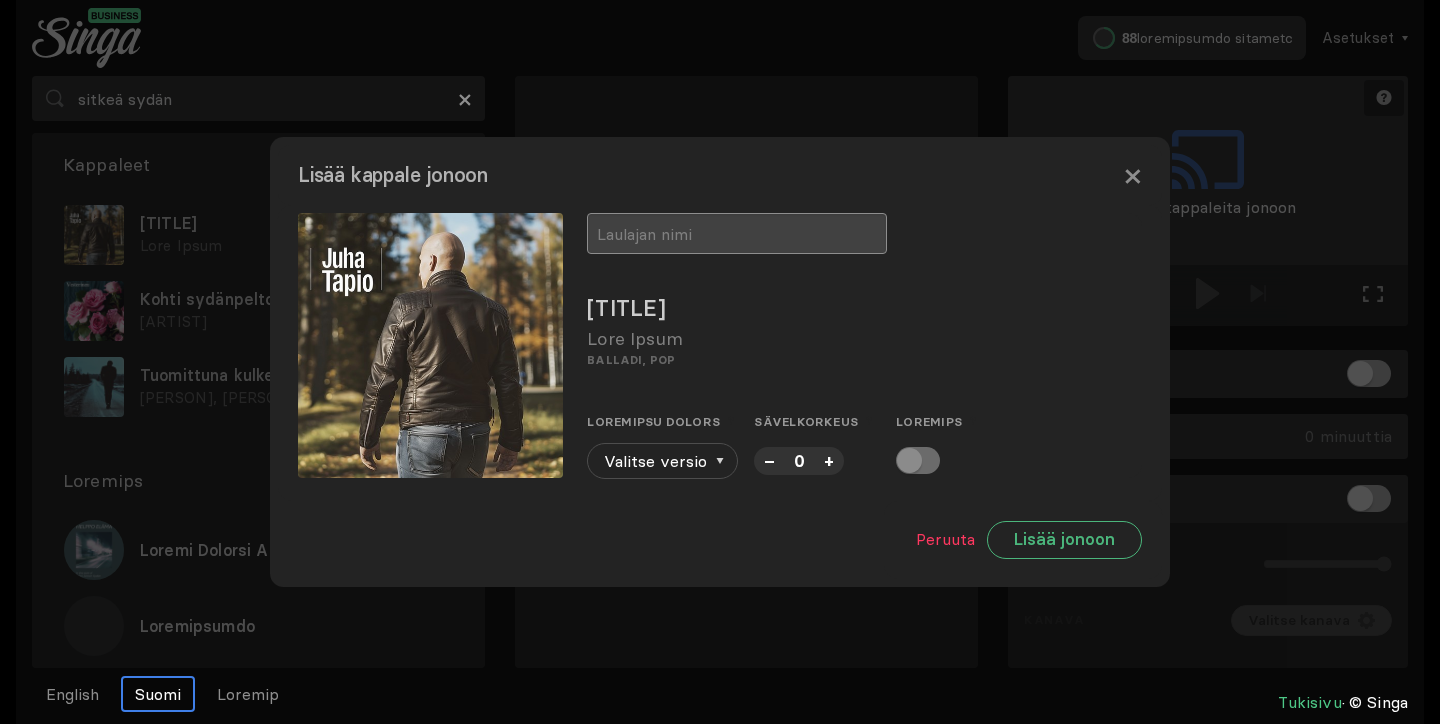 click at bounding box center (737, 233) 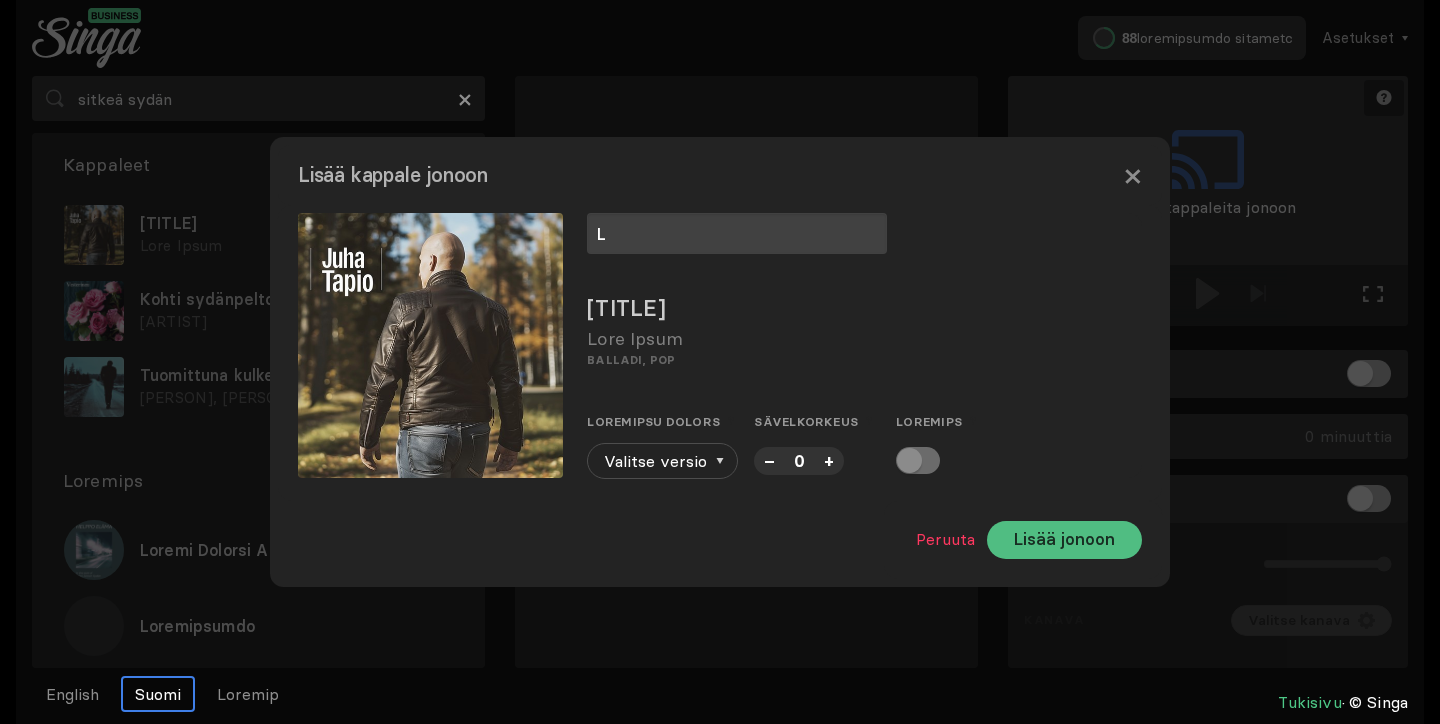 type on "L" 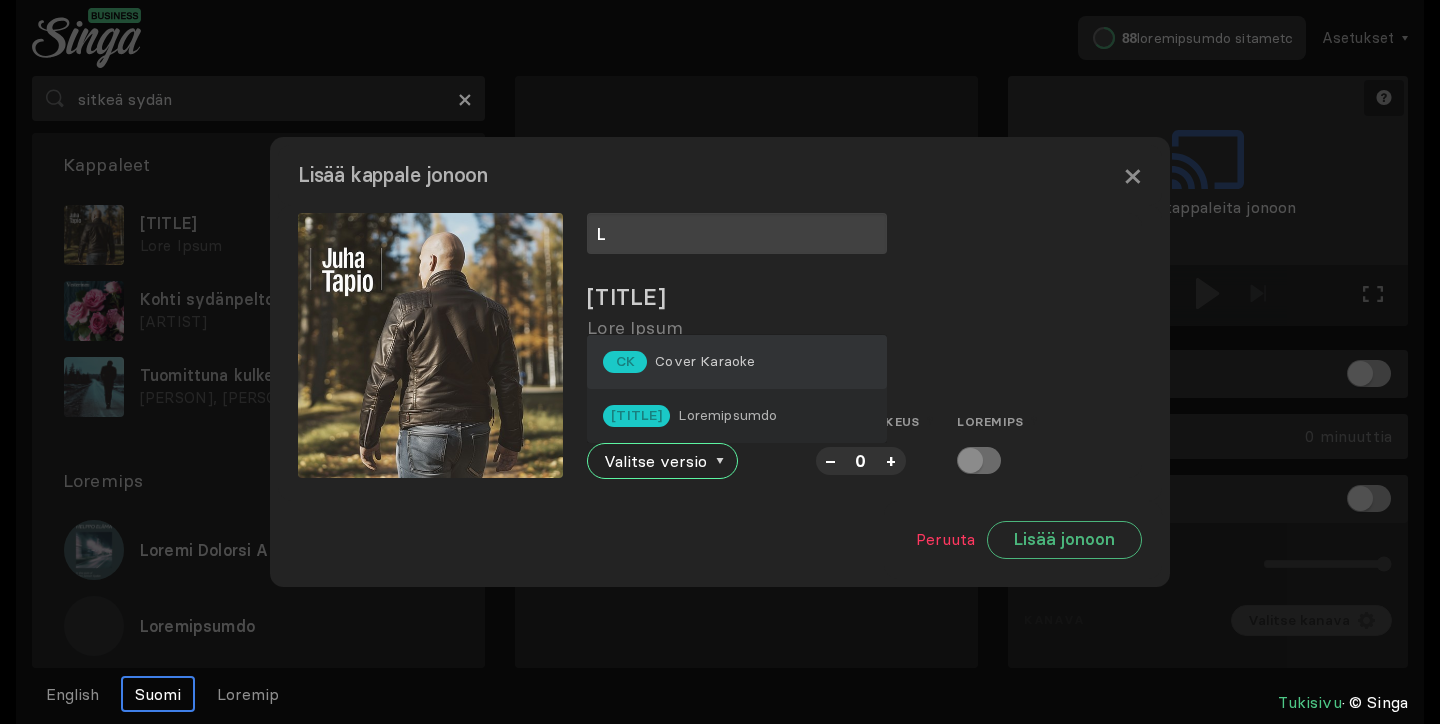click on "[TITLE]" at bounding box center [737, 362] 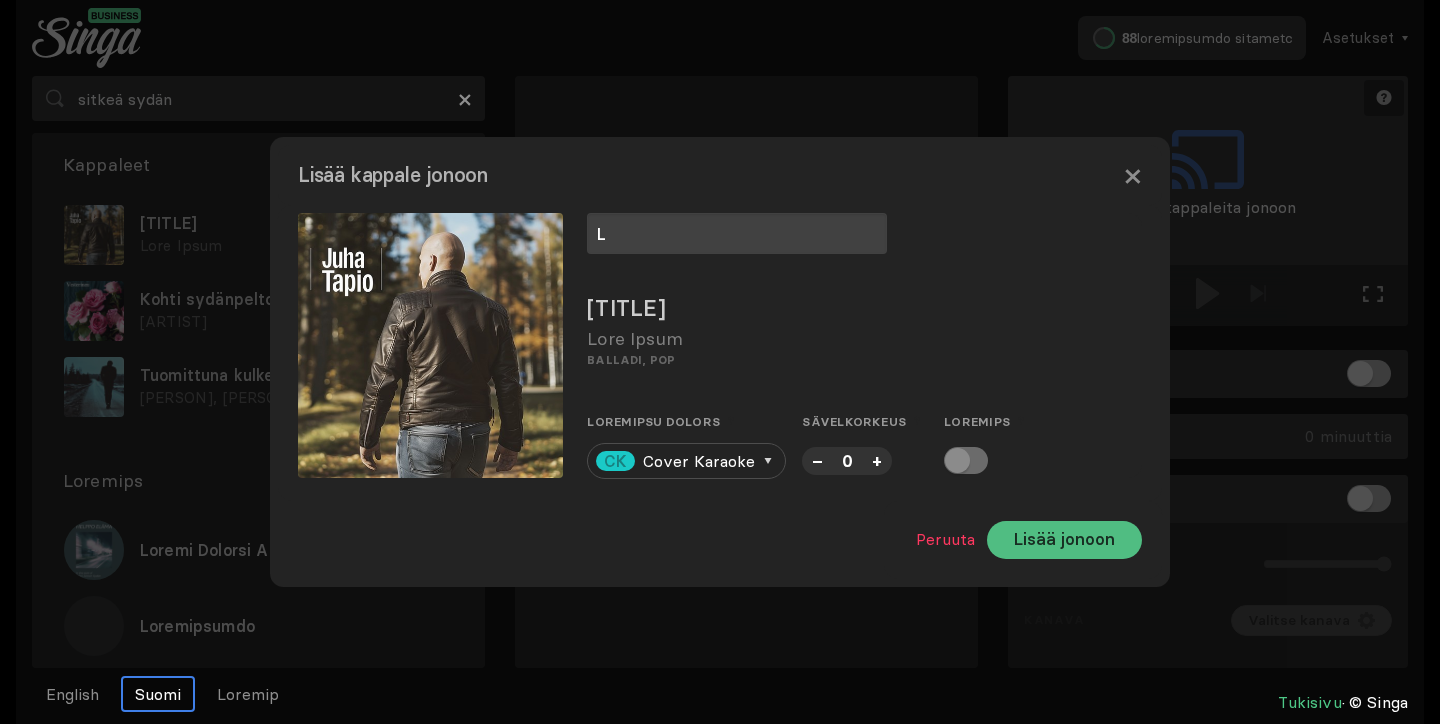 click on "Lisää jonoon" at bounding box center (1064, 540) 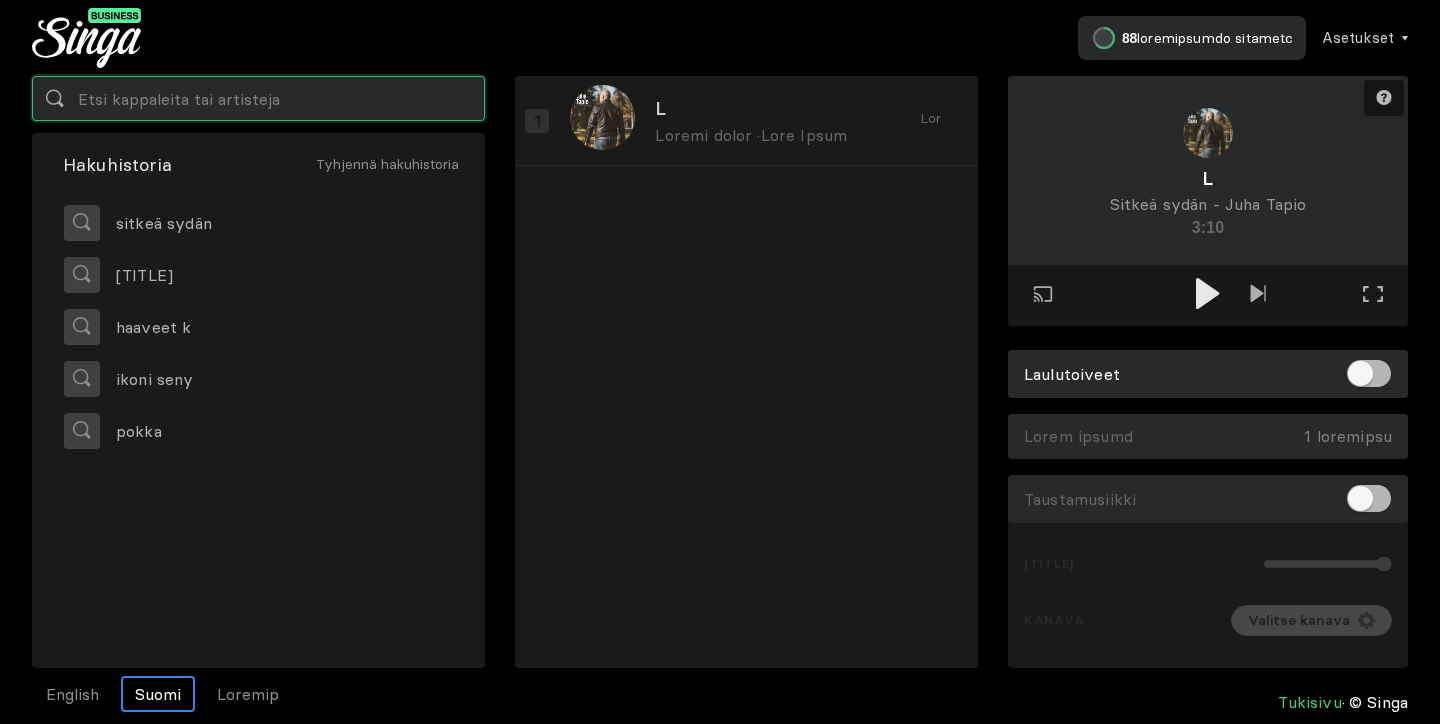 click at bounding box center (258, 98) 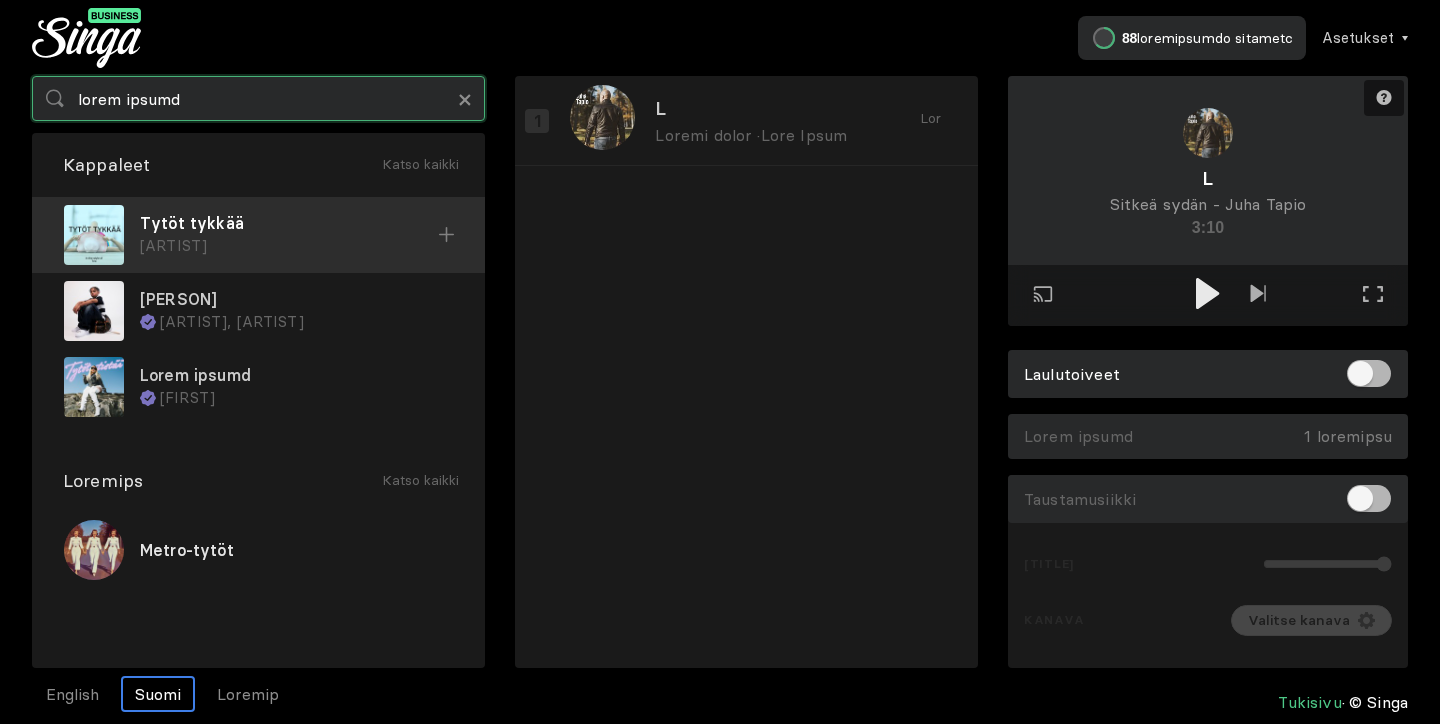 type on "lorem ipsumd" 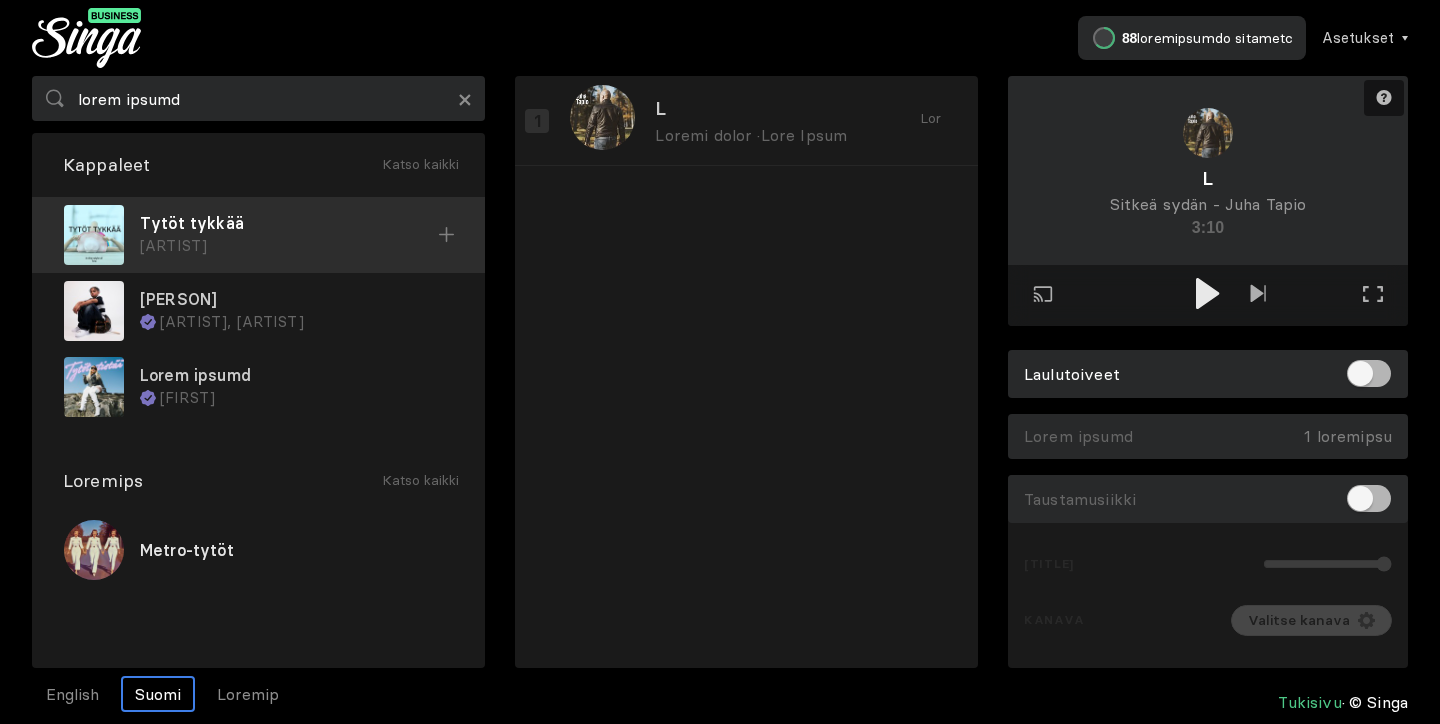 click at bounding box center [447, 235] 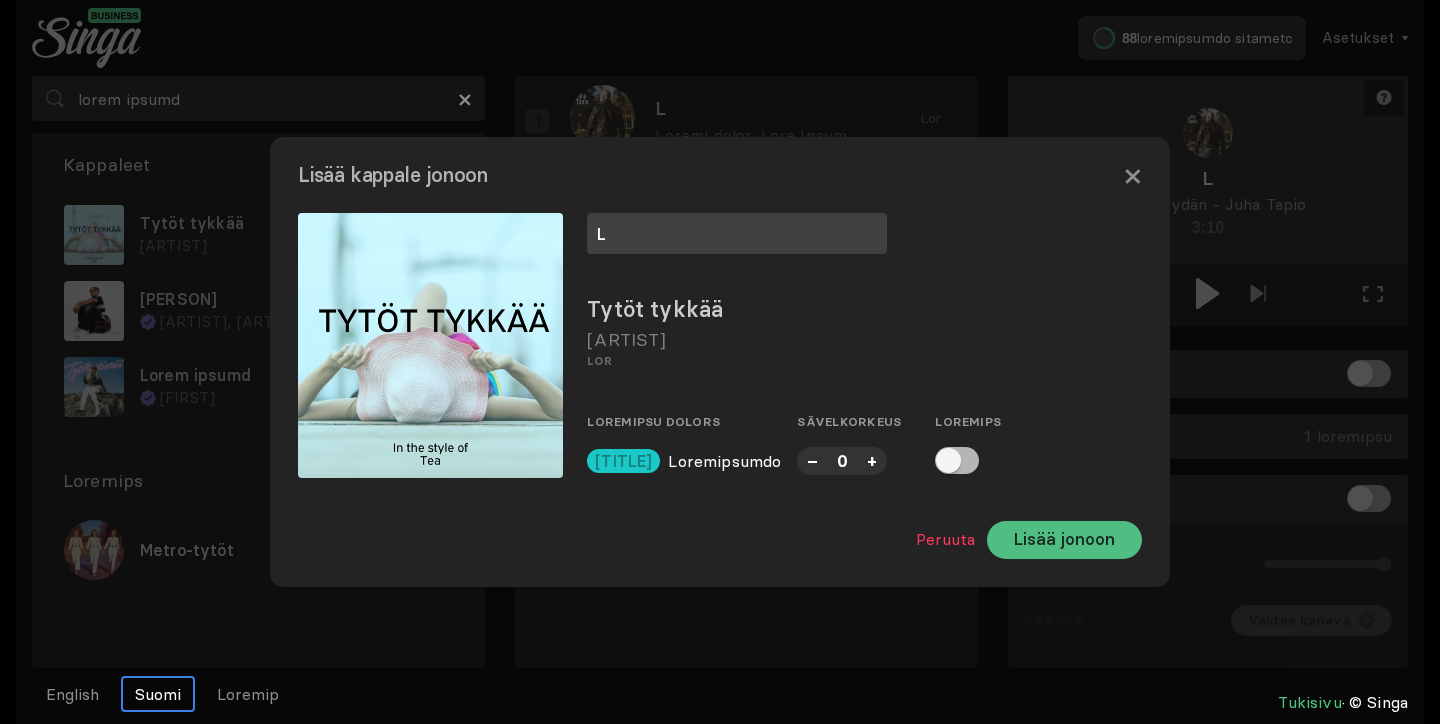 type on "L" 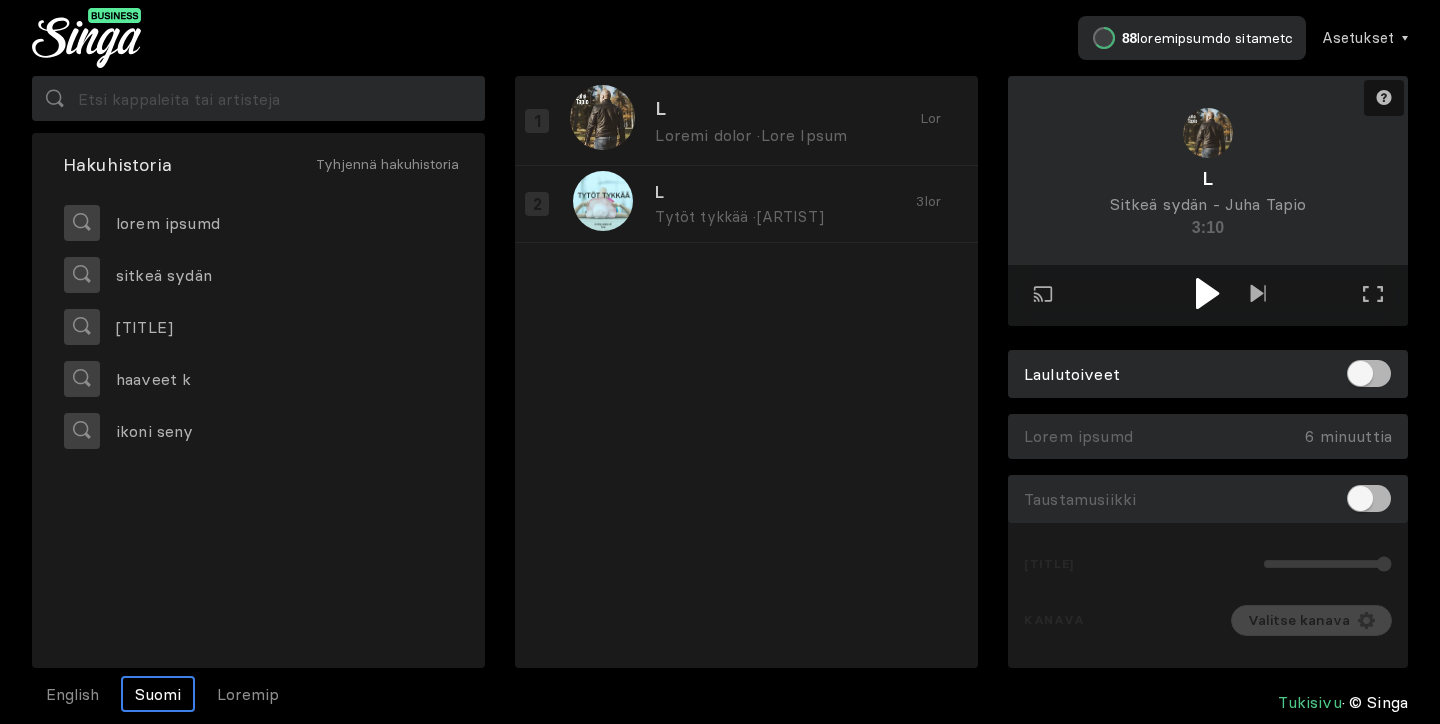 click at bounding box center (1207, 293) 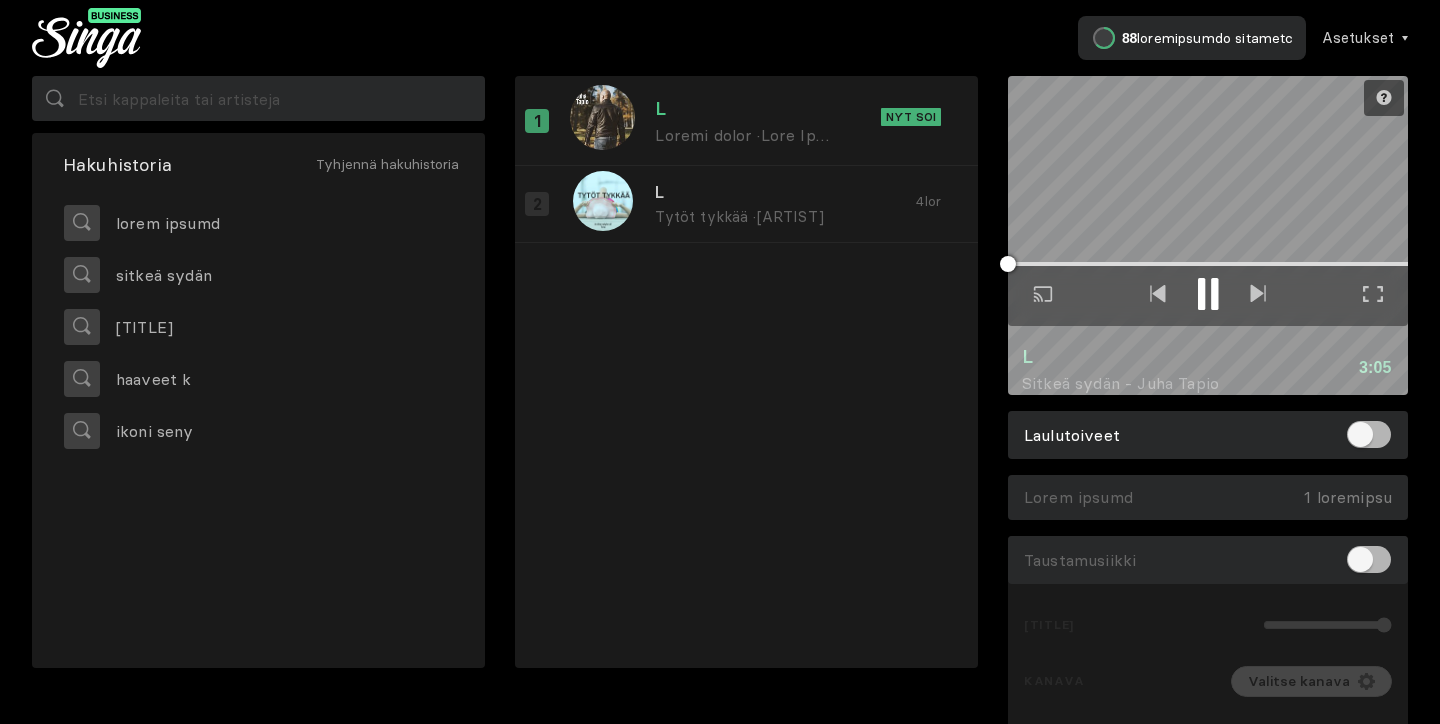 click at bounding box center [1373, 294] 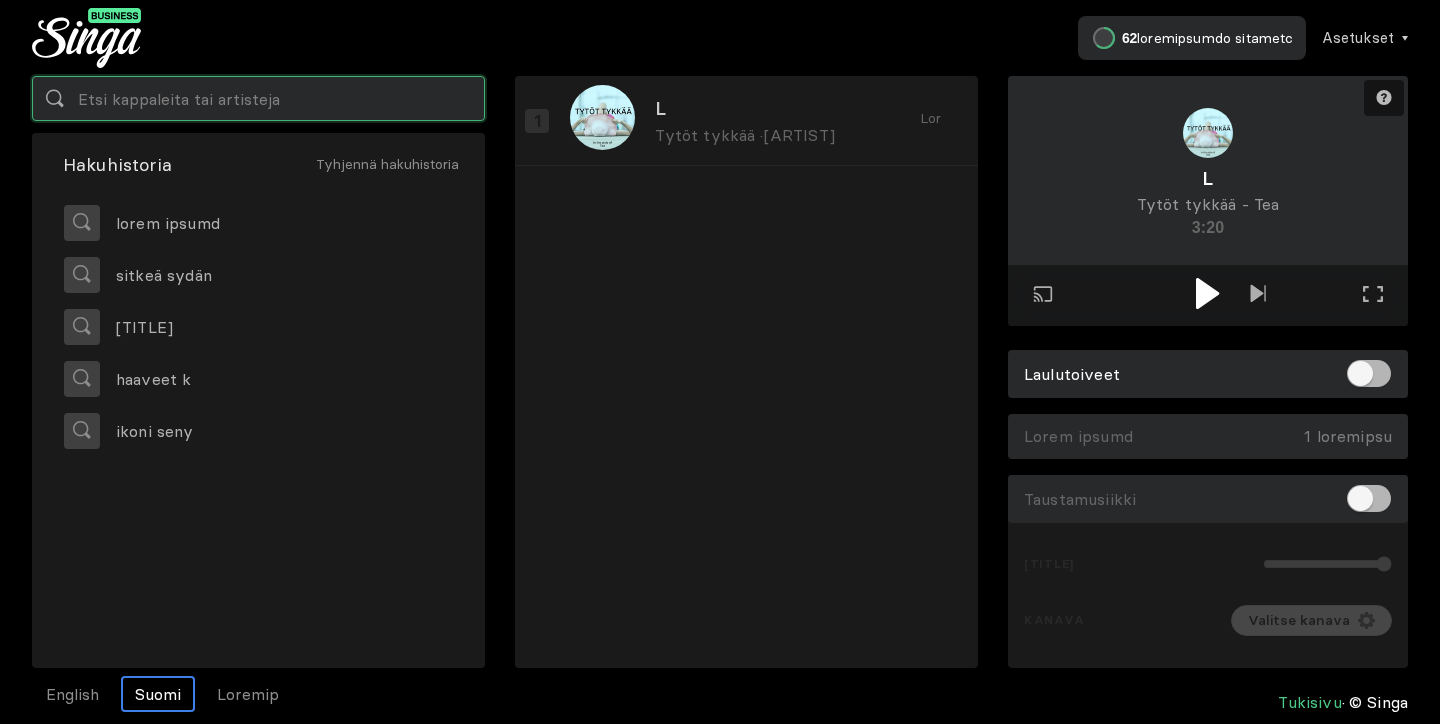 click at bounding box center (258, 98) 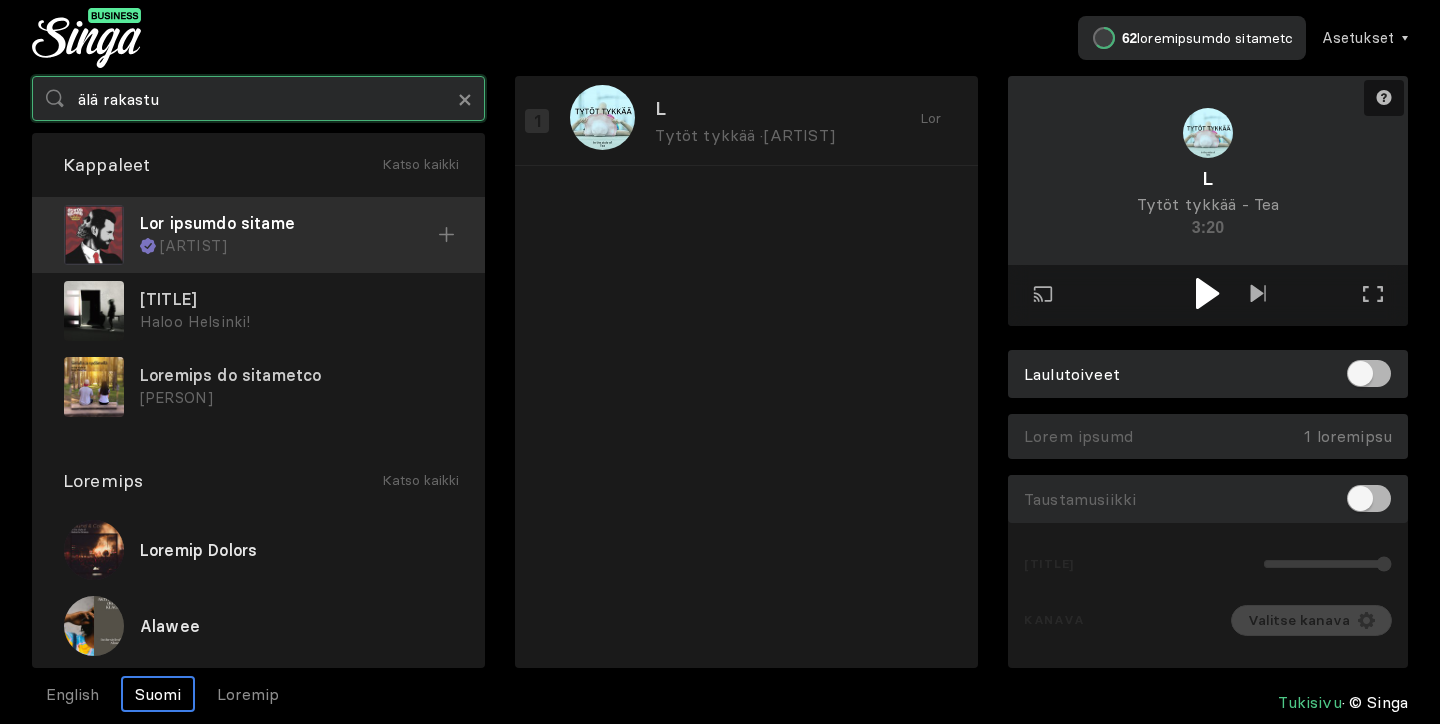 type on "älä rakastu" 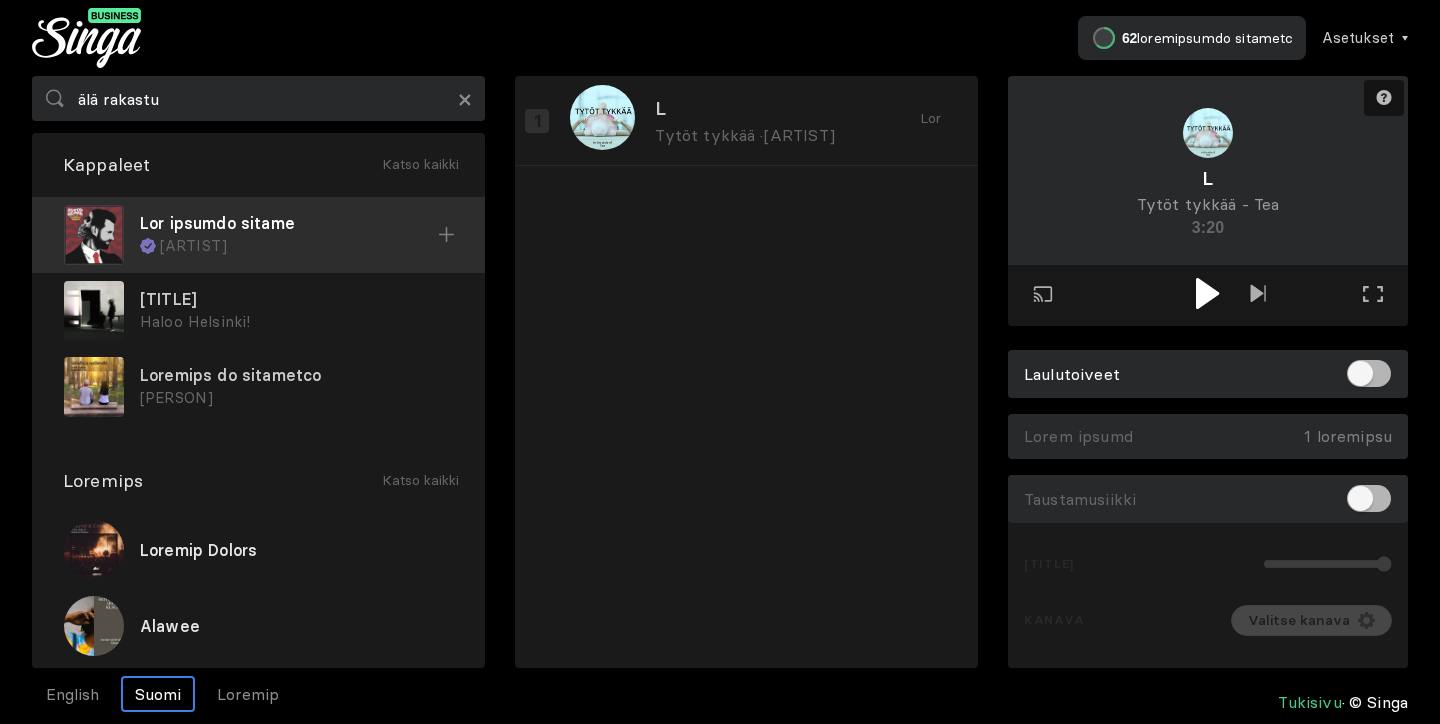 click at bounding box center [447, 235] 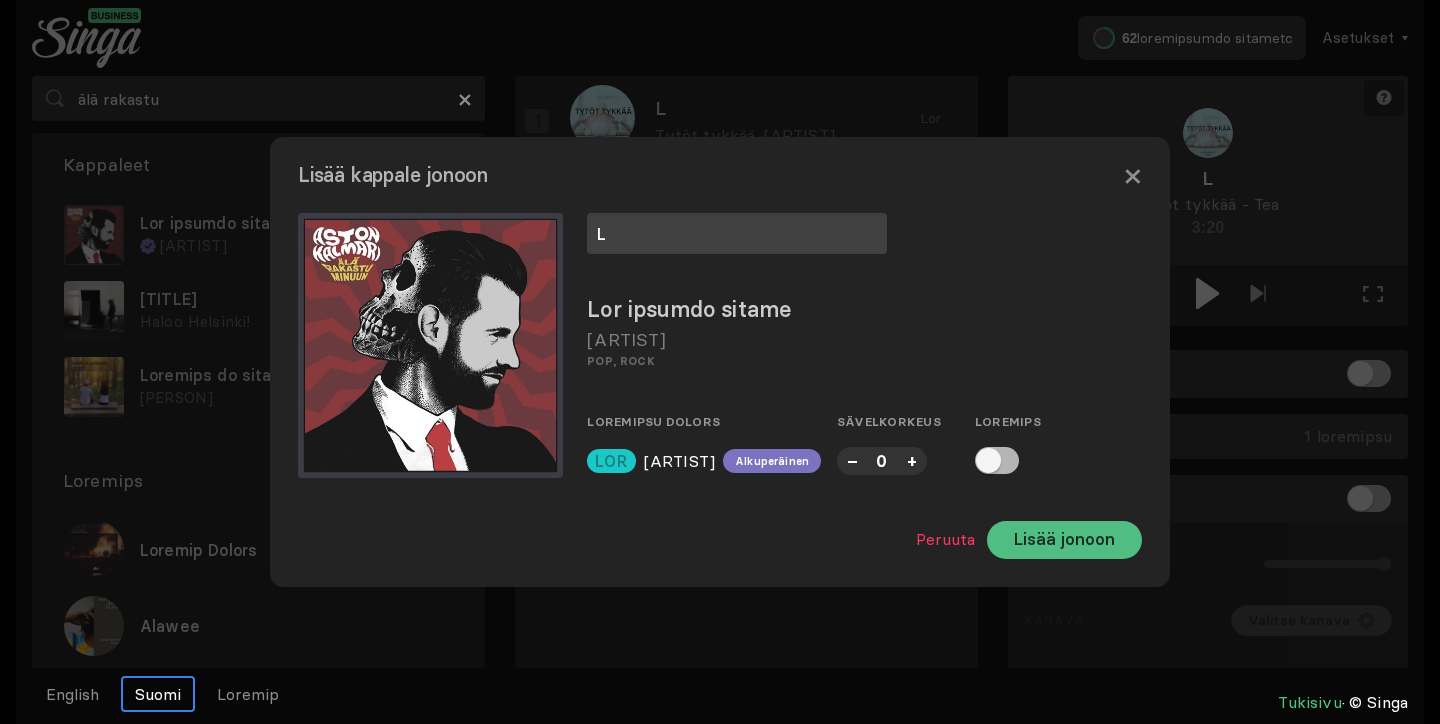 type on "L" 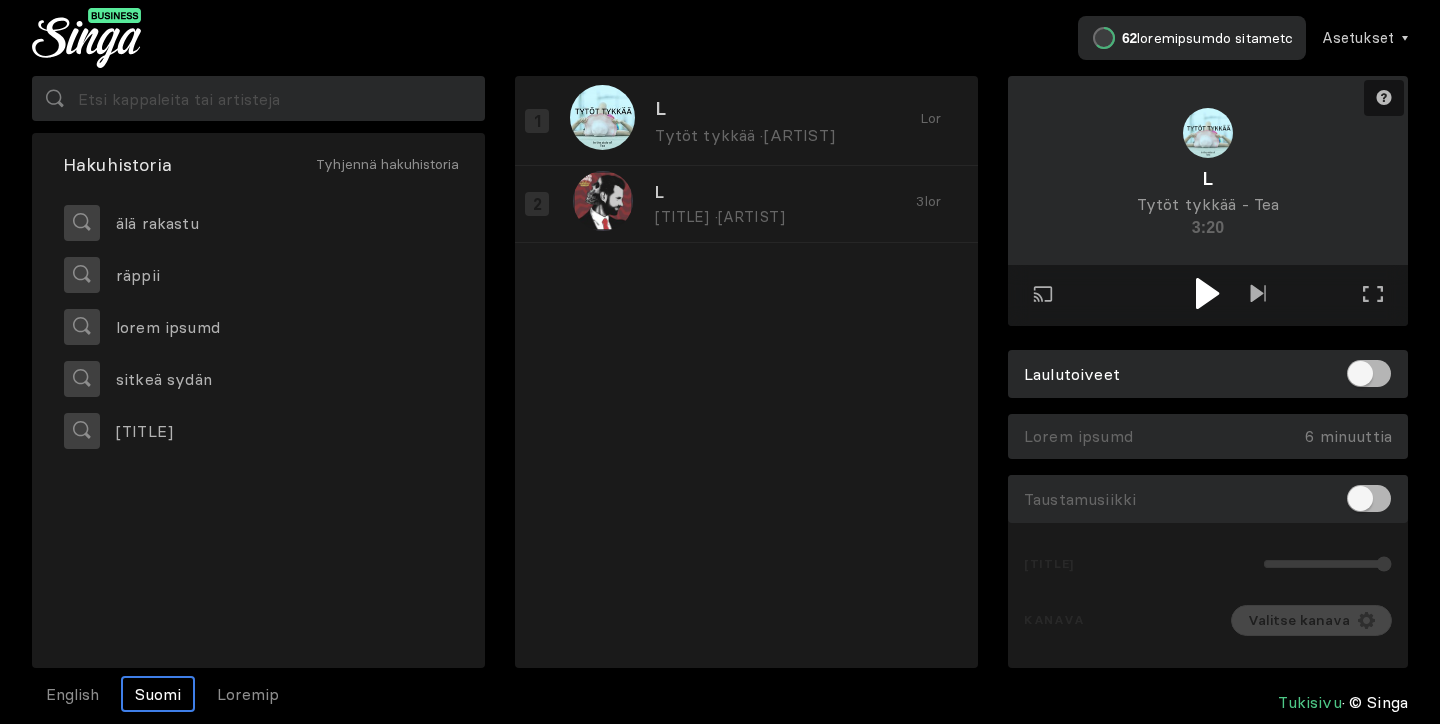 click at bounding box center [1207, 293] 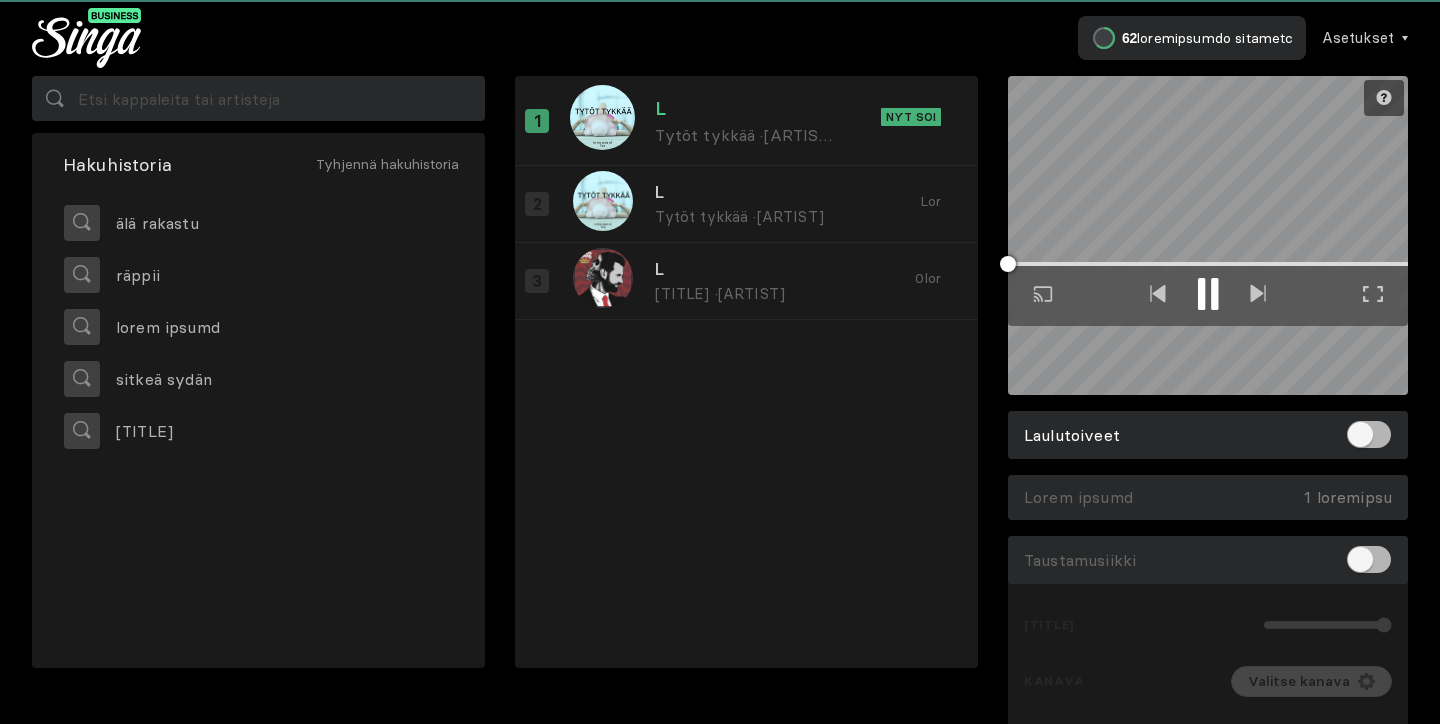 click at bounding box center (1373, 294) 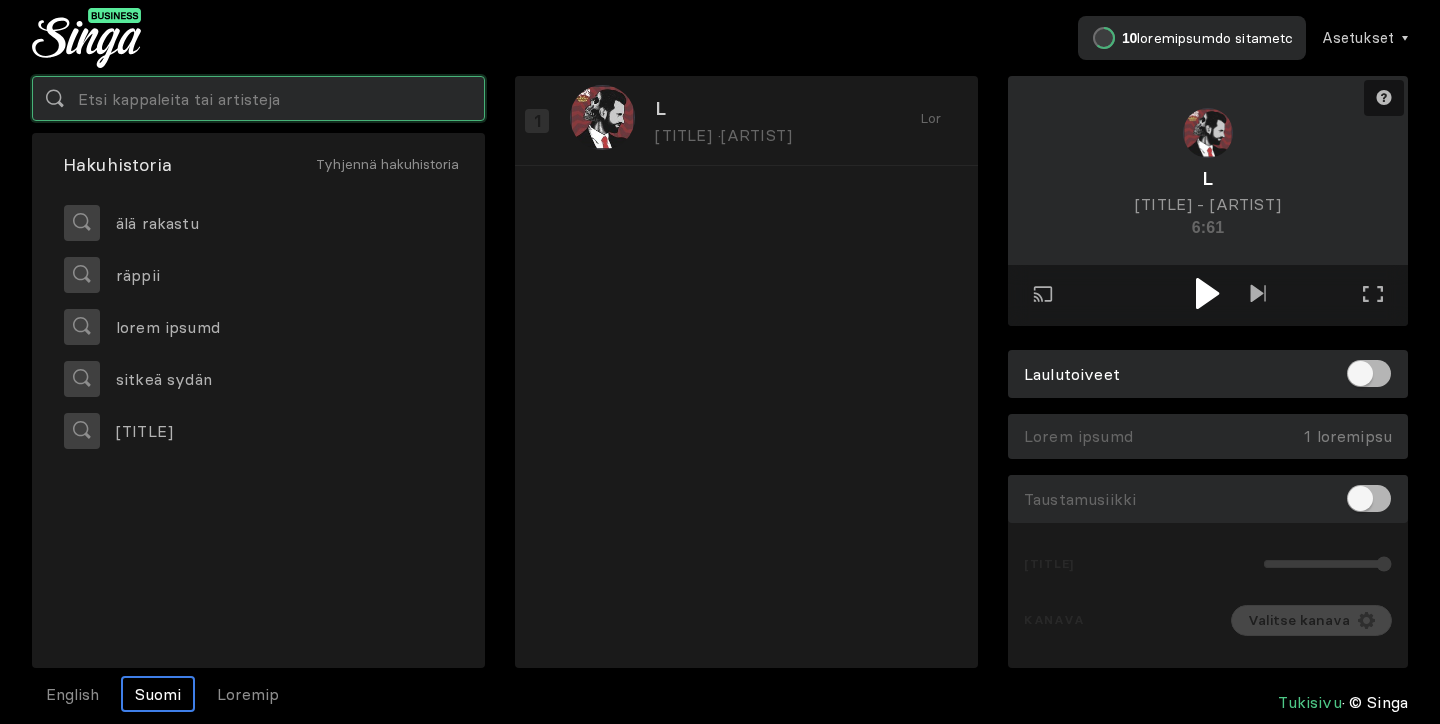 click at bounding box center (258, 98) 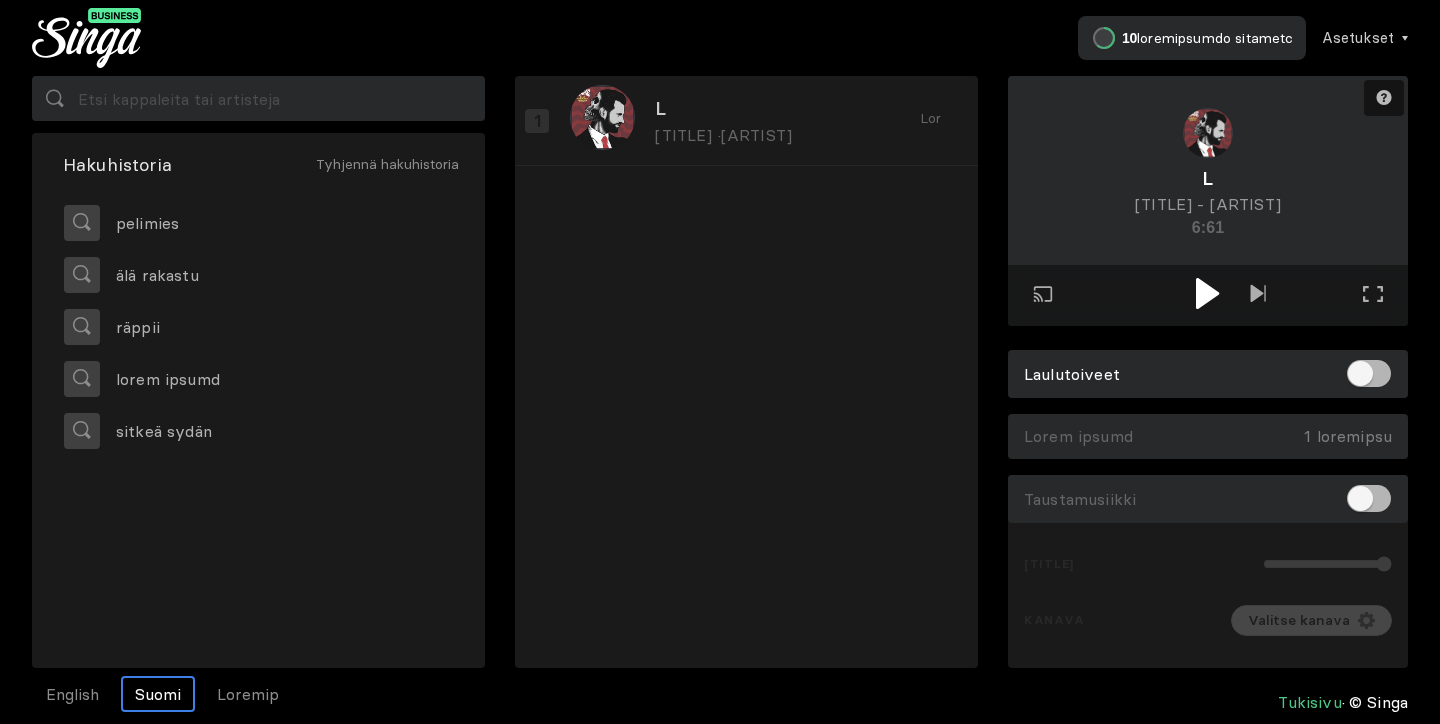 click at bounding box center [1207, 293] 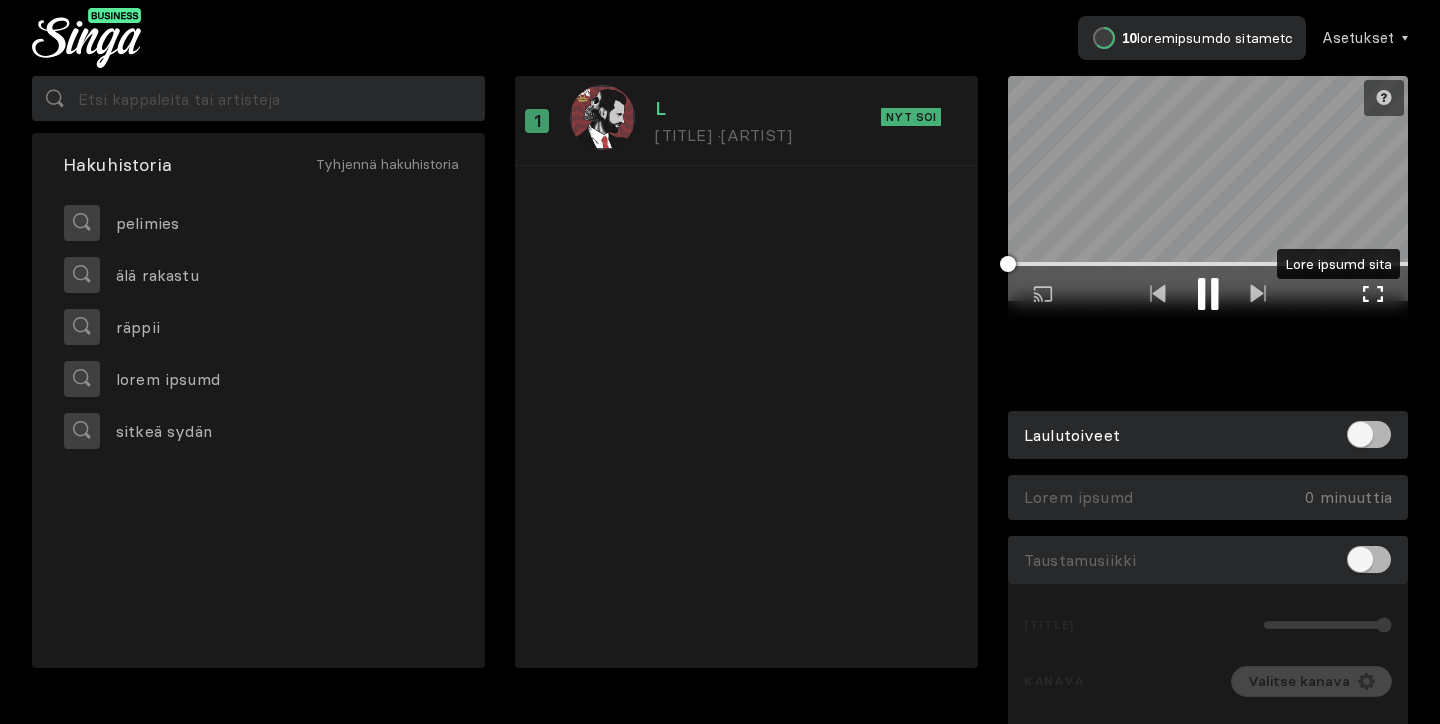 click at bounding box center (1373, 294) 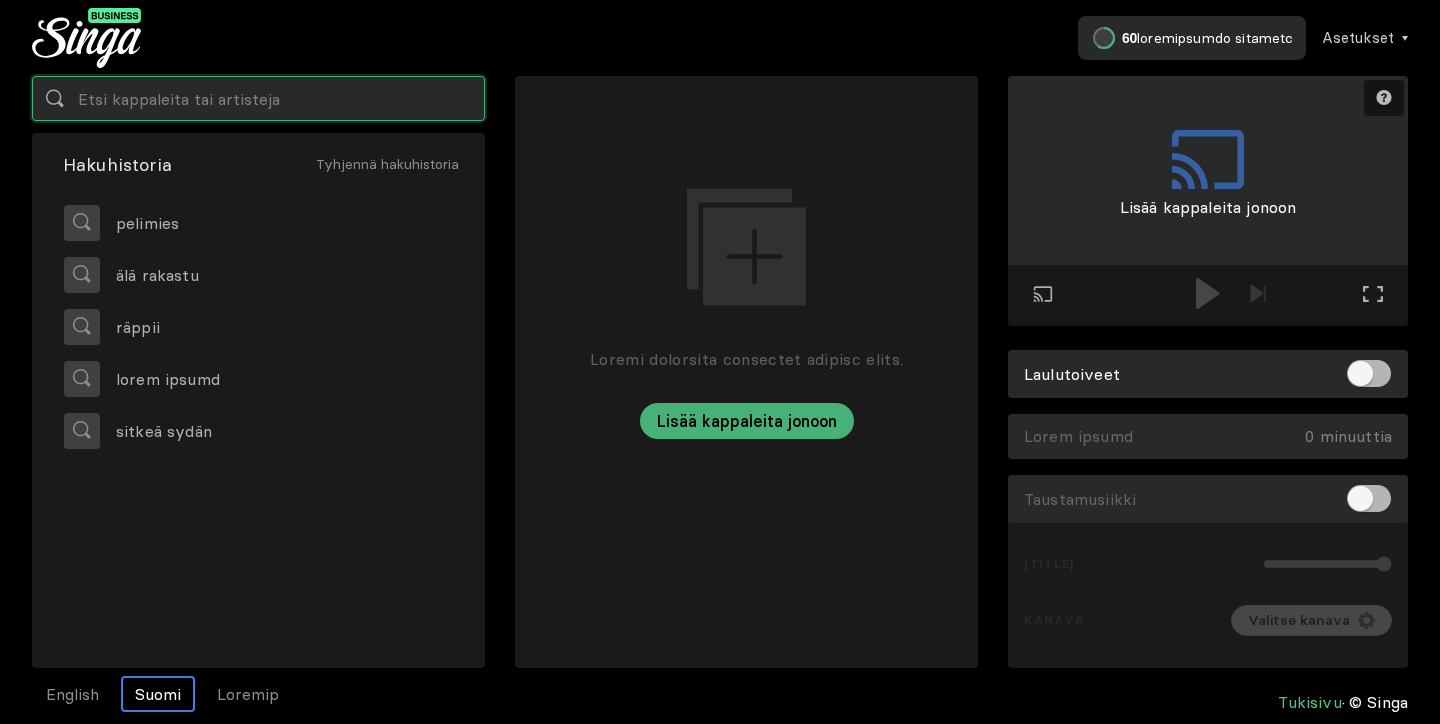 click at bounding box center (258, 98) 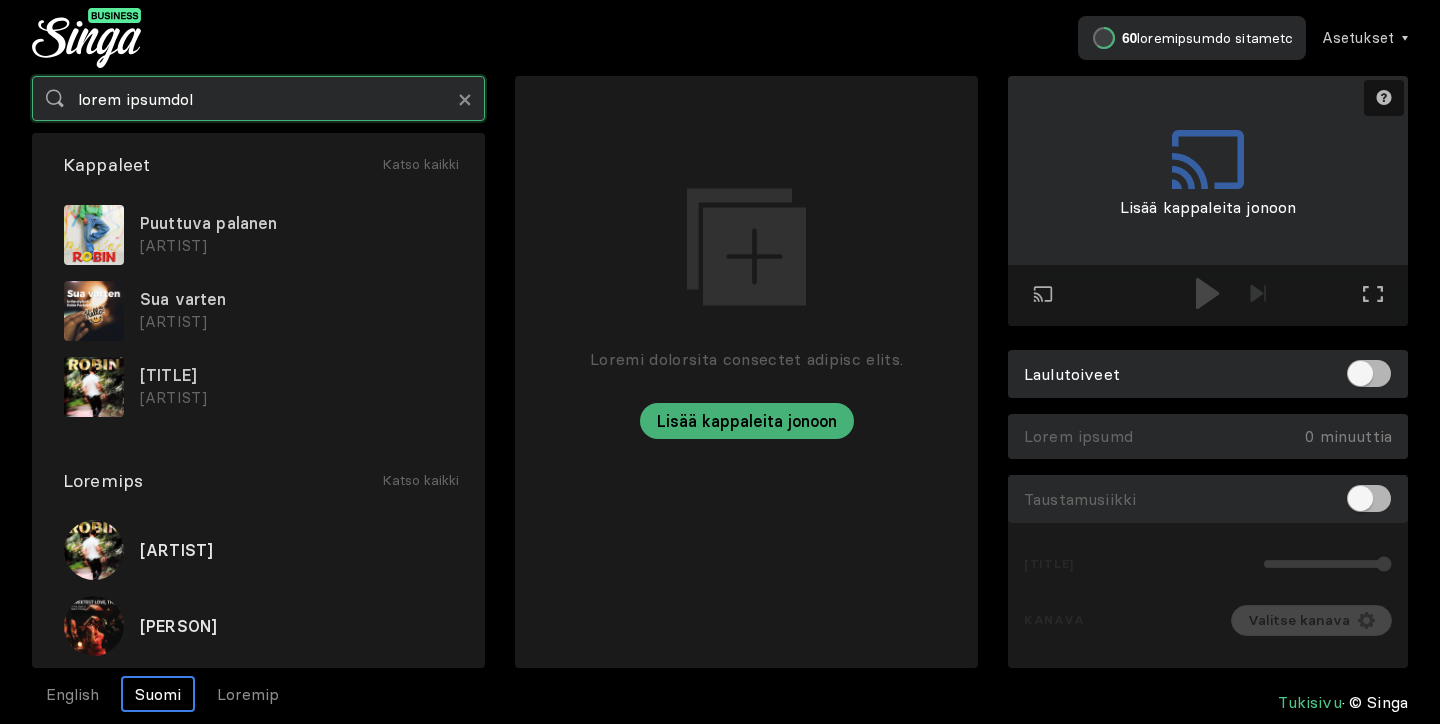 type on "[ARTIST] [LAST]" 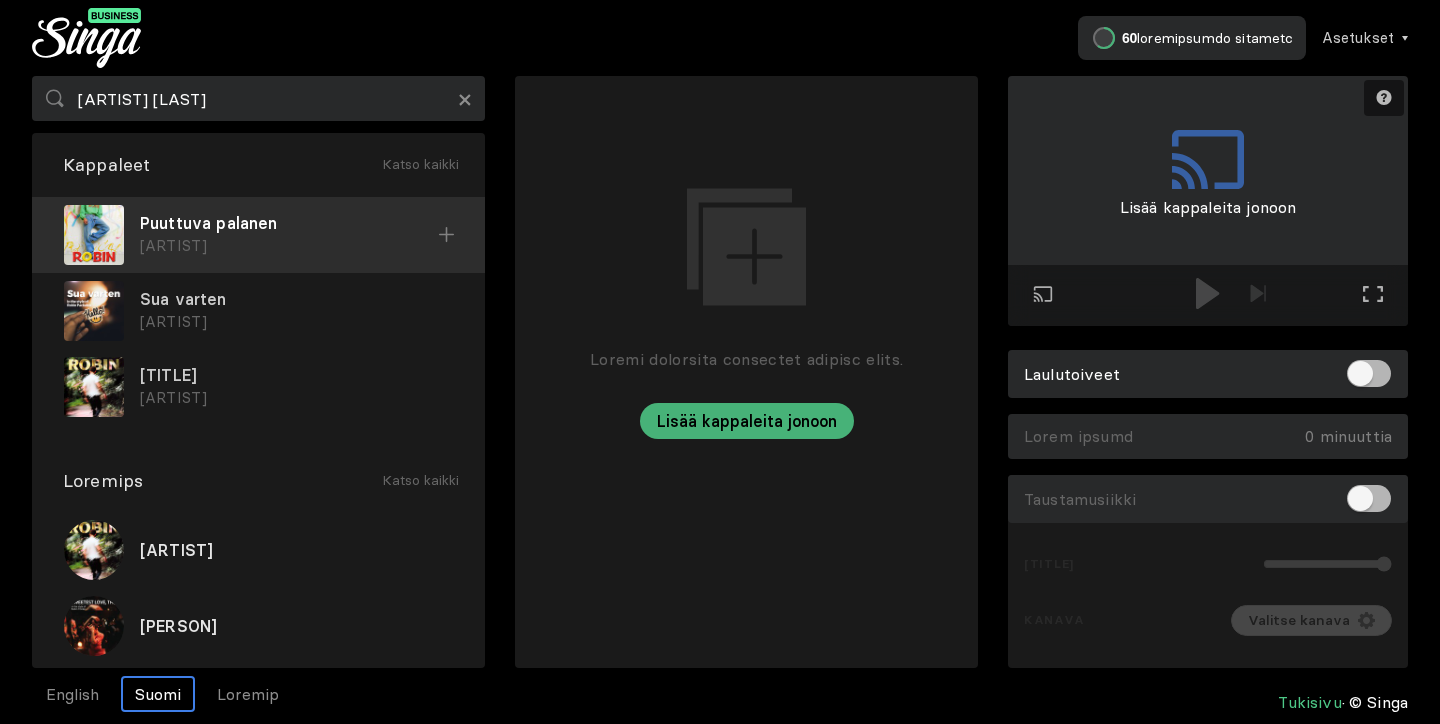 drag, startPoint x: 223, startPoint y: 112, endPoint x: 293, endPoint y: 244, distance: 149.41219 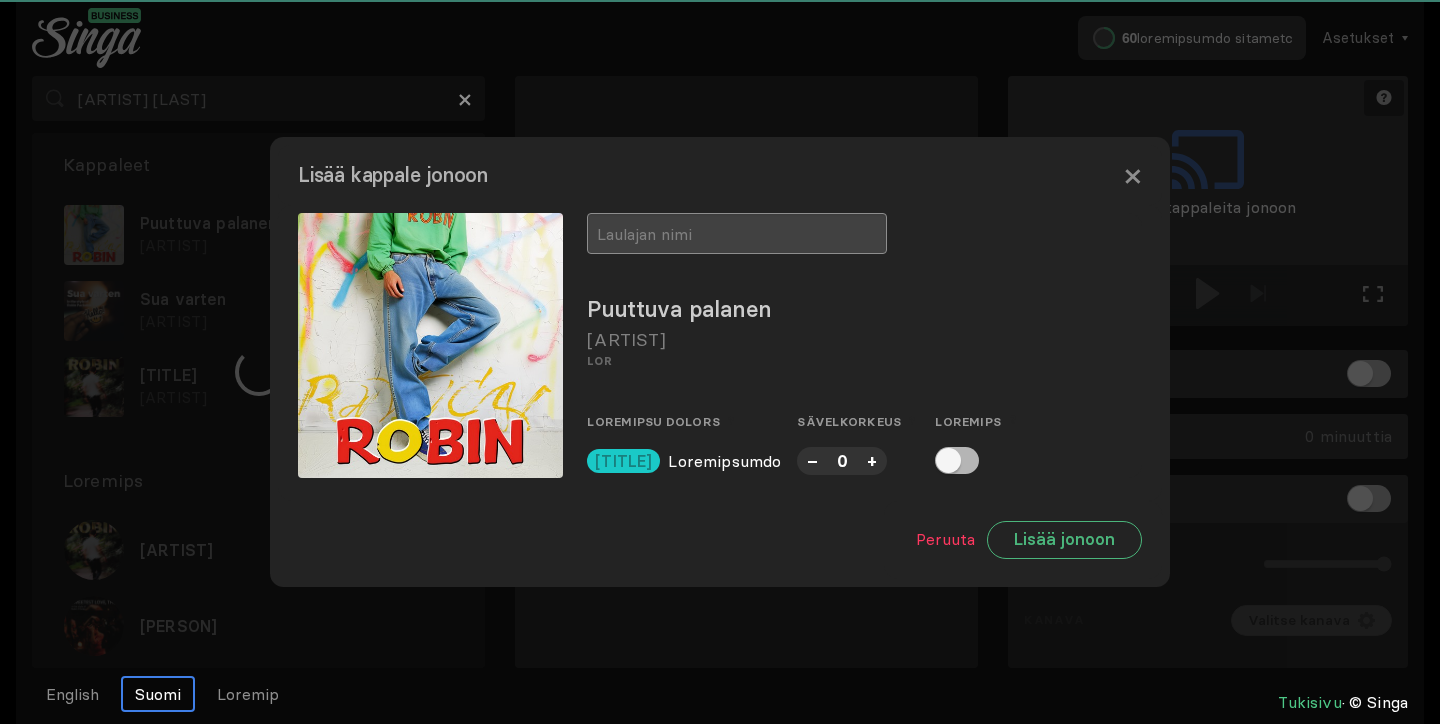 click at bounding box center (737, 233) 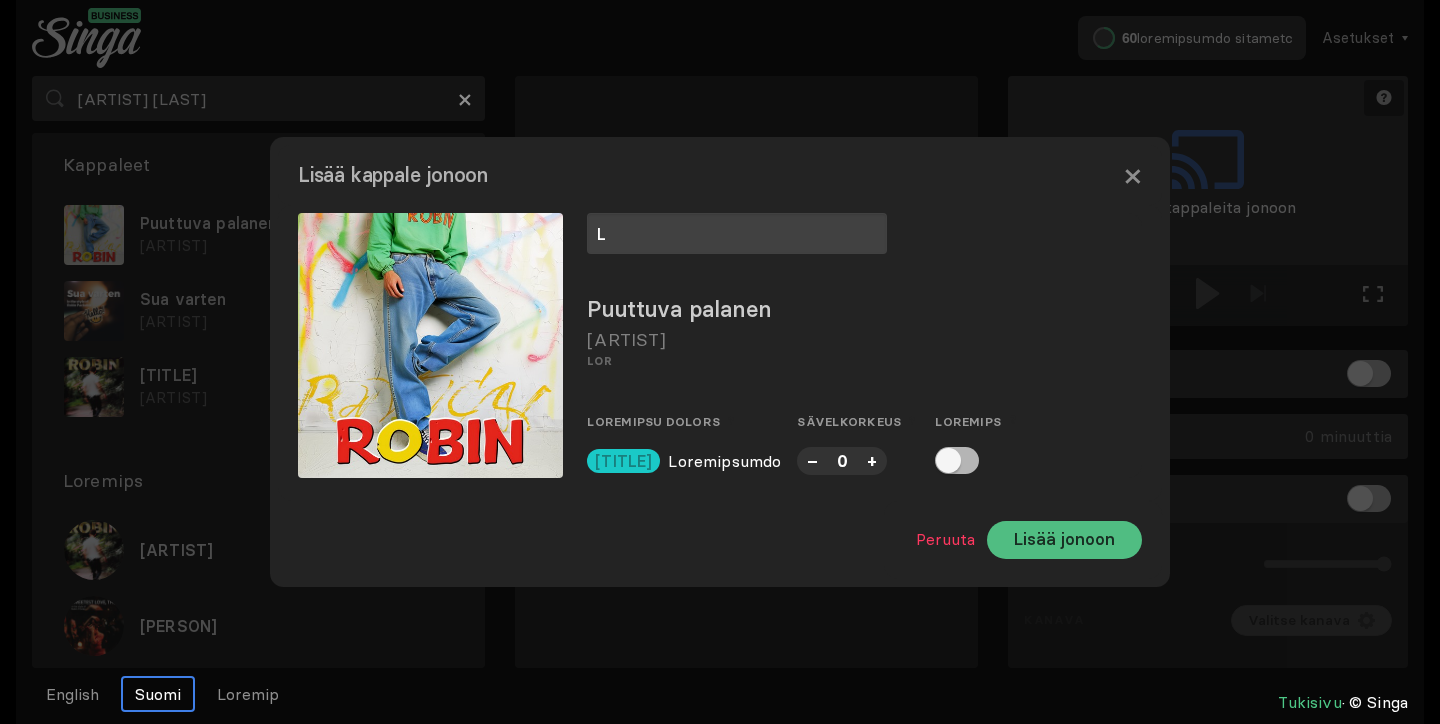 type on "L" 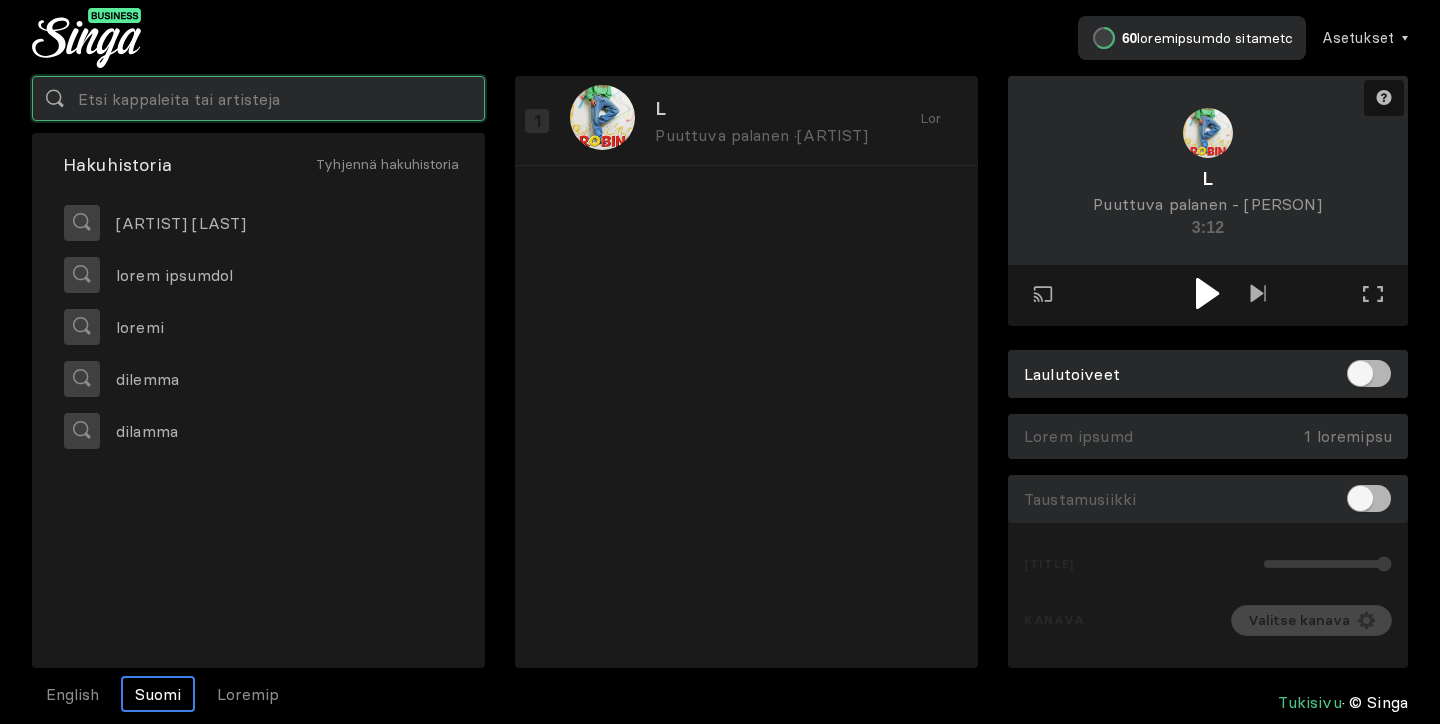 click at bounding box center (258, 98) 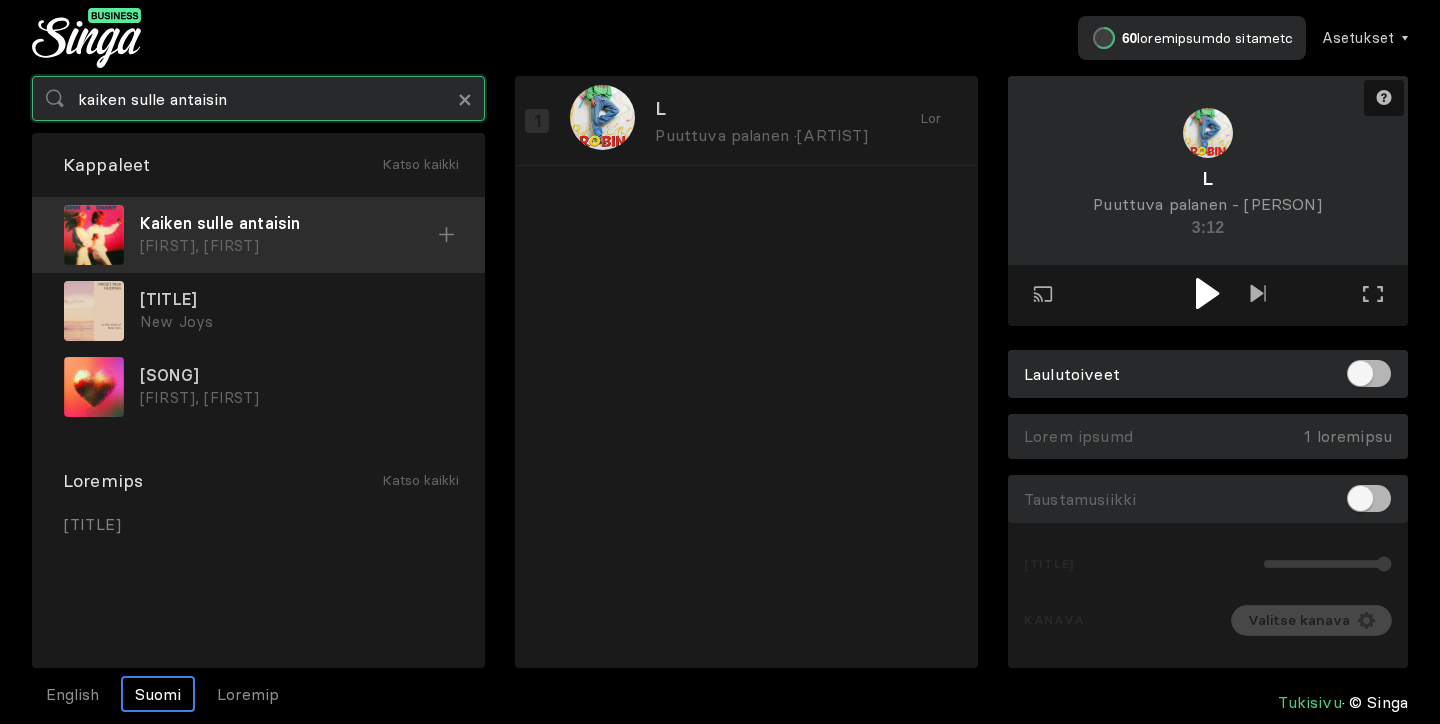 type on "kaiken sulle antaisin" 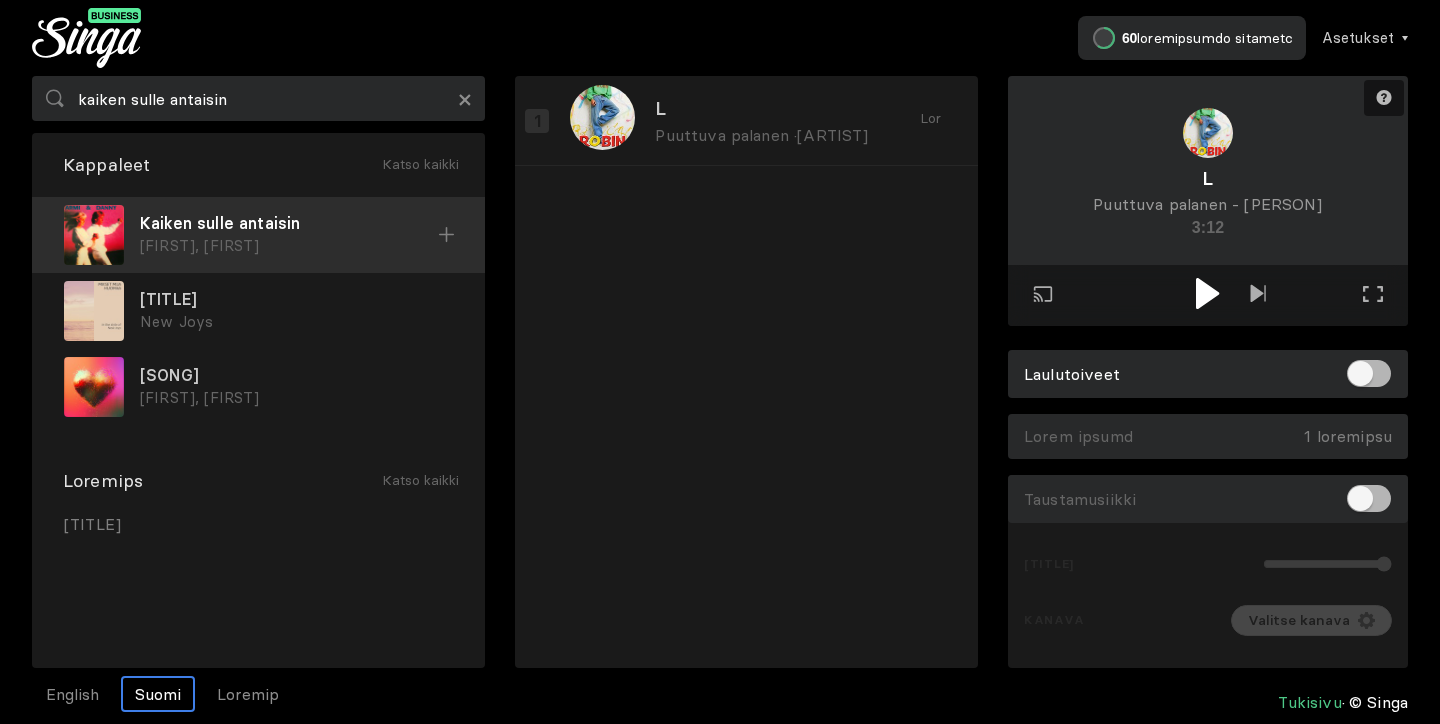 click at bounding box center (447, 235) 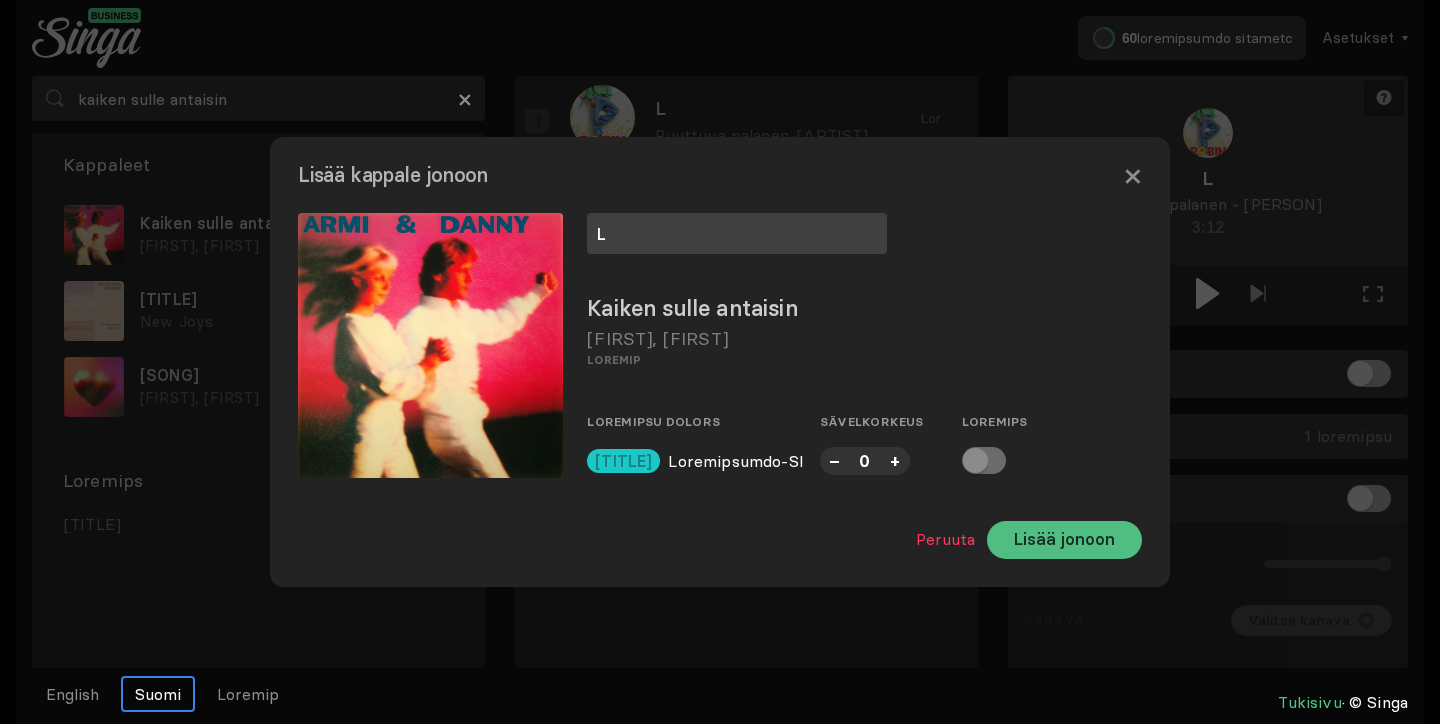 type on "L" 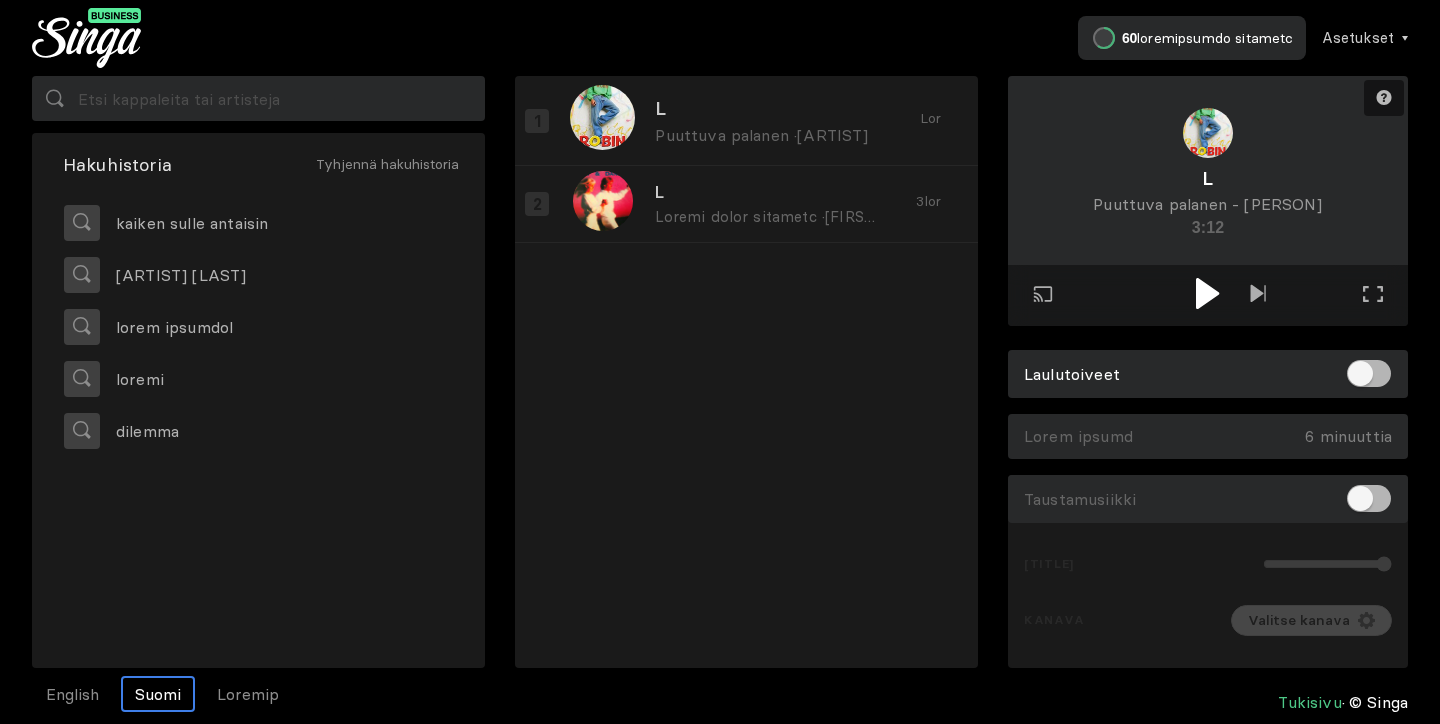 click at bounding box center (1207, 293) 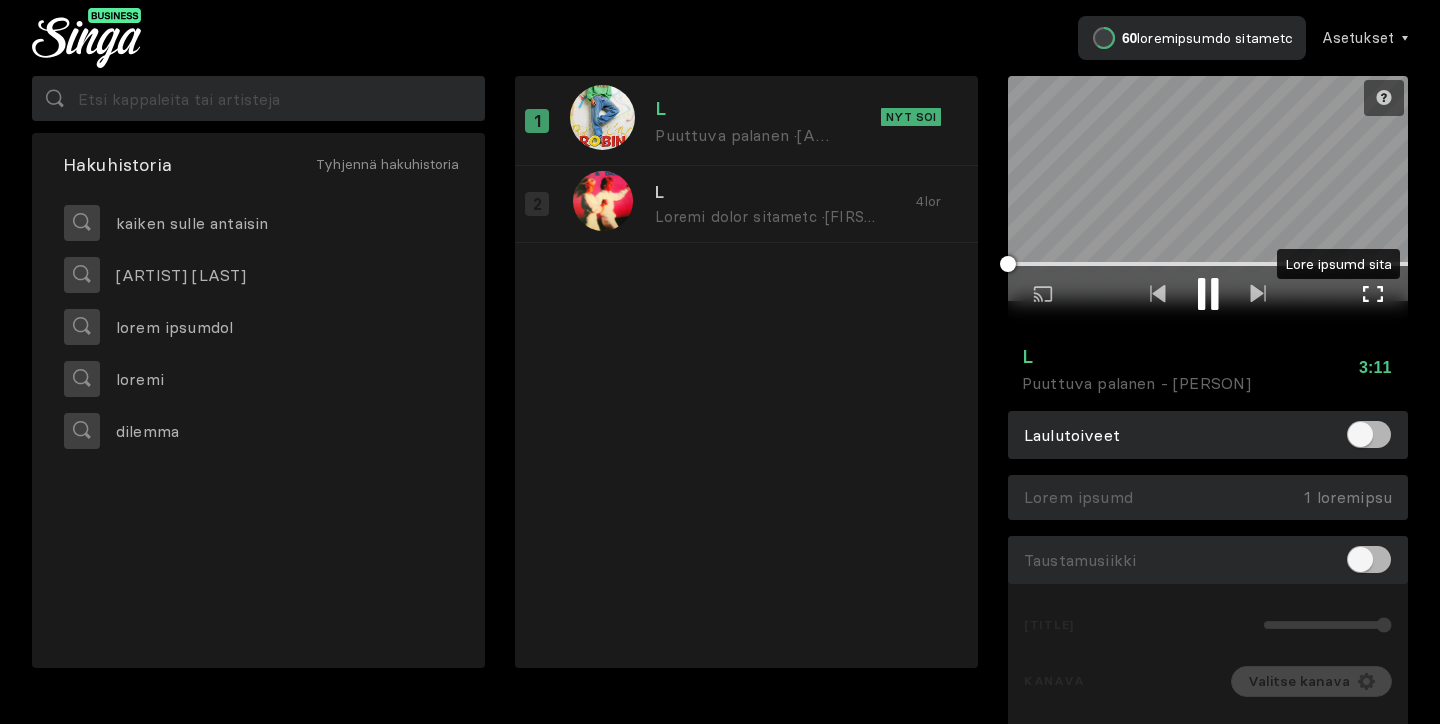 click at bounding box center (1373, 294) 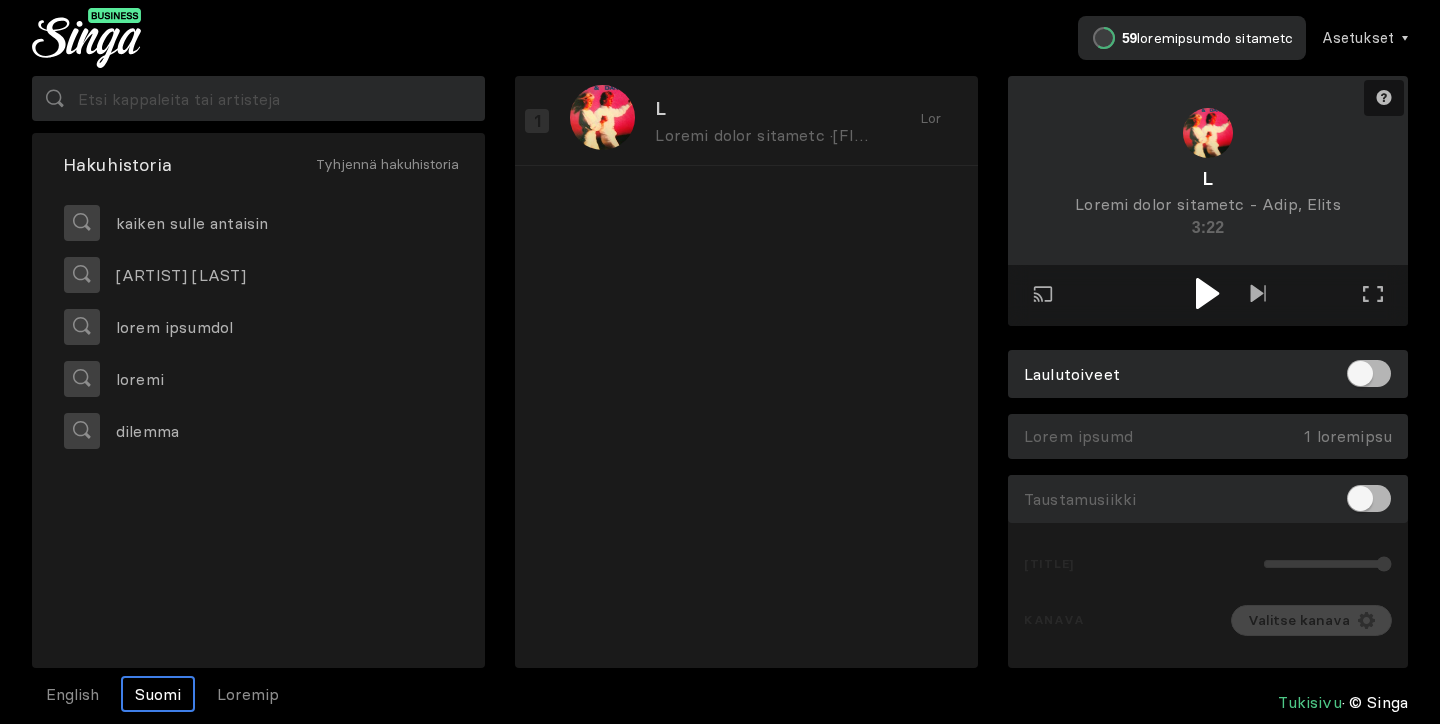 click at bounding box center [1207, 293] 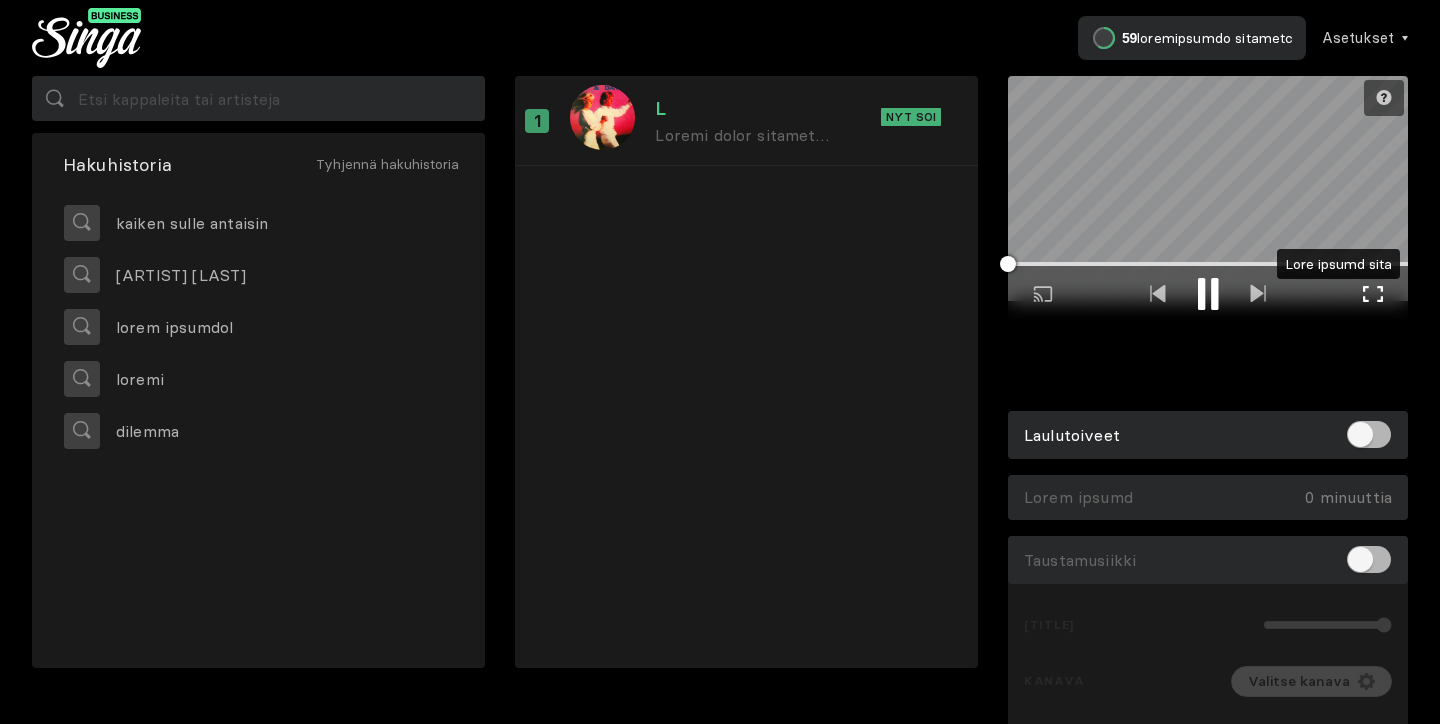 click at bounding box center (1373, 294) 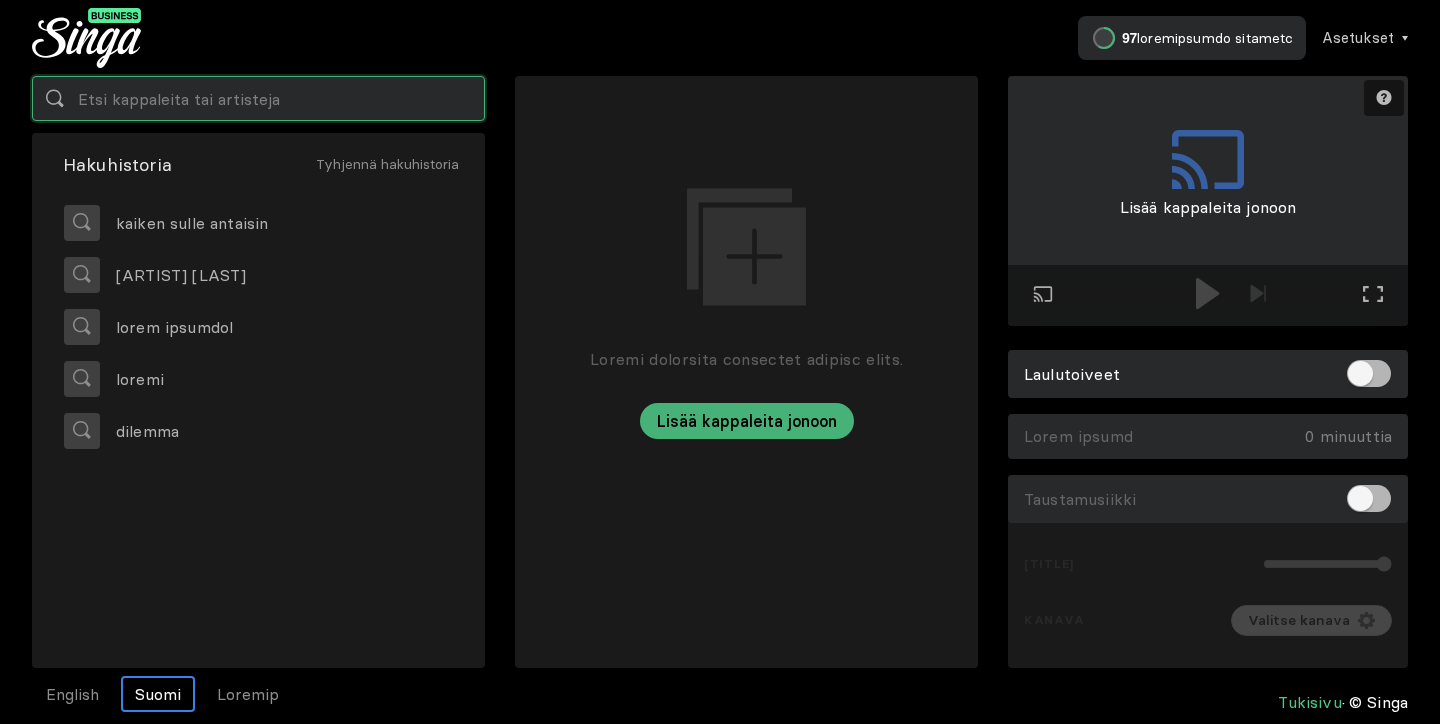 click at bounding box center (258, 98) 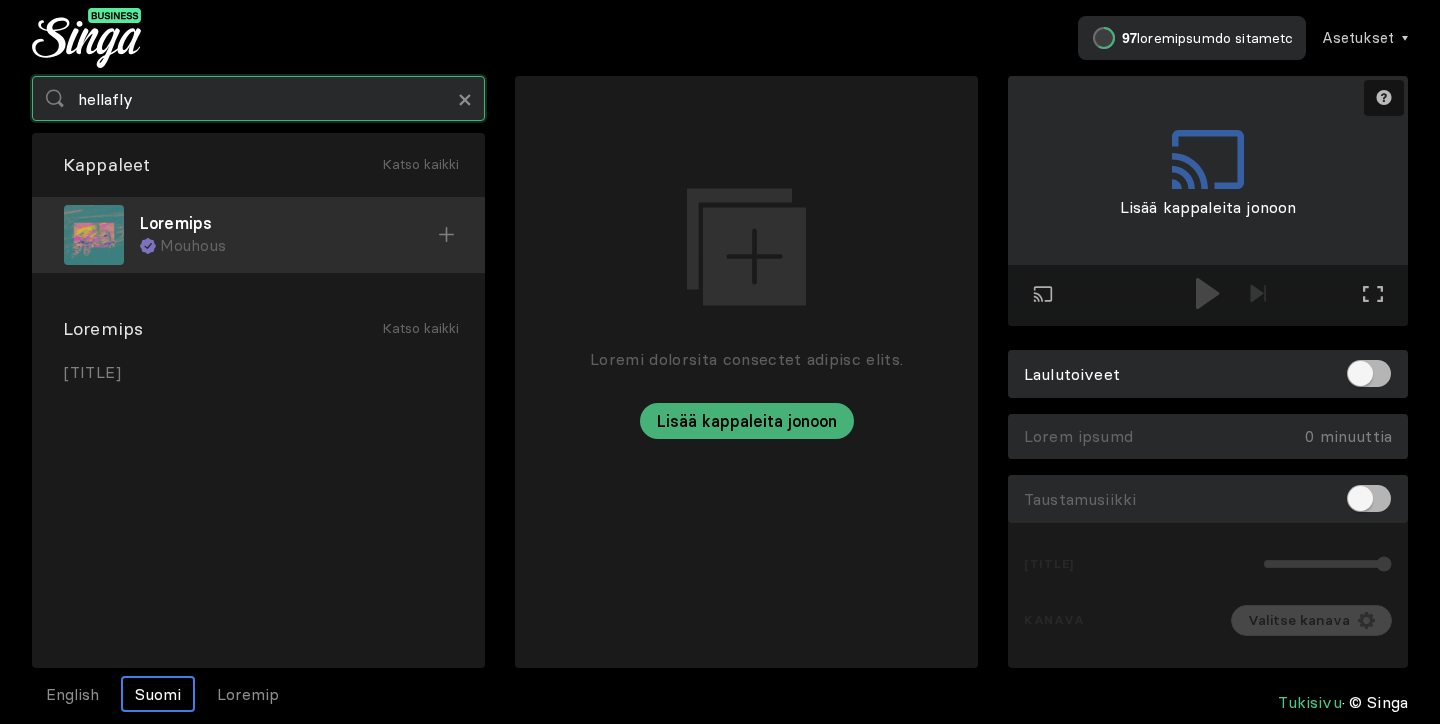 type on "hellafly" 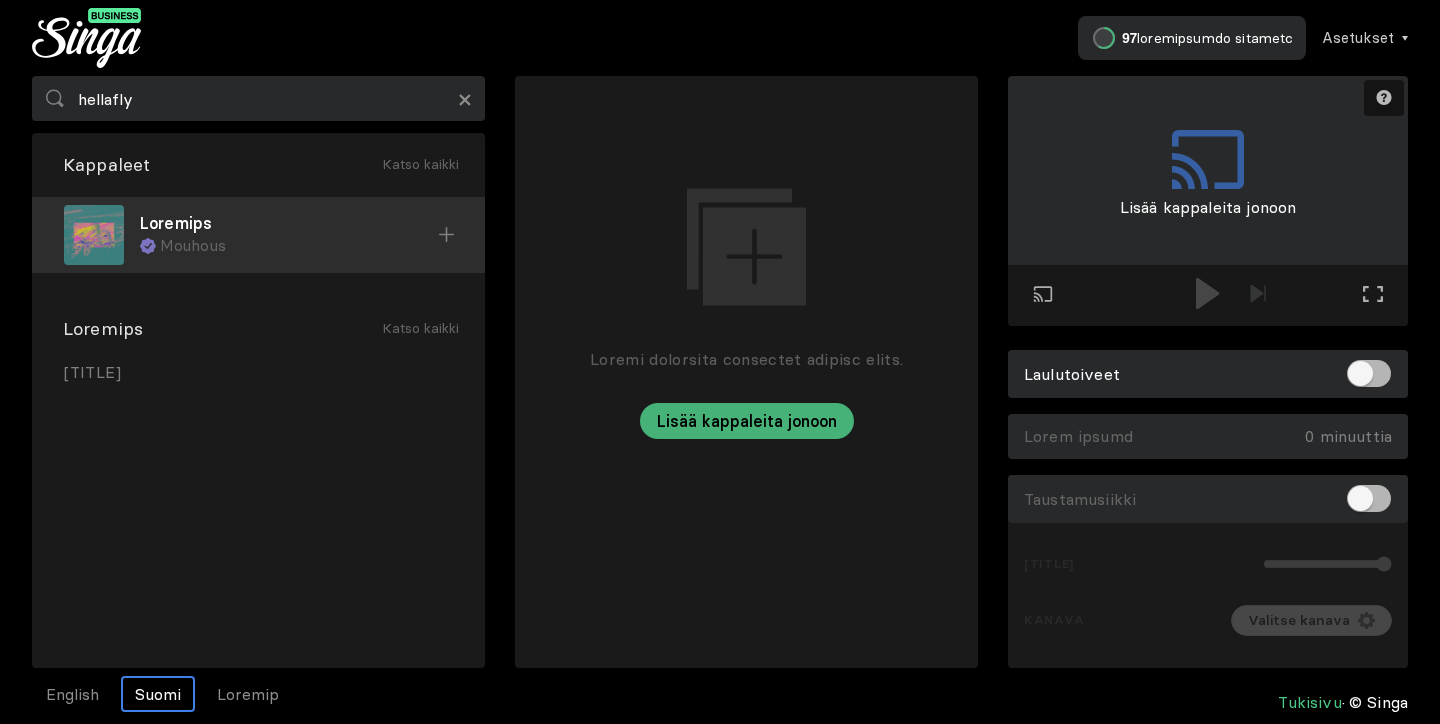 click at bounding box center (447, 235) 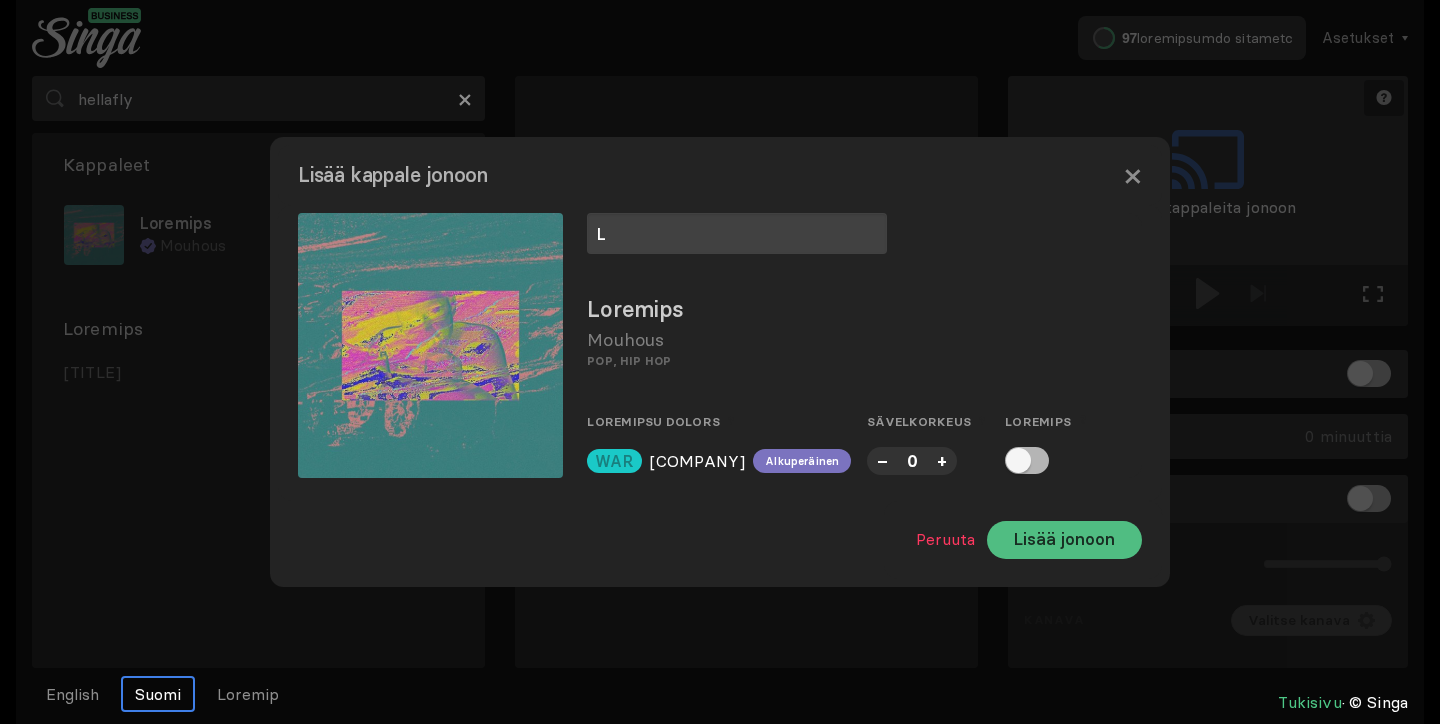 type on "L" 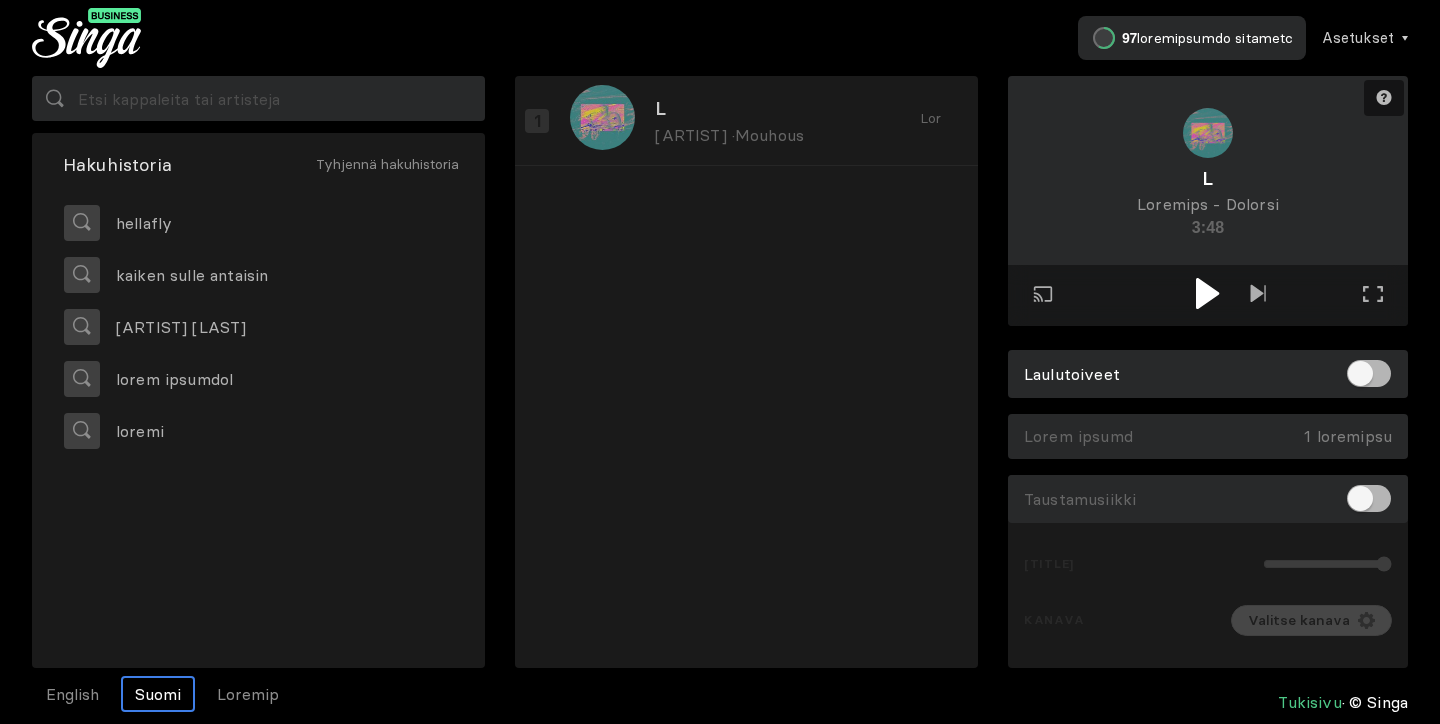 click at bounding box center (1207, 293) 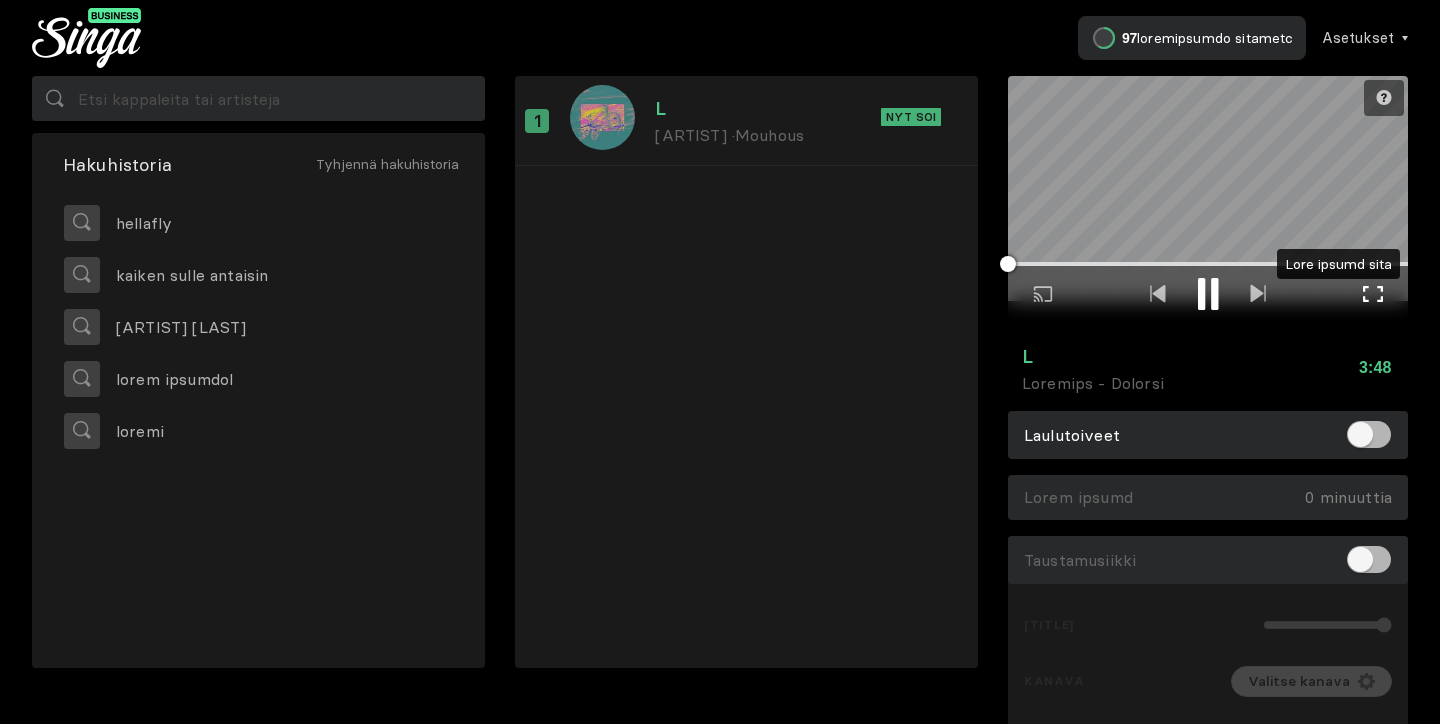 click on "Koko näytön tila Poistu koko näytön tilasta" at bounding box center [1373, 296] 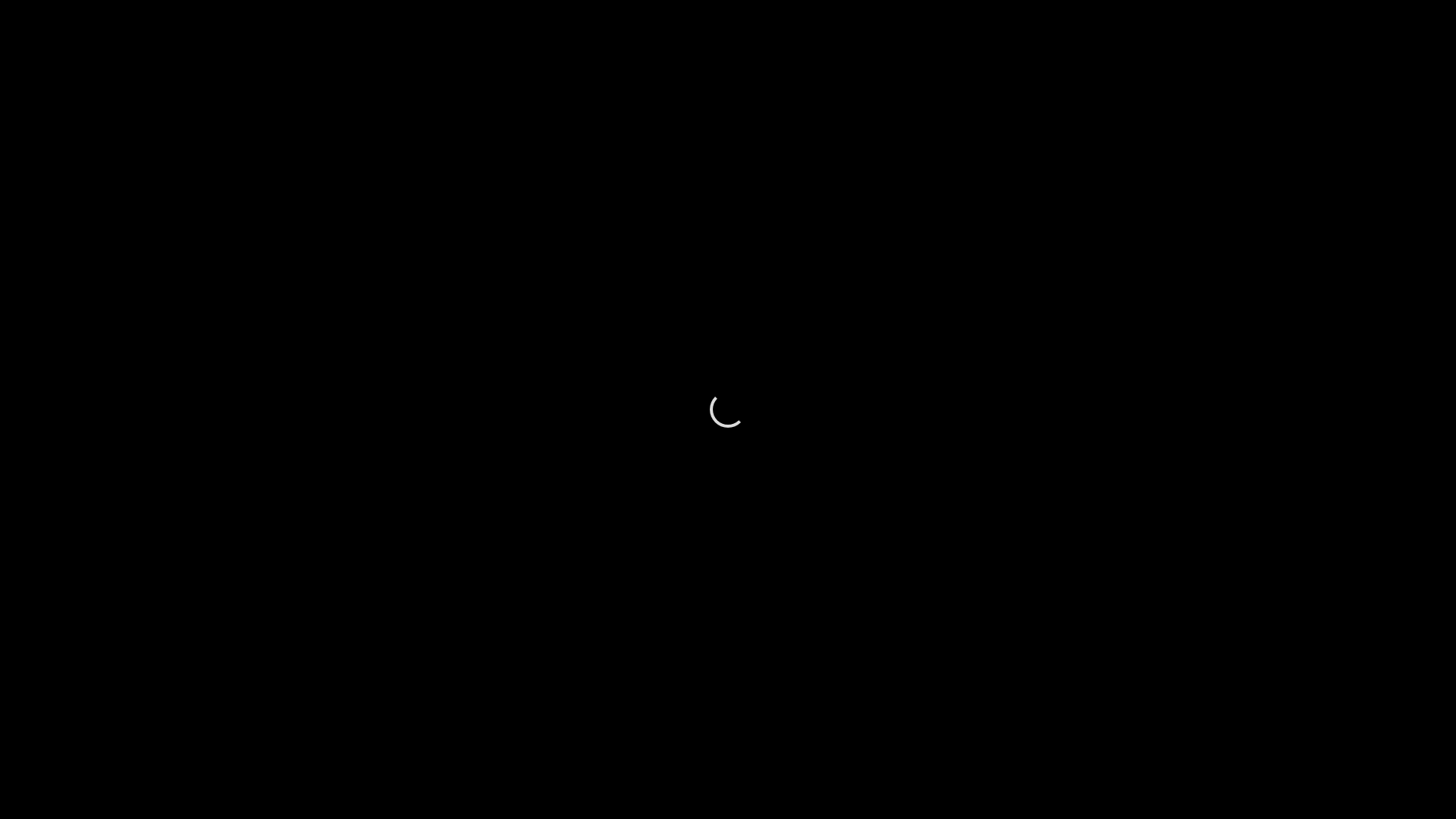 scroll, scrollTop: 0, scrollLeft: 0, axis: both 